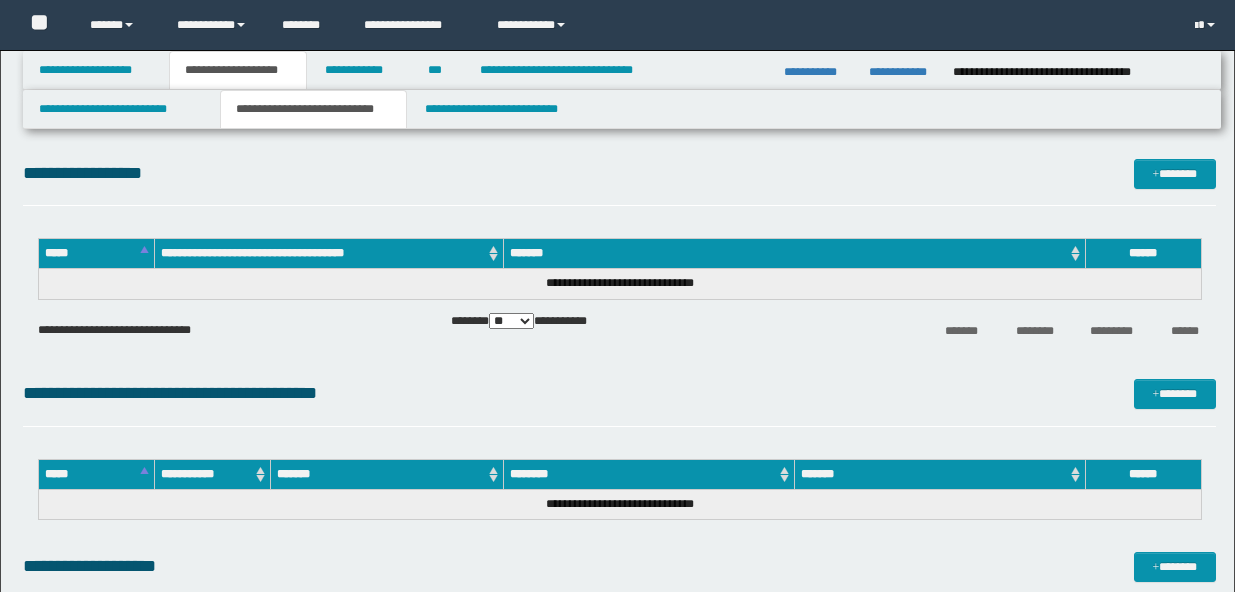 scroll, scrollTop: 0, scrollLeft: 0, axis: both 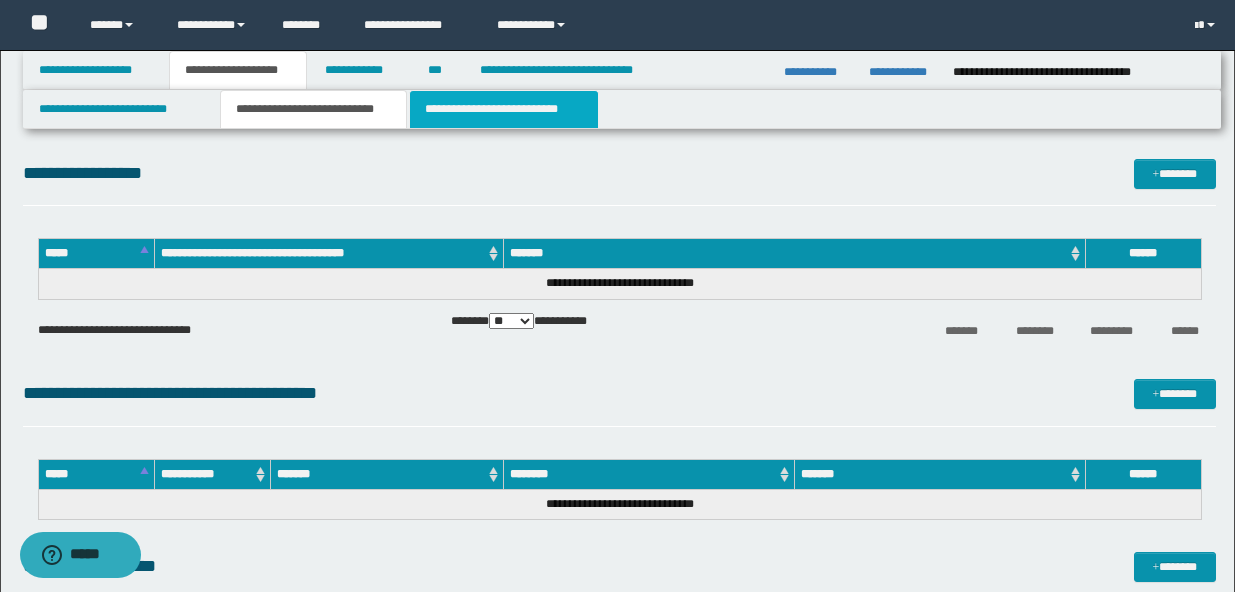 click on "**********" at bounding box center [504, 109] 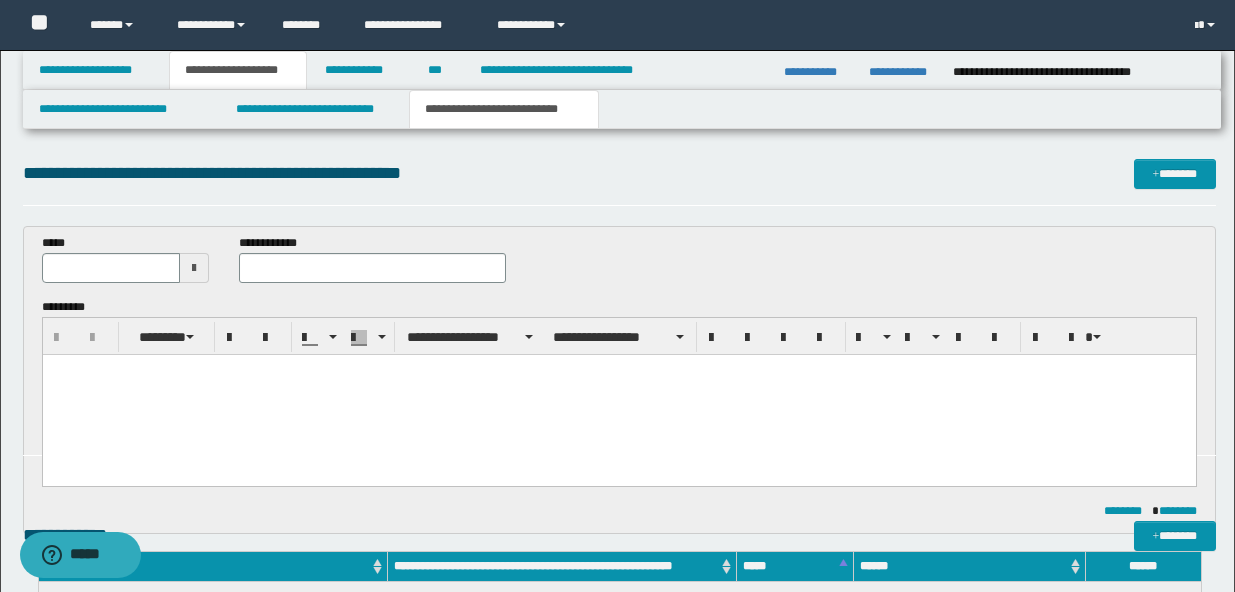 scroll, scrollTop: 0, scrollLeft: 0, axis: both 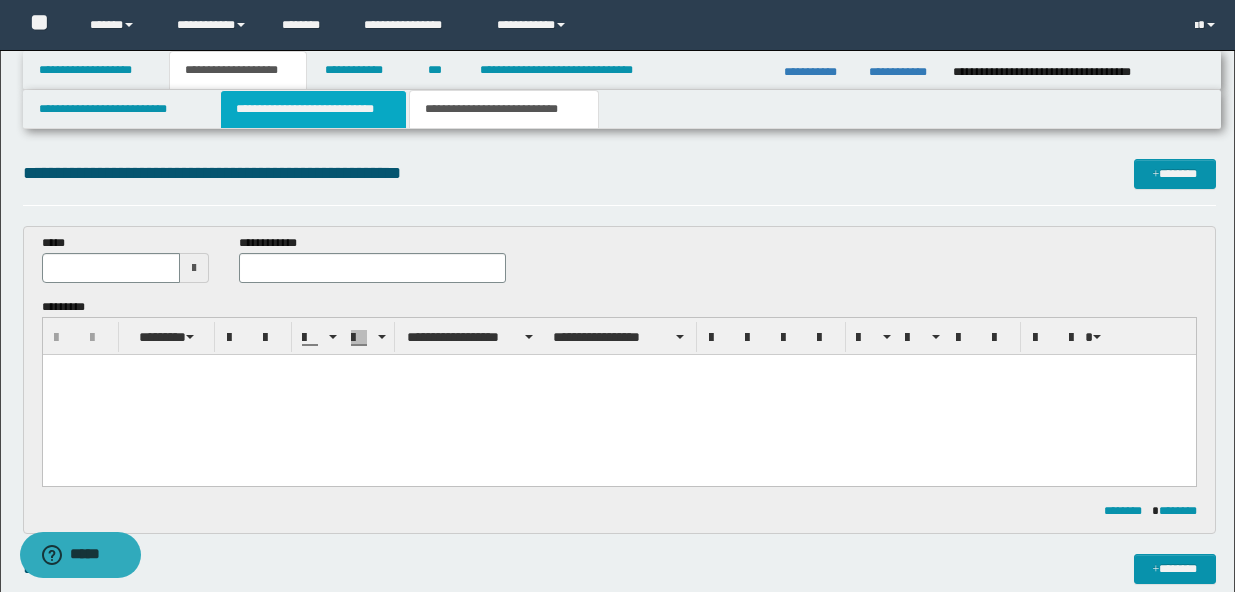 click on "**********" at bounding box center [314, 109] 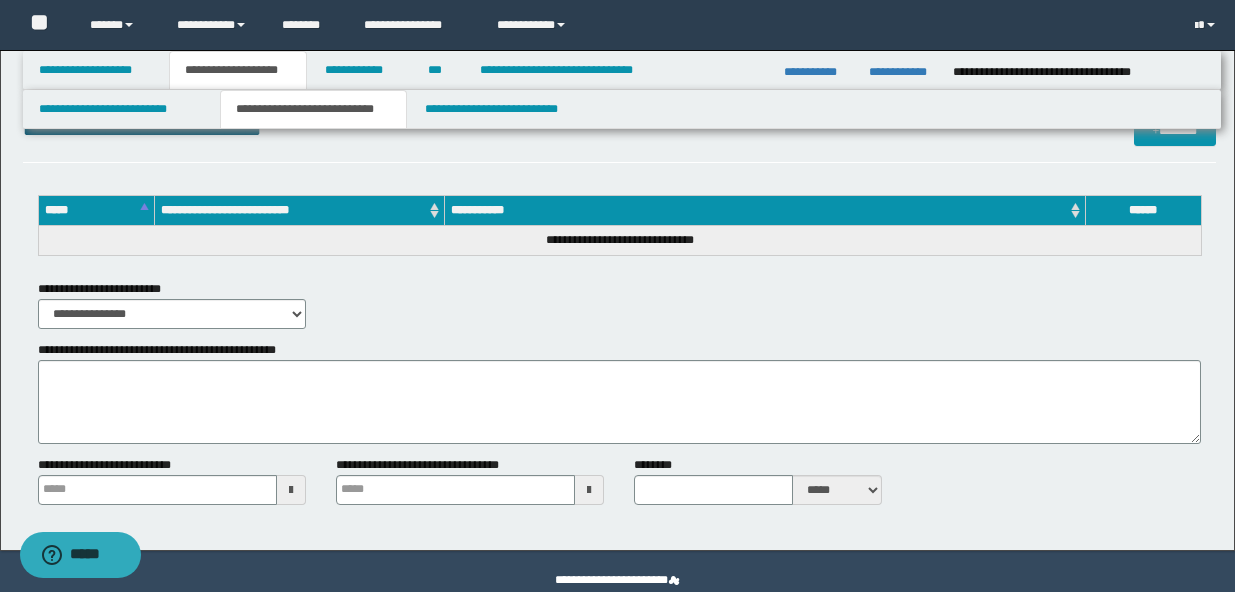 scroll, scrollTop: 645, scrollLeft: 0, axis: vertical 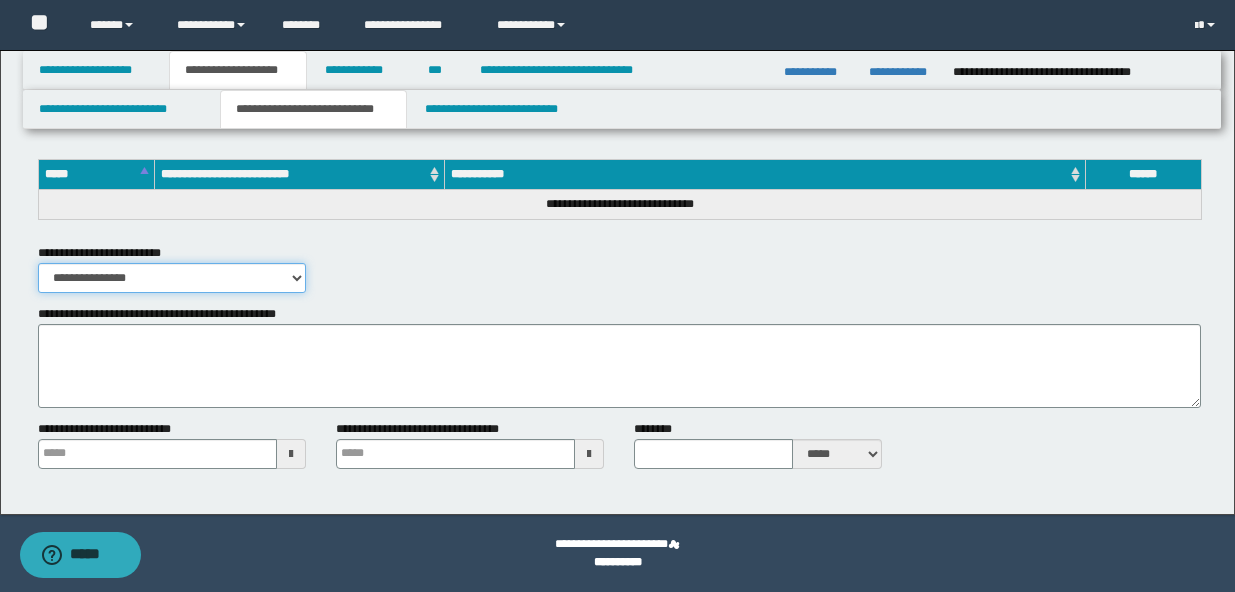 click on "**********" at bounding box center (172, 278) 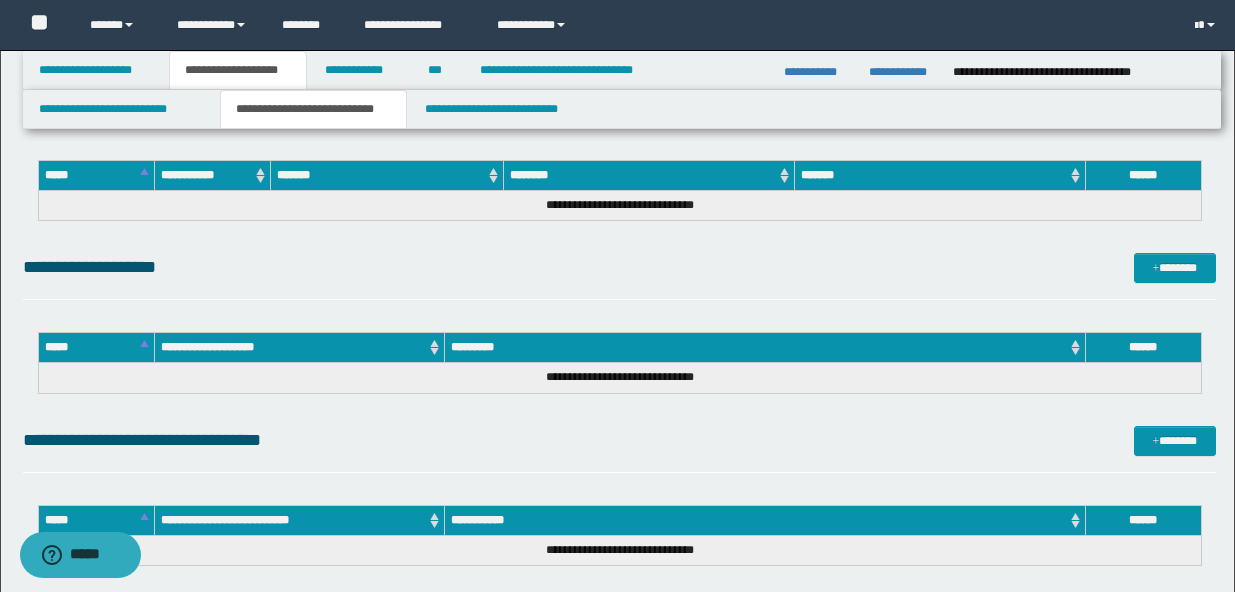 scroll, scrollTop: 292, scrollLeft: 0, axis: vertical 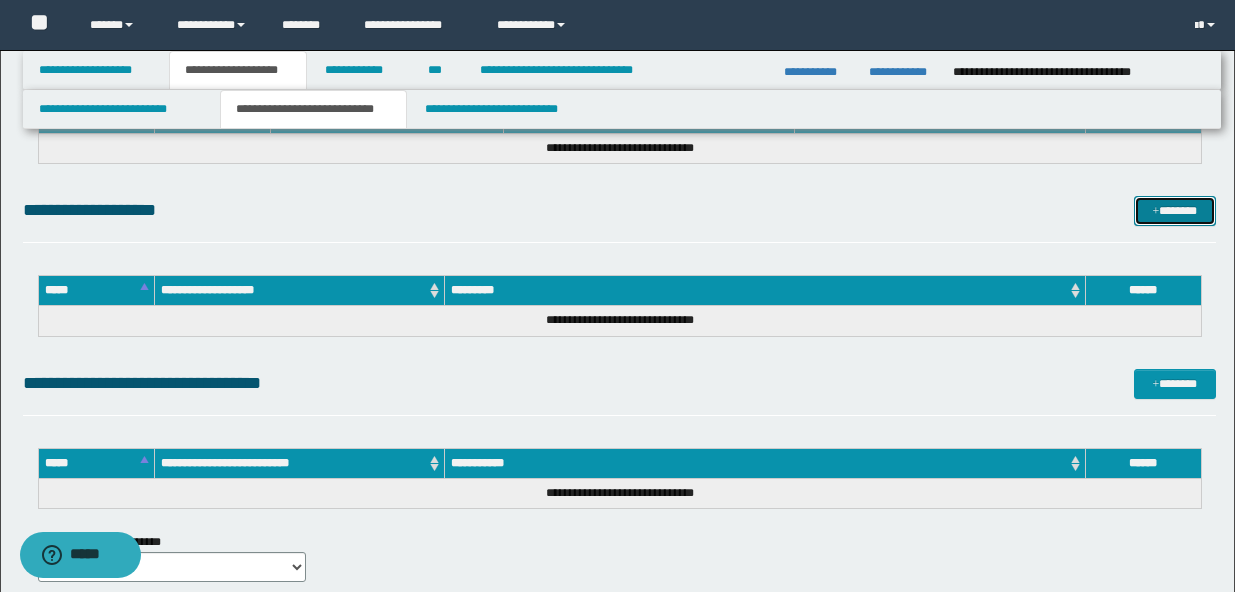 click on "*******" at bounding box center [1175, 211] 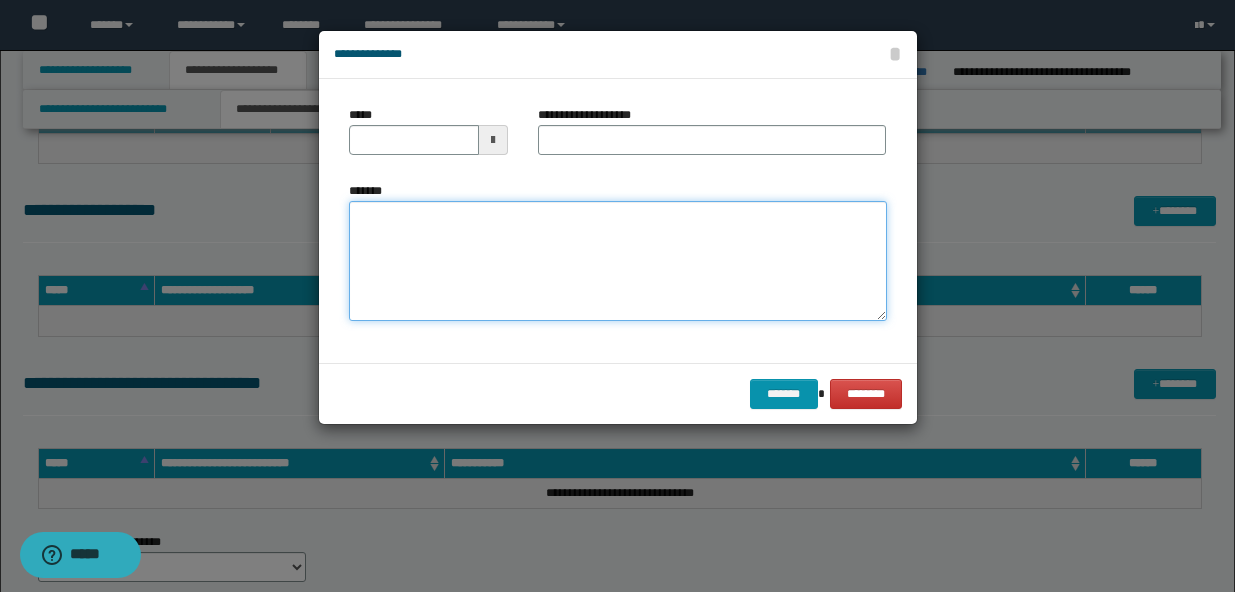 click on "*******" at bounding box center (618, 261) 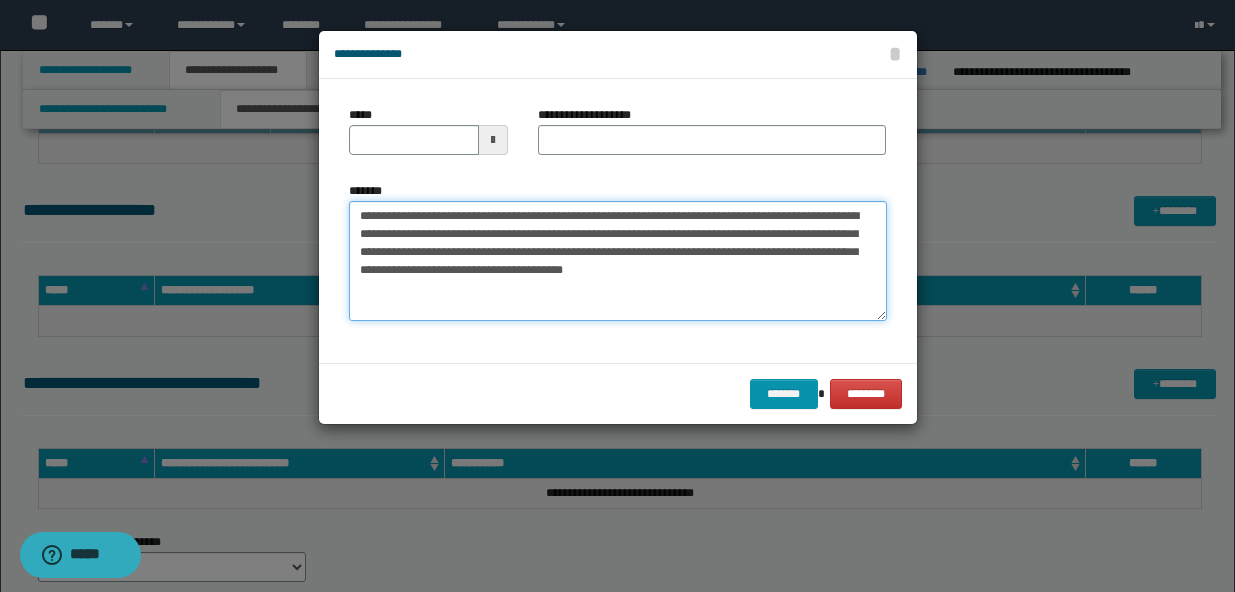 type on "**********" 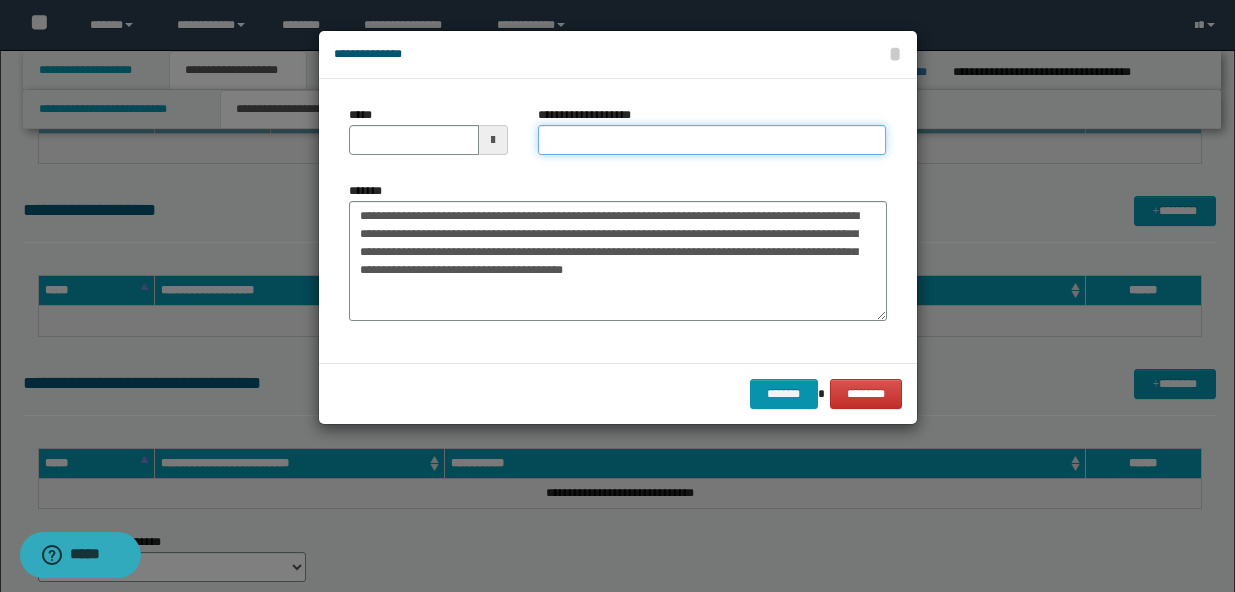 click on "**********" at bounding box center [712, 140] 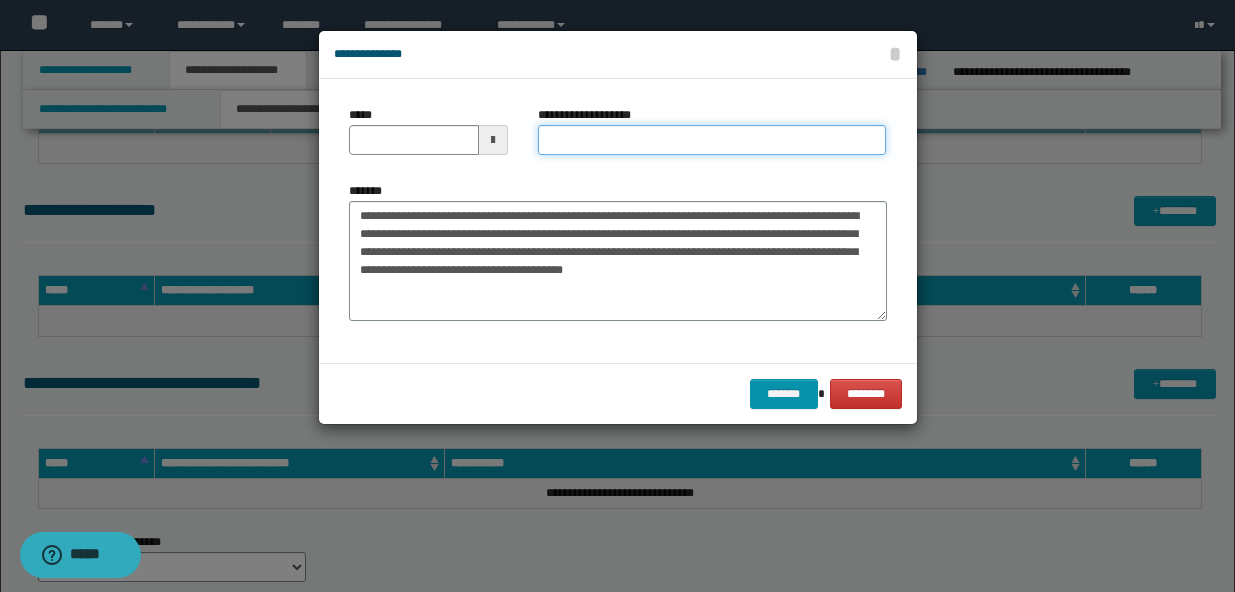 type on "**********" 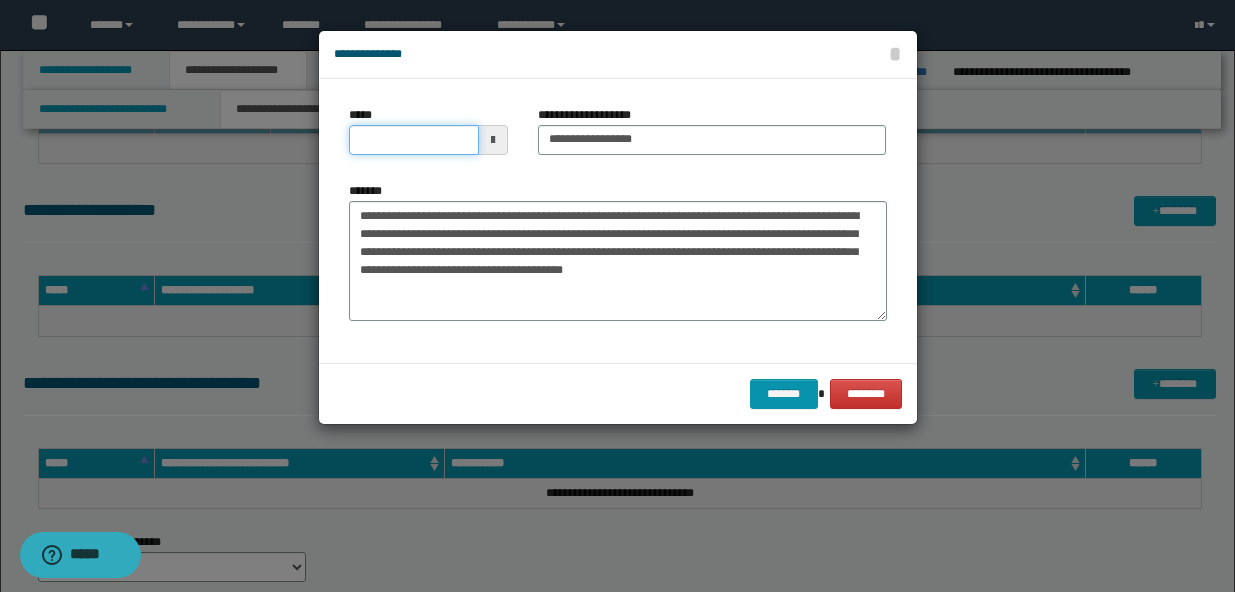 click on "*****" at bounding box center (414, 140) 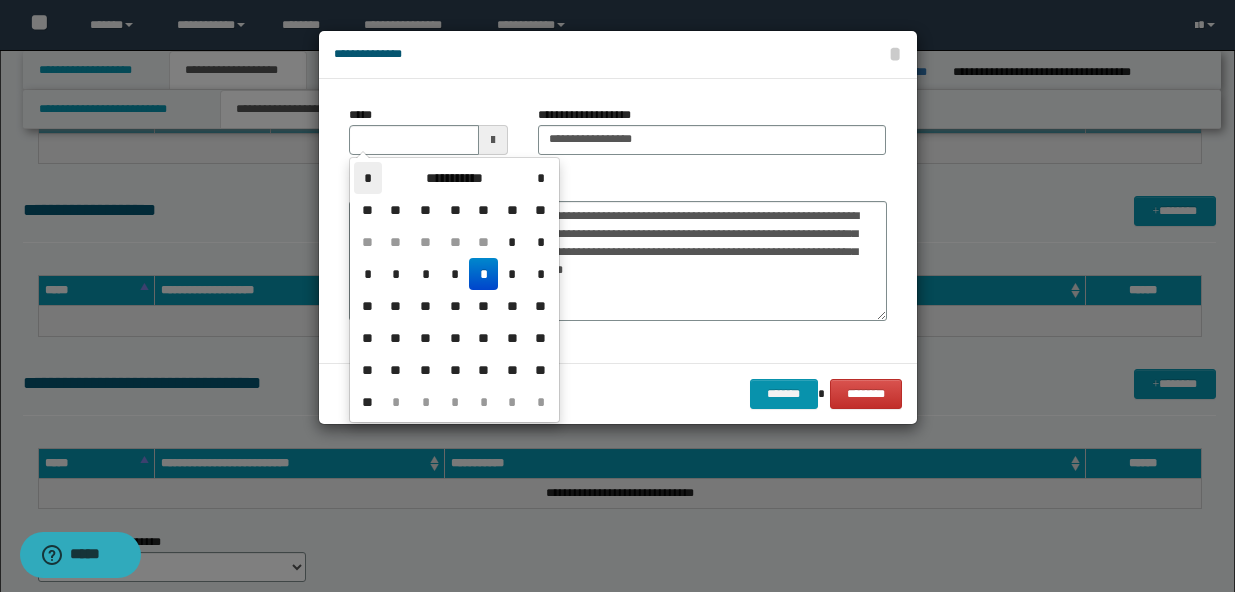click on "*" at bounding box center [368, 178] 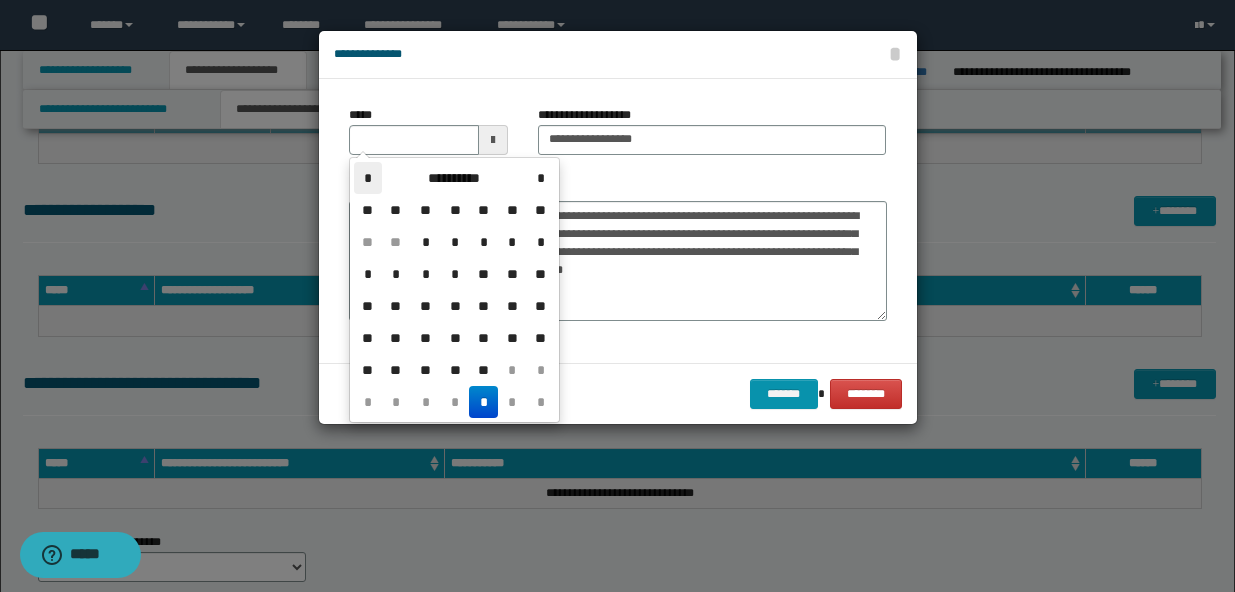 click on "*" at bounding box center [368, 178] 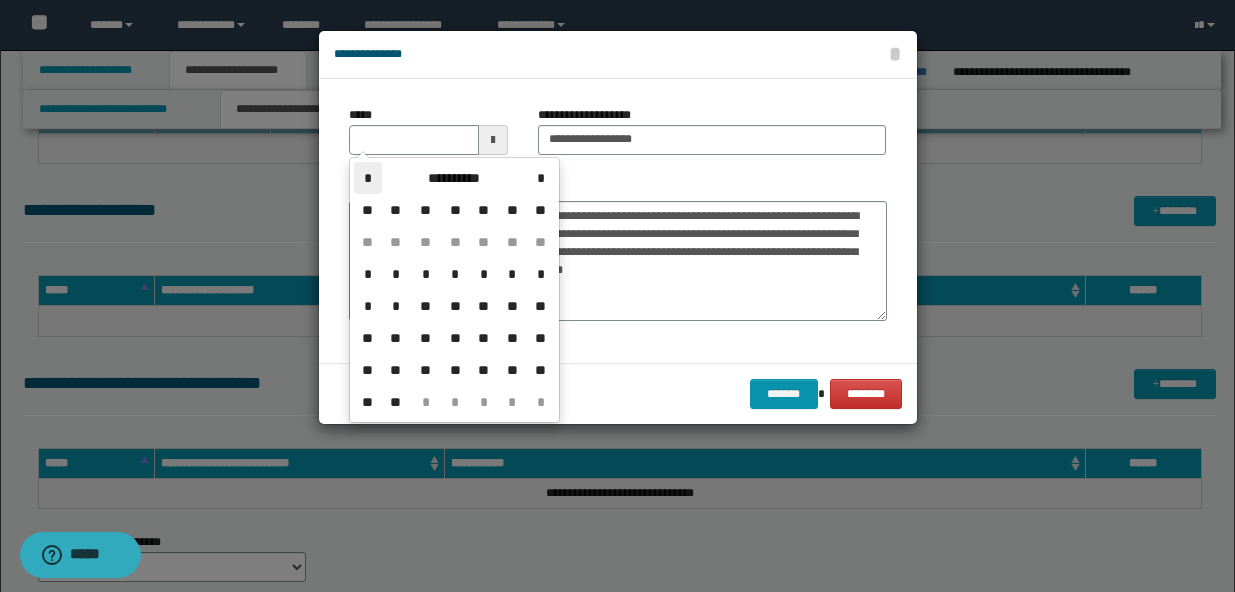 click on "*" at bounding box center (368, 178) 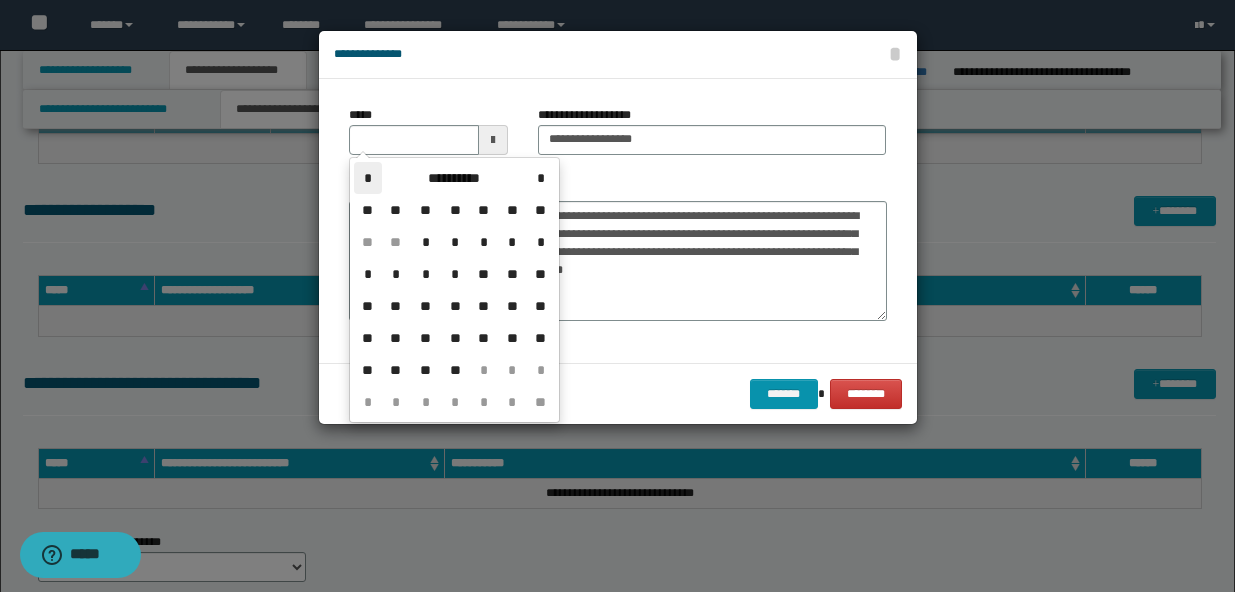 click on "*" at bounding box center [368, 178] 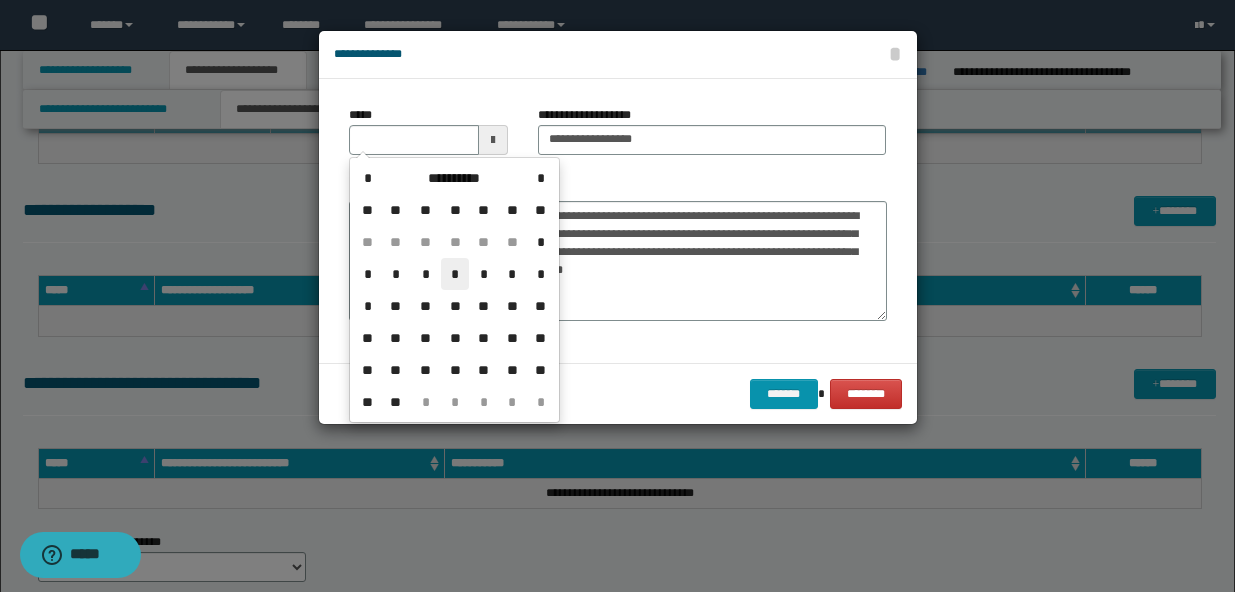 click on "*" at bounding box center [455, 274] 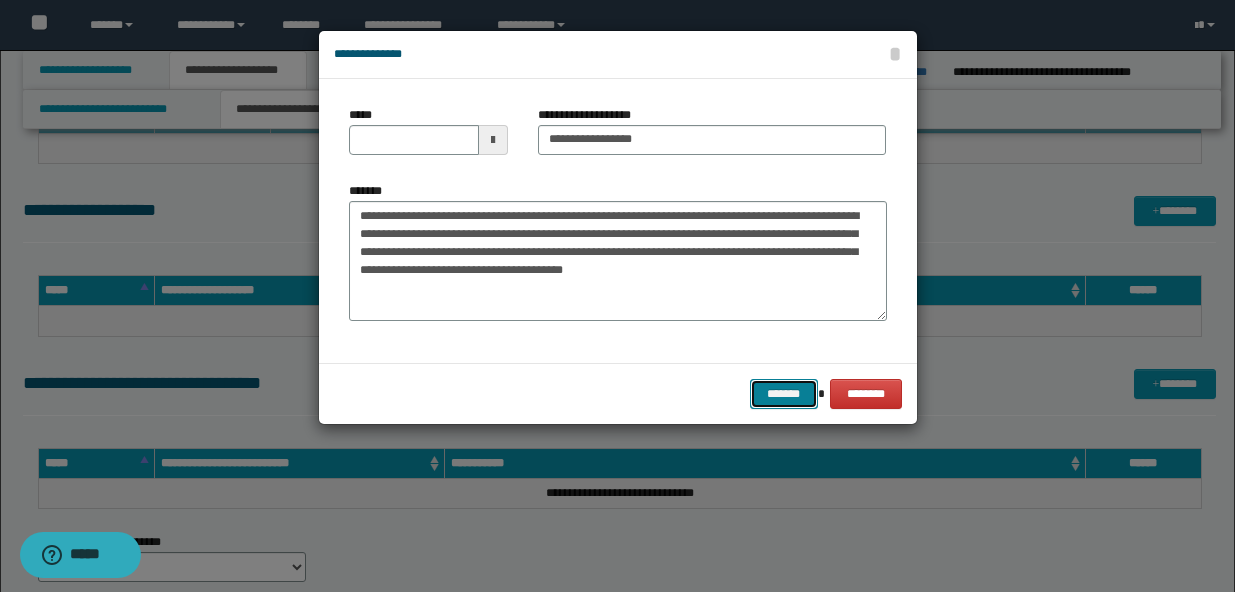 click on "*******" at bounding box center (784, 394) 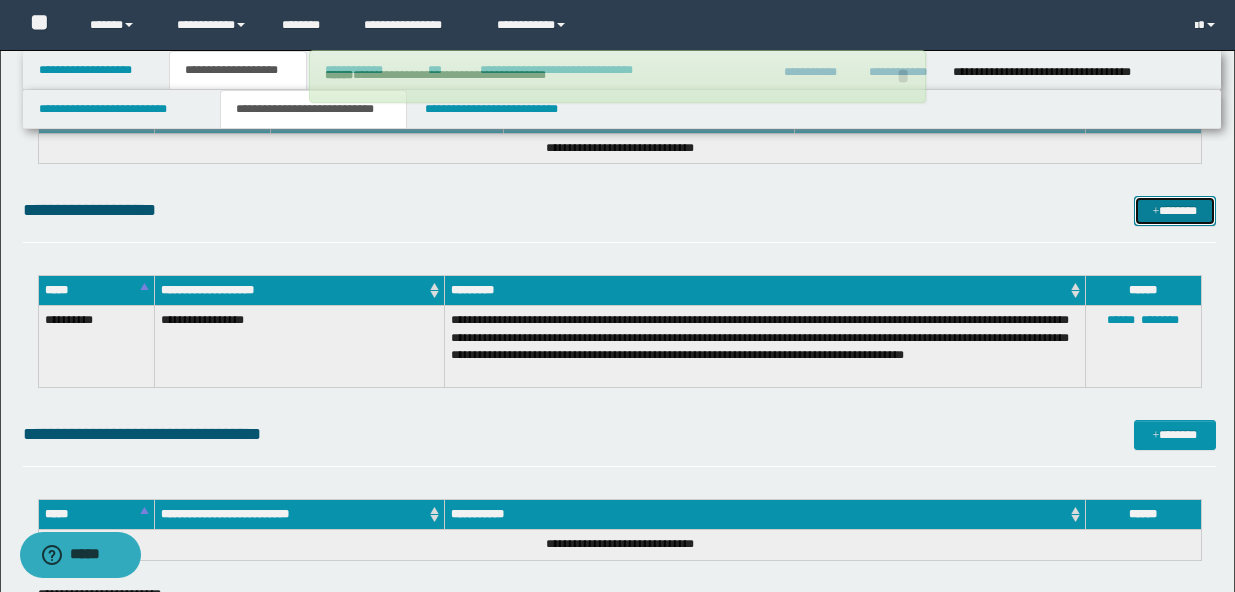 type 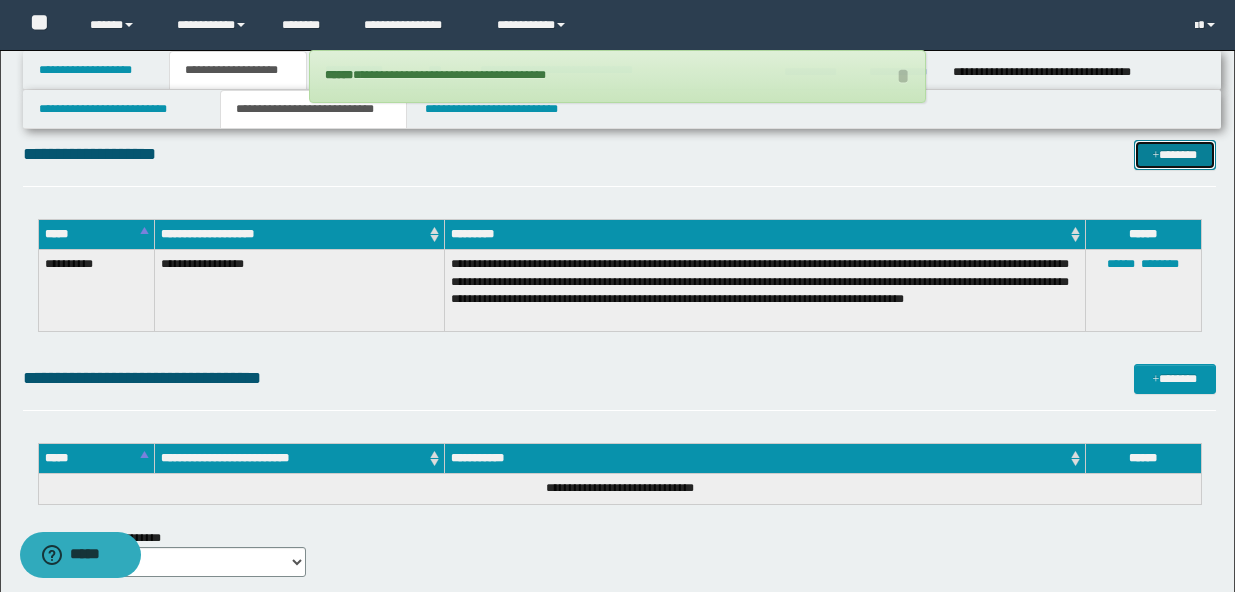scroll, scrollTop: 413, scrollLeft: 0, axis: vertical 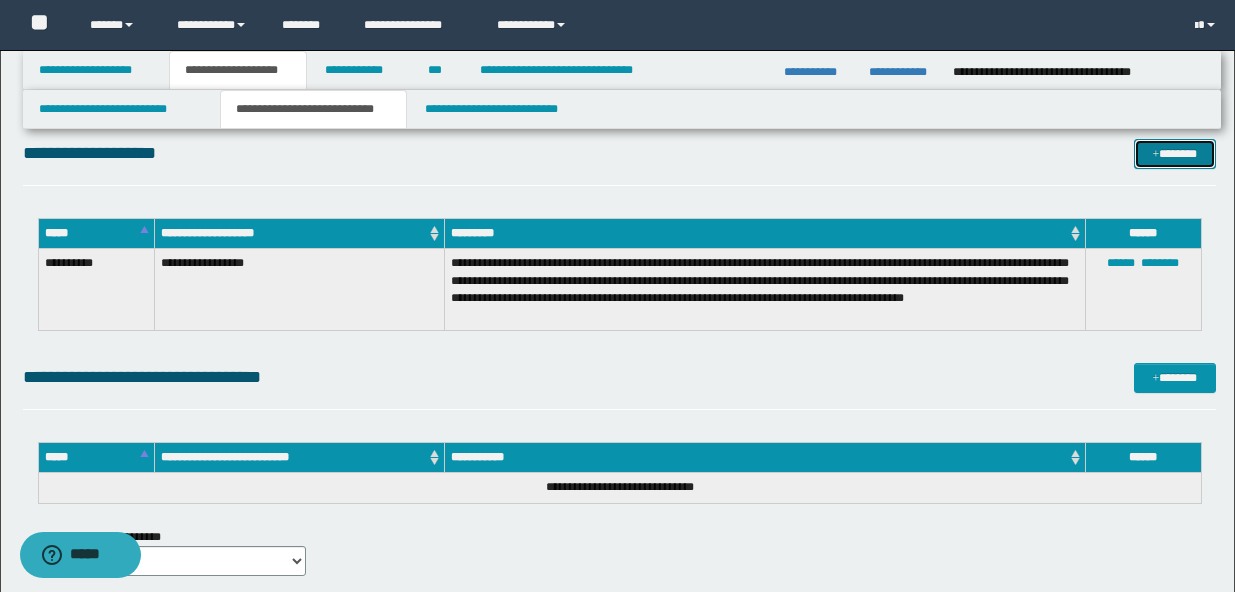 click on "*******" at bounding box center [1175, 154] 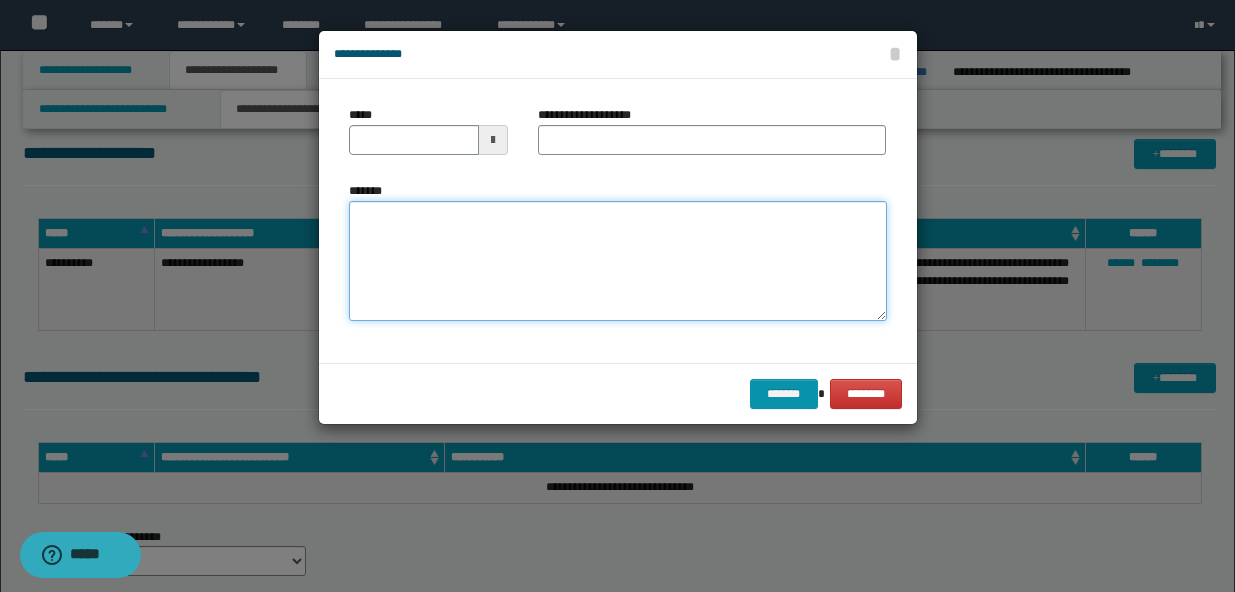 click on "*******" at bounding box center [618, 261] 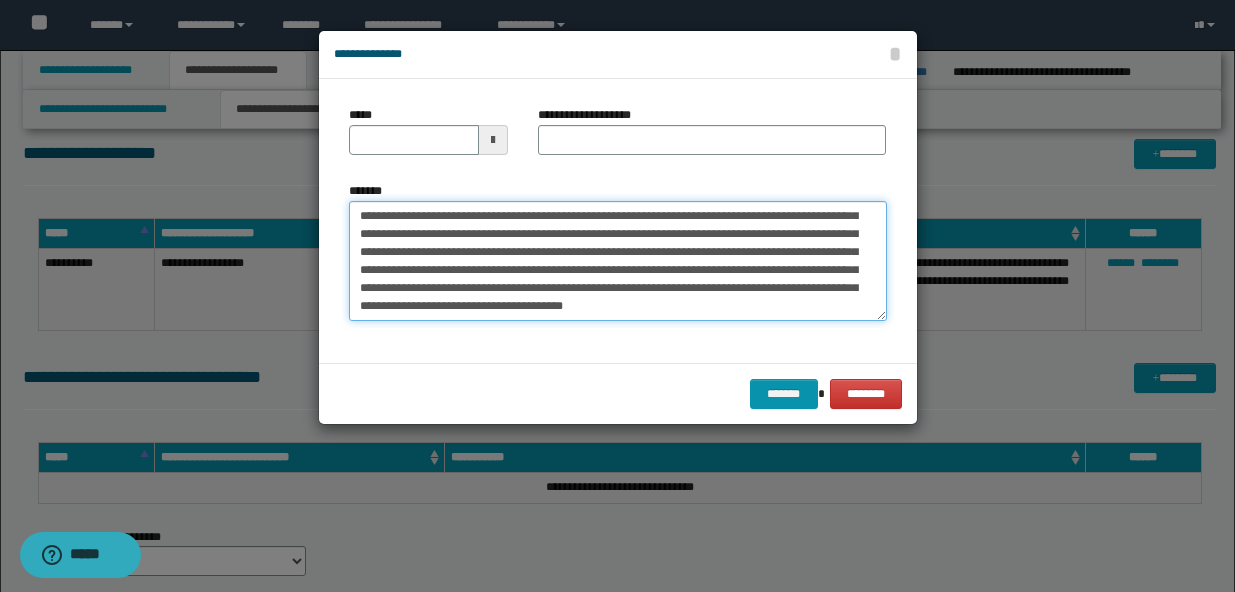 scroll, scrollTop: 0, scrollLeft: 0, axis: both 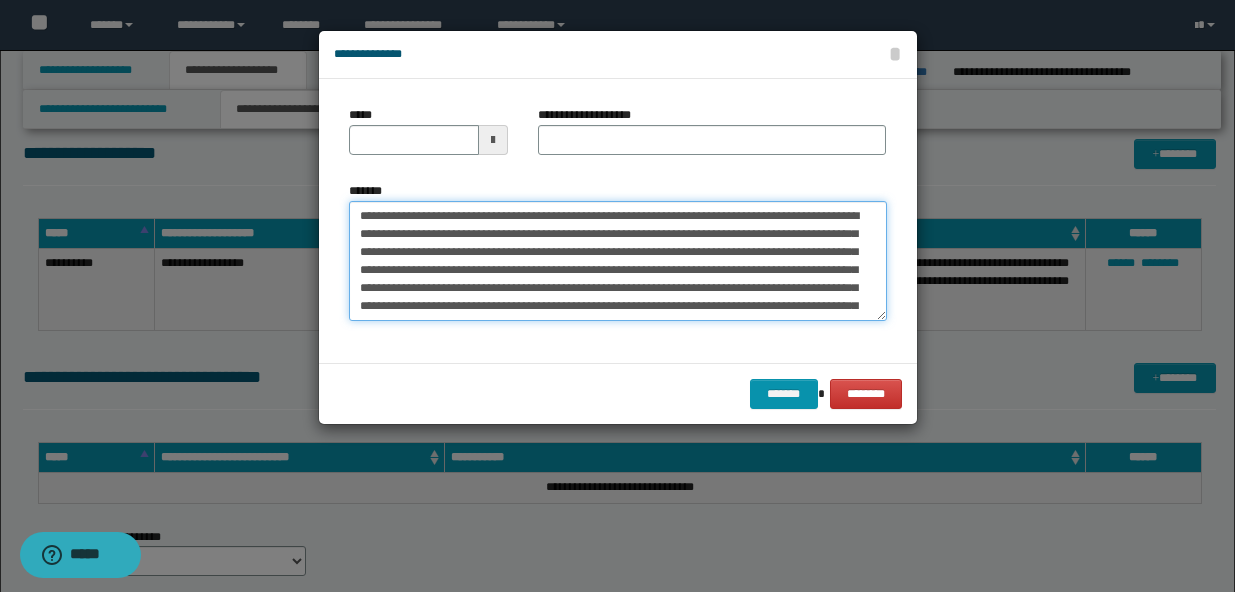 click on "*******" at bounding box center [618, 261] 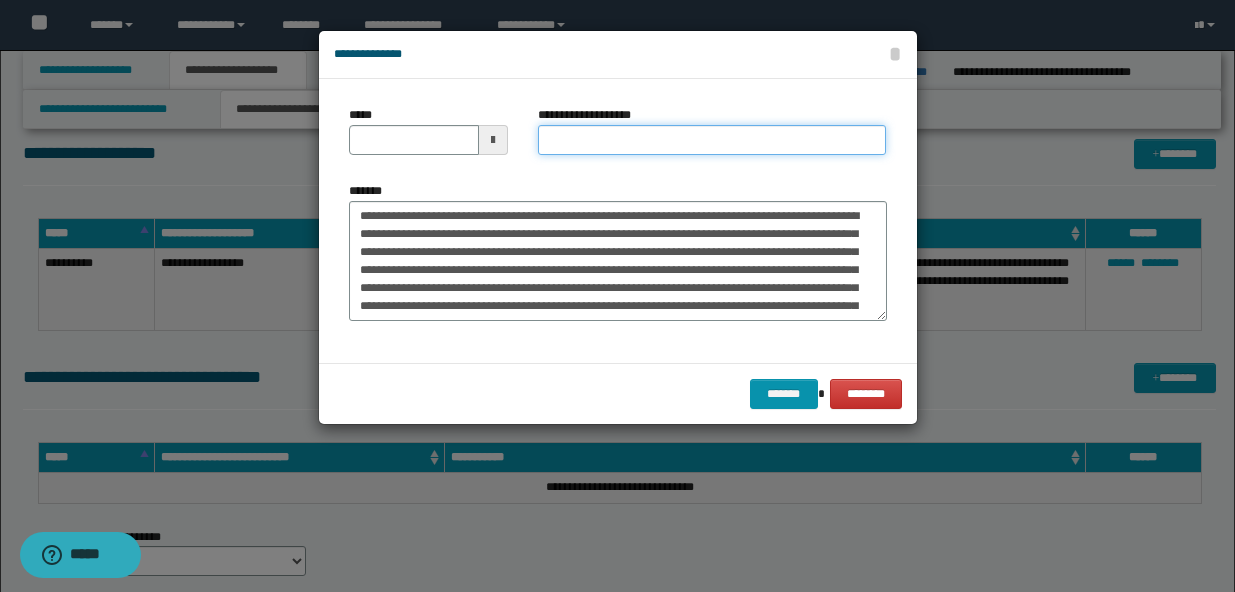 click on "**********" at bounding box center [712, 140] 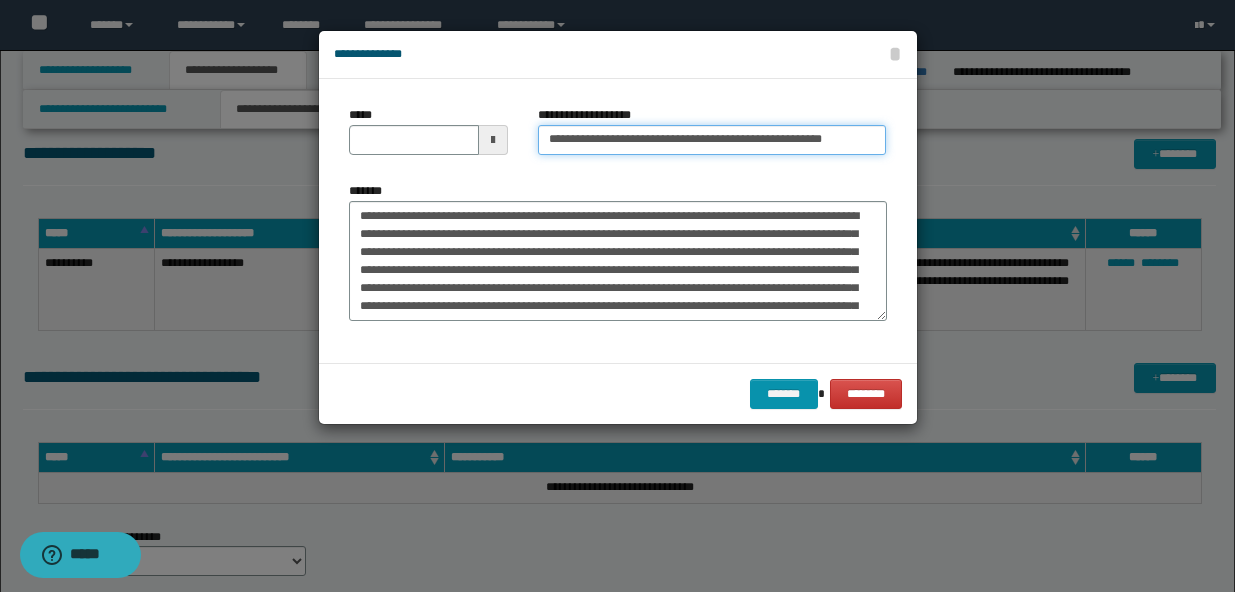 scroll, scrollTop: 0, scrollLeft: 31, axis: horizontal 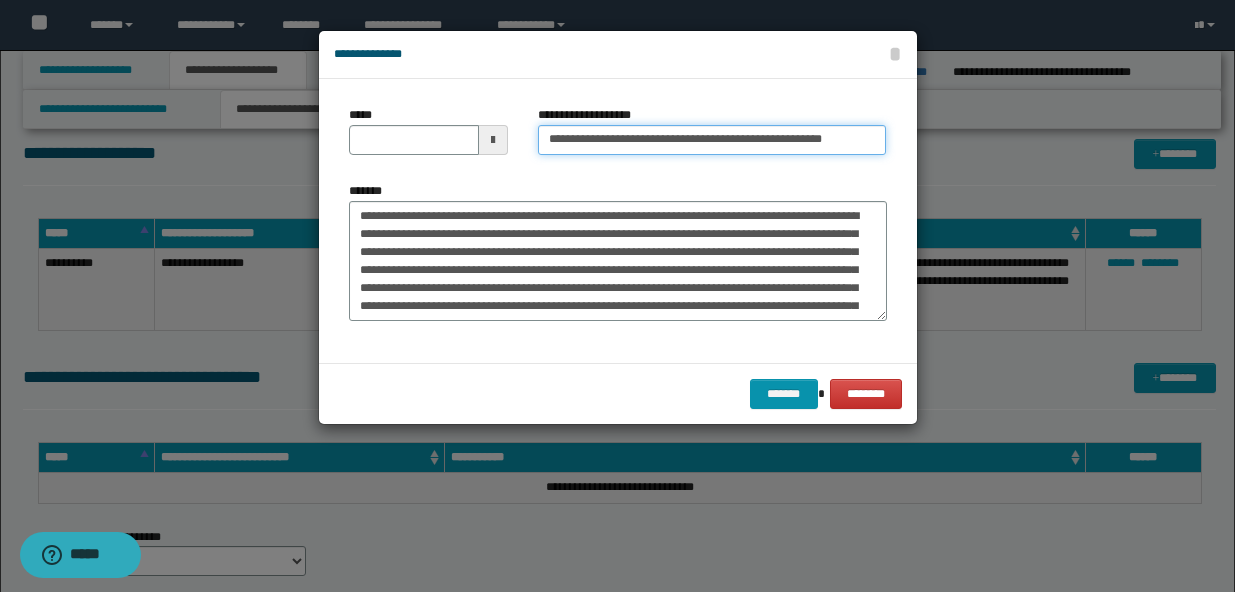 click on "**********" at bounding box center [712, 140] 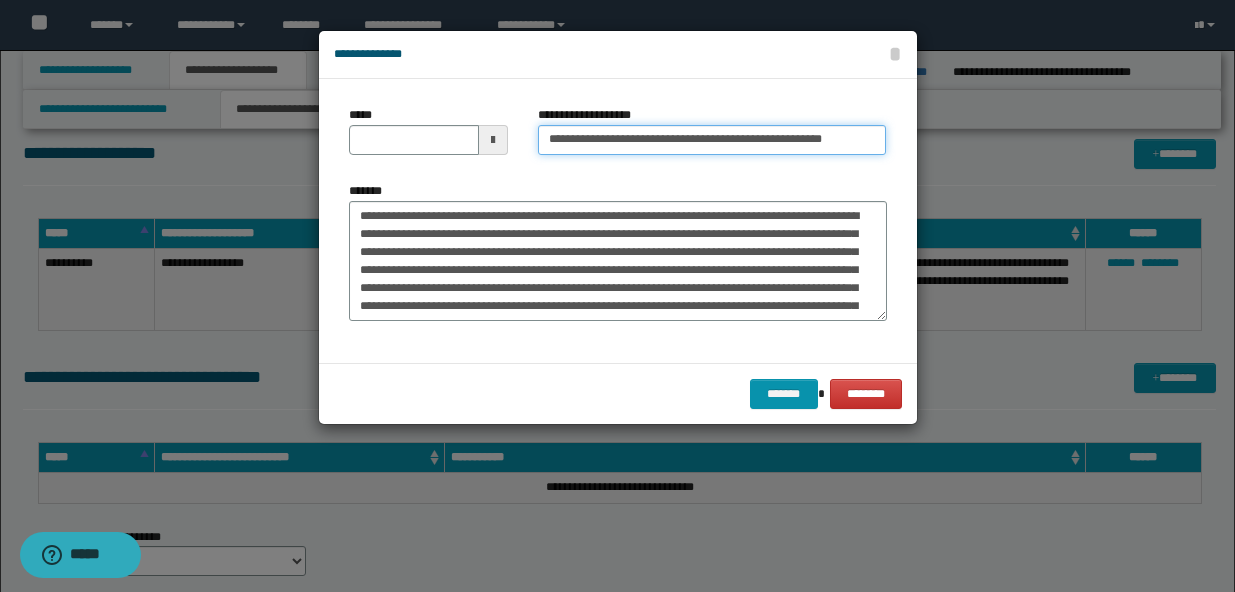 click on "**********" at bounding box center [712, 140] 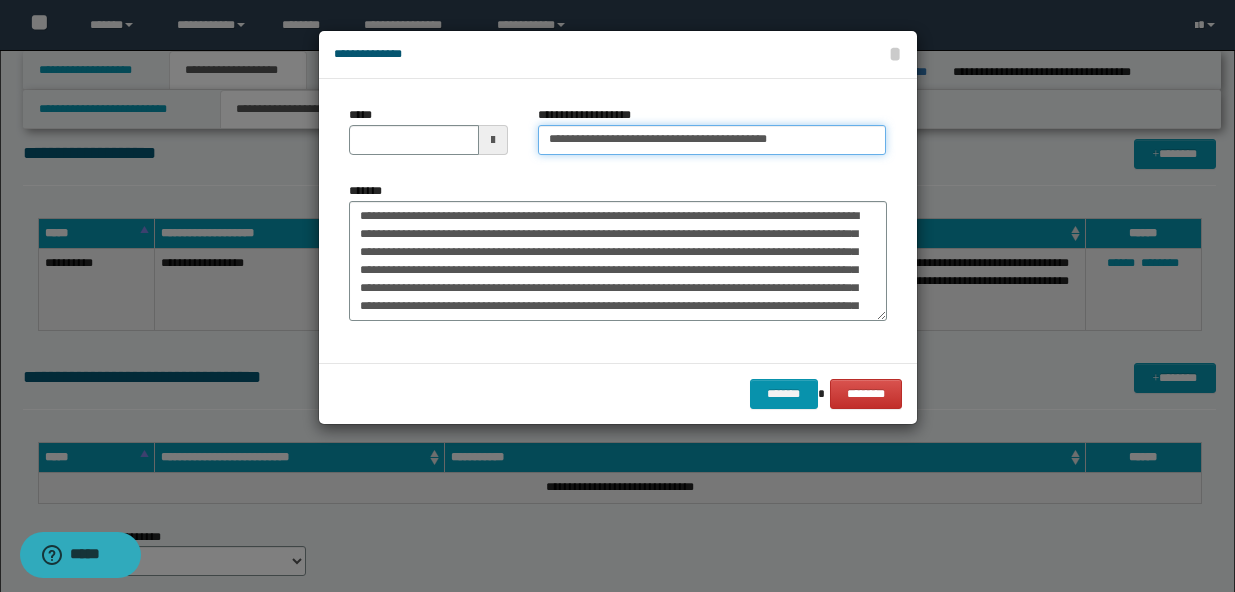 type on "**********" 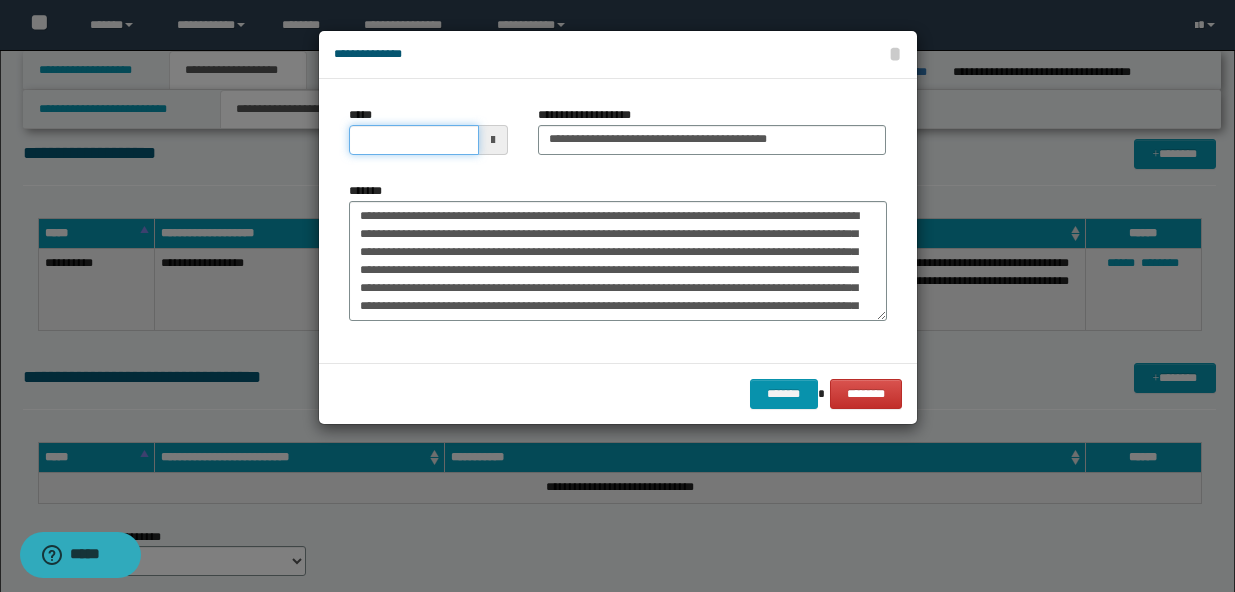 click on "*****" at bounding box center [414, 140] 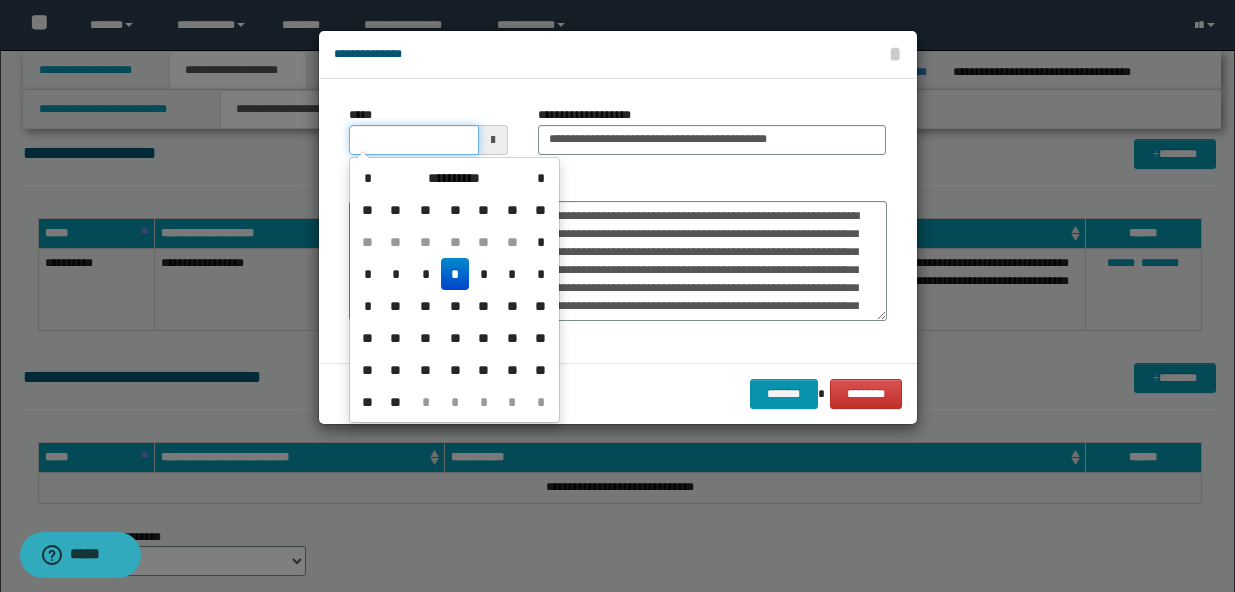 type on "**********" 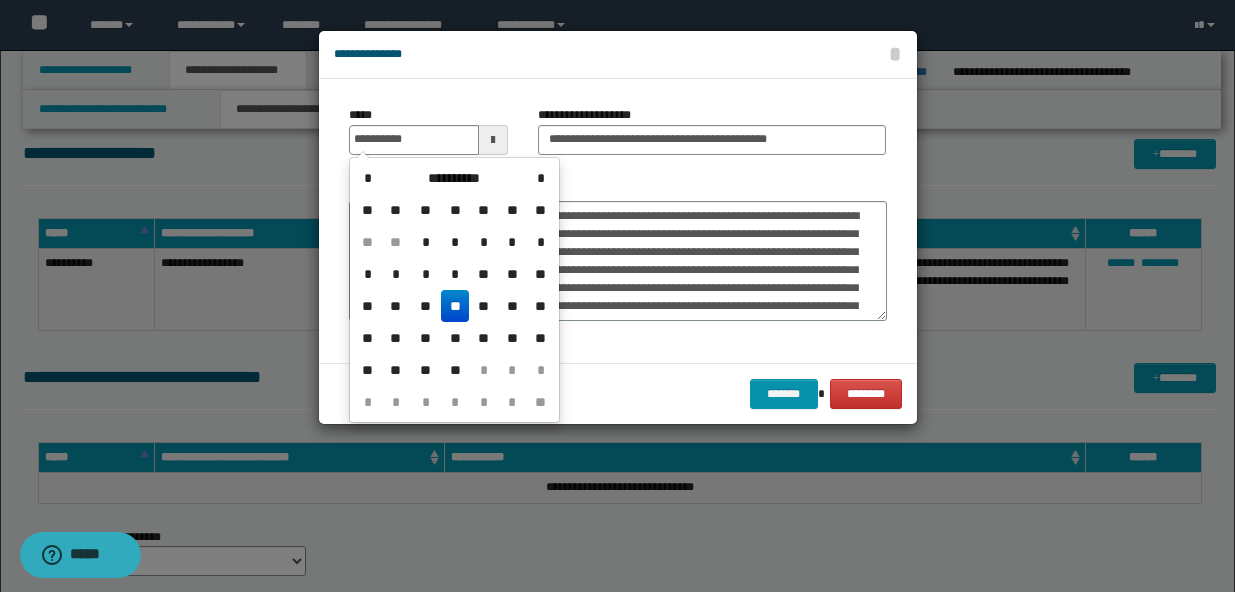 click on "**" at bounding box center (455, 306) 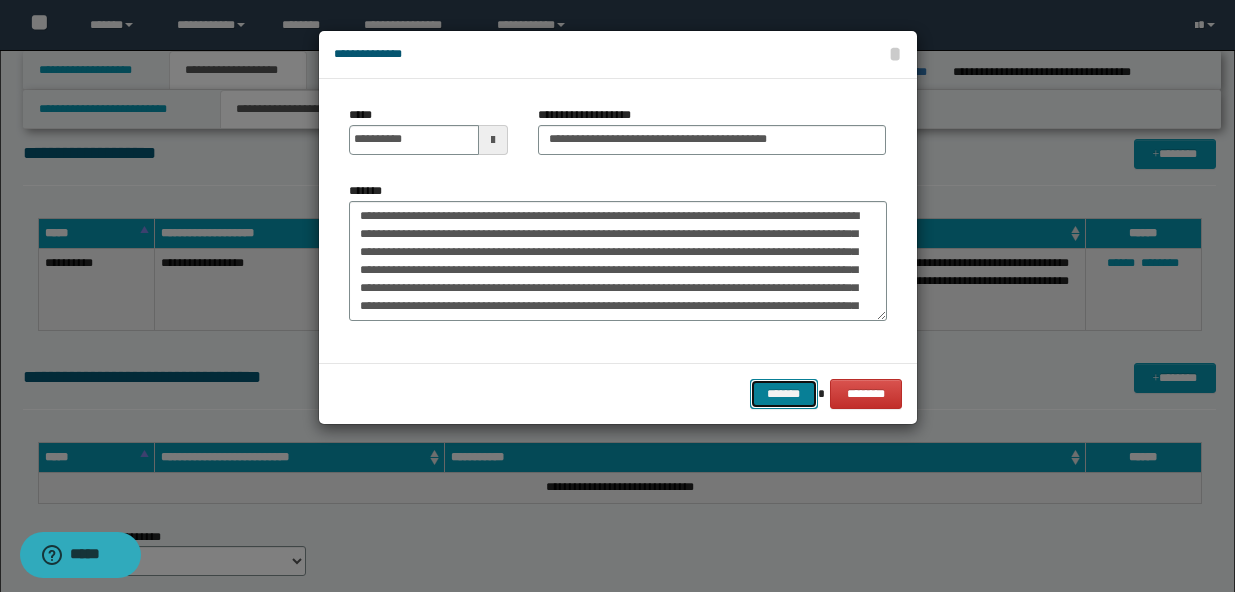 click on "*******" at bounding box center [784, 394] 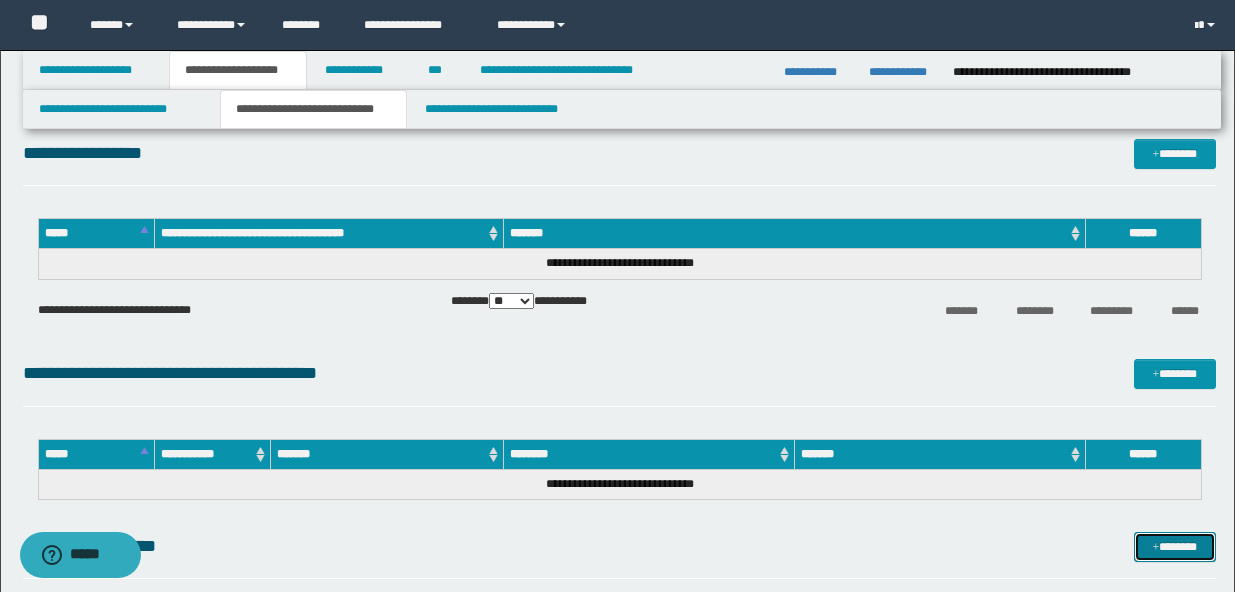scroll, scrollTop: 0, scrollLeft: 0, axis: both 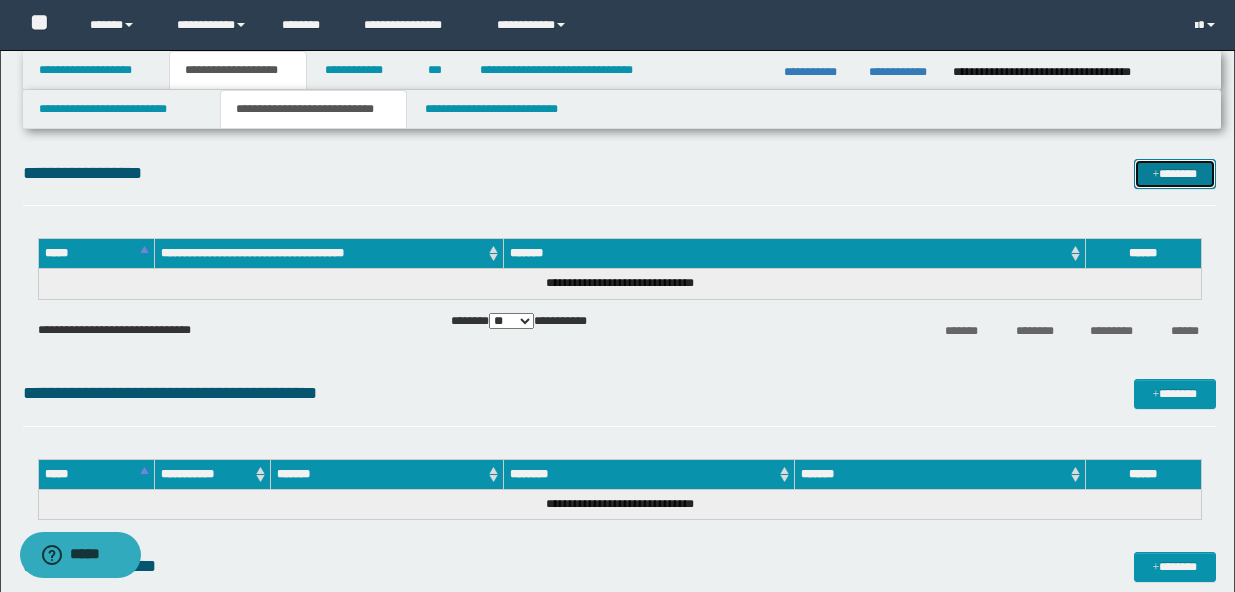 click on "*******" at bounding box center (1175, 174) 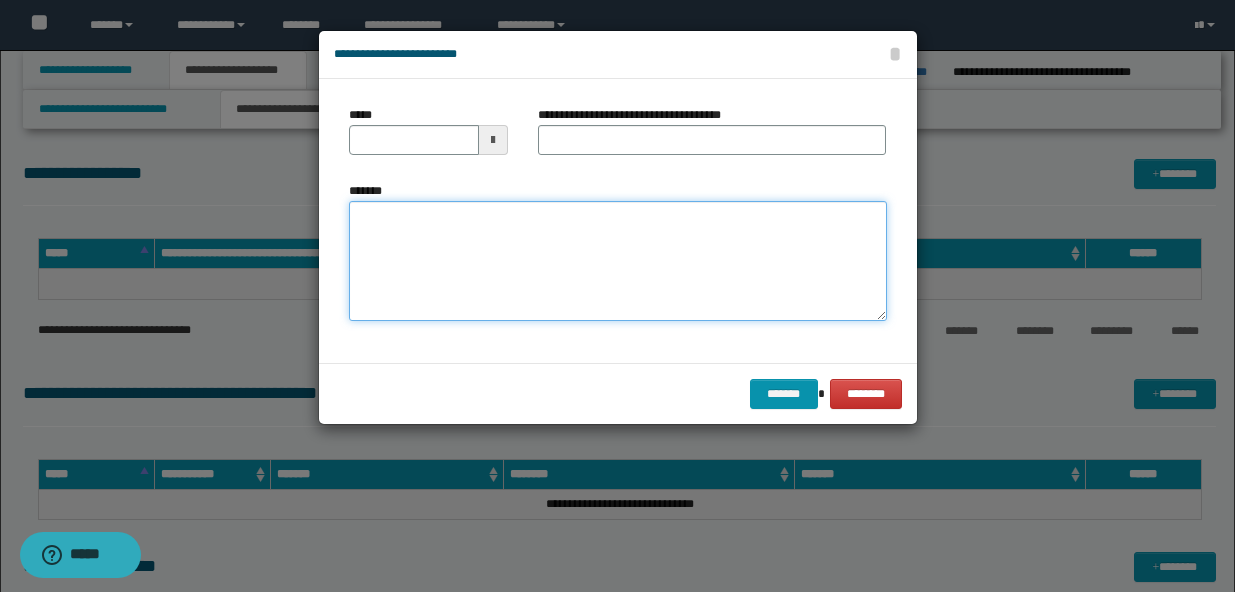 click on "*******" at bounding box center [618, 261] 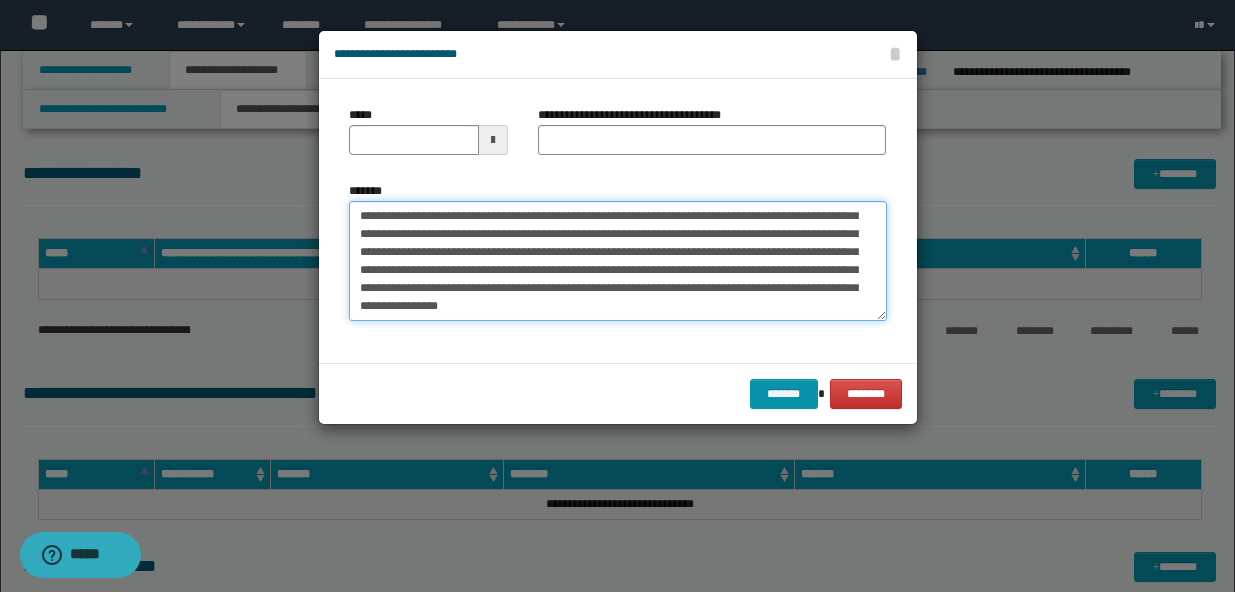 scroll, scrollTop: 0, scrollLeft: 0, axis: both 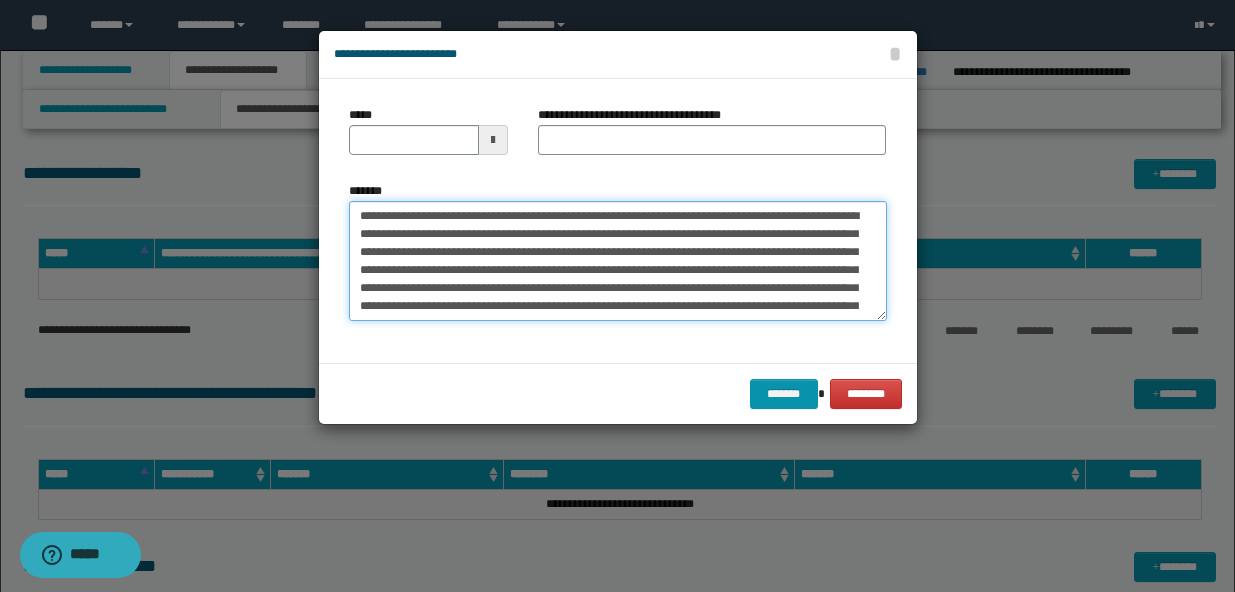 click on "**********" at bounding box center (618, 261) 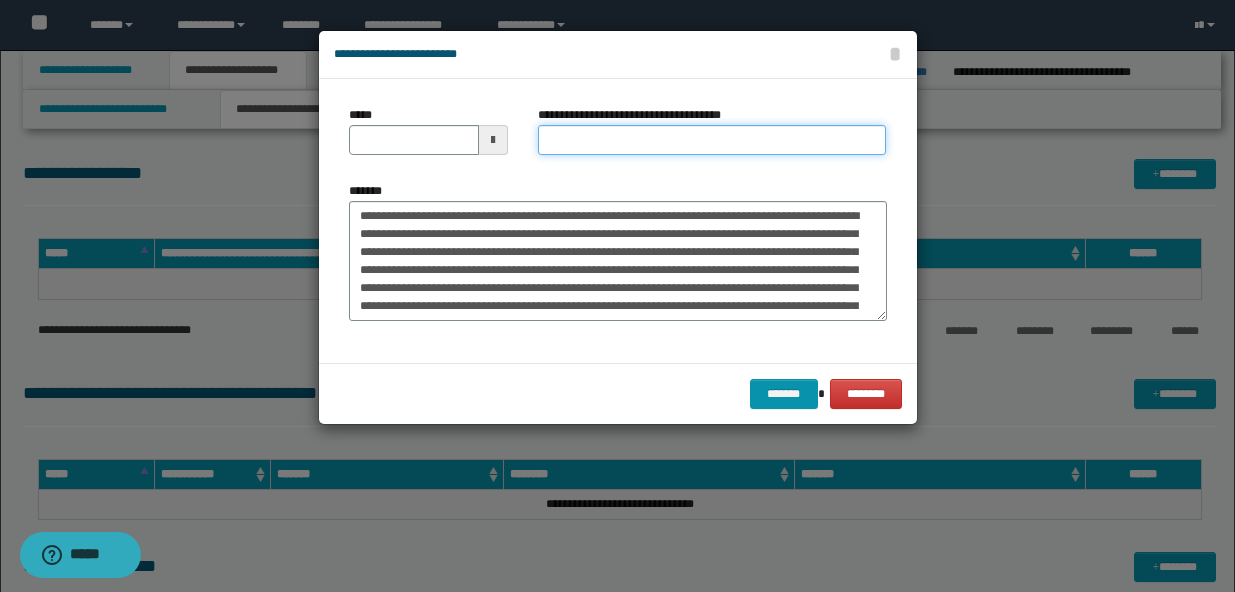 click on "**********" at bounding box center [712, 140] 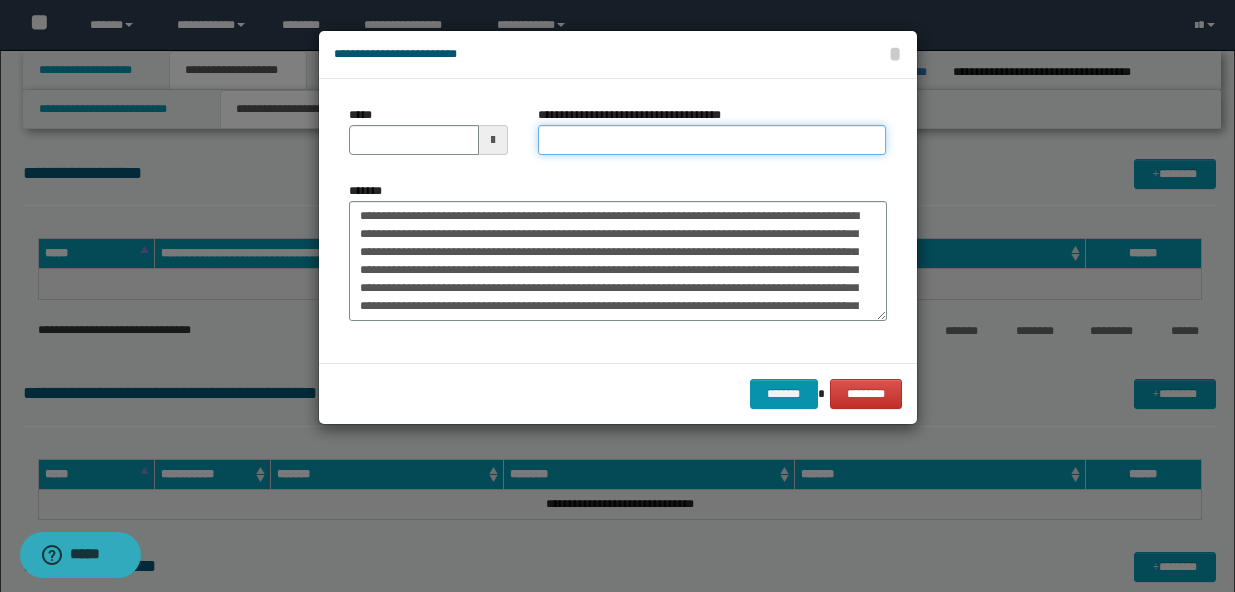 paste on "**********" 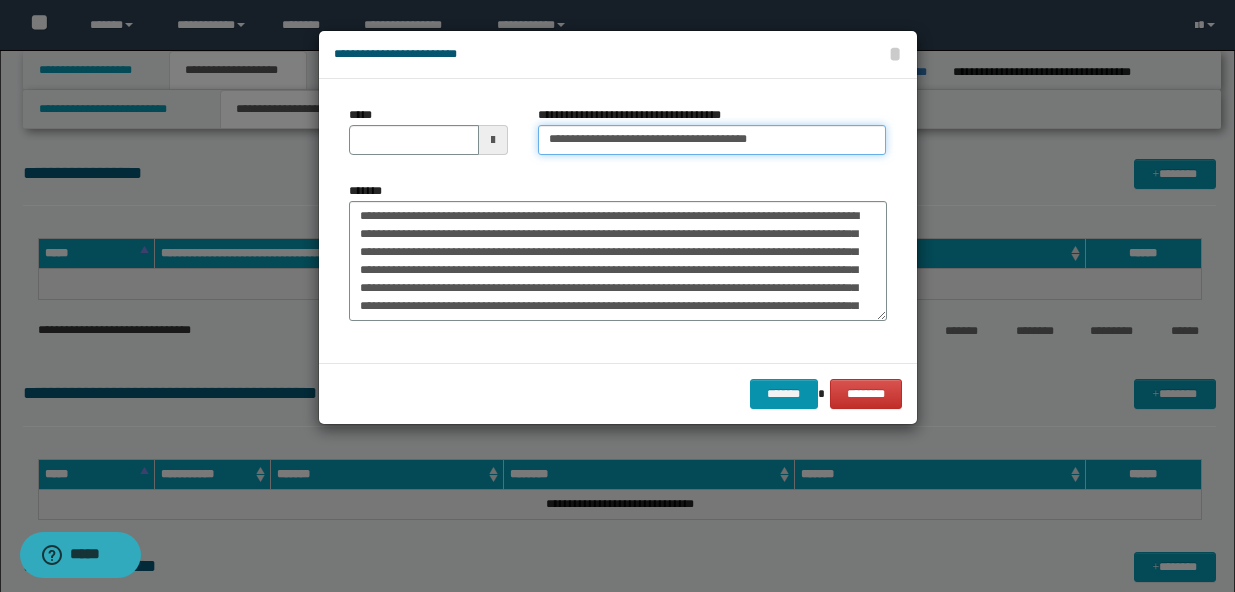 click on "**********" at bounding box center (712, 140) 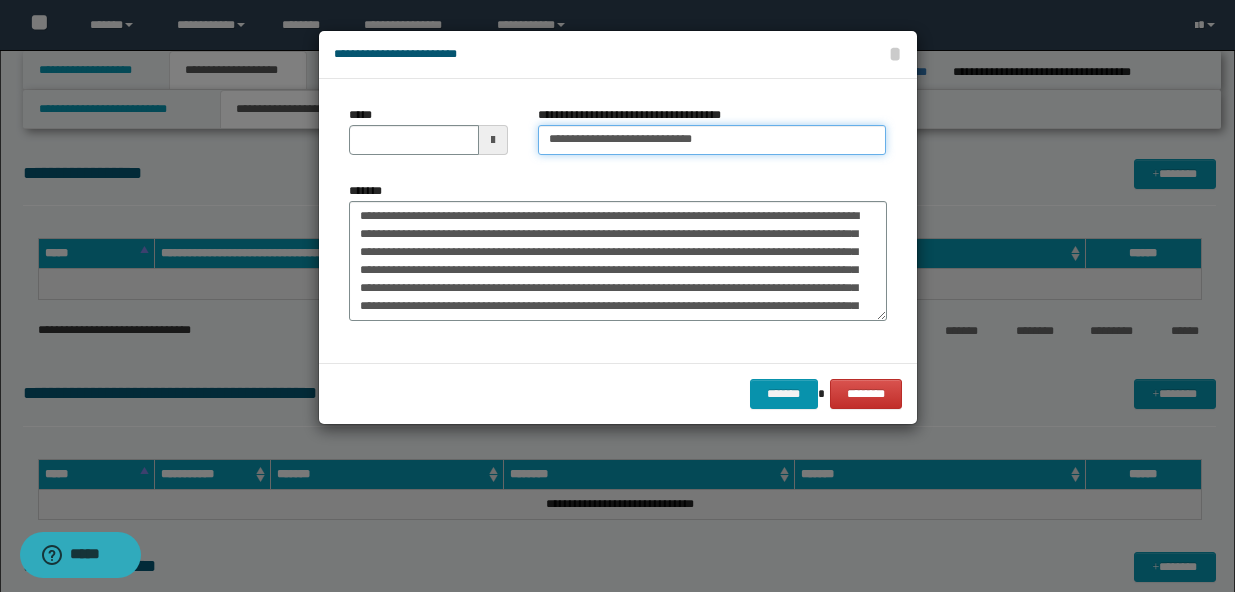 type on "**********" 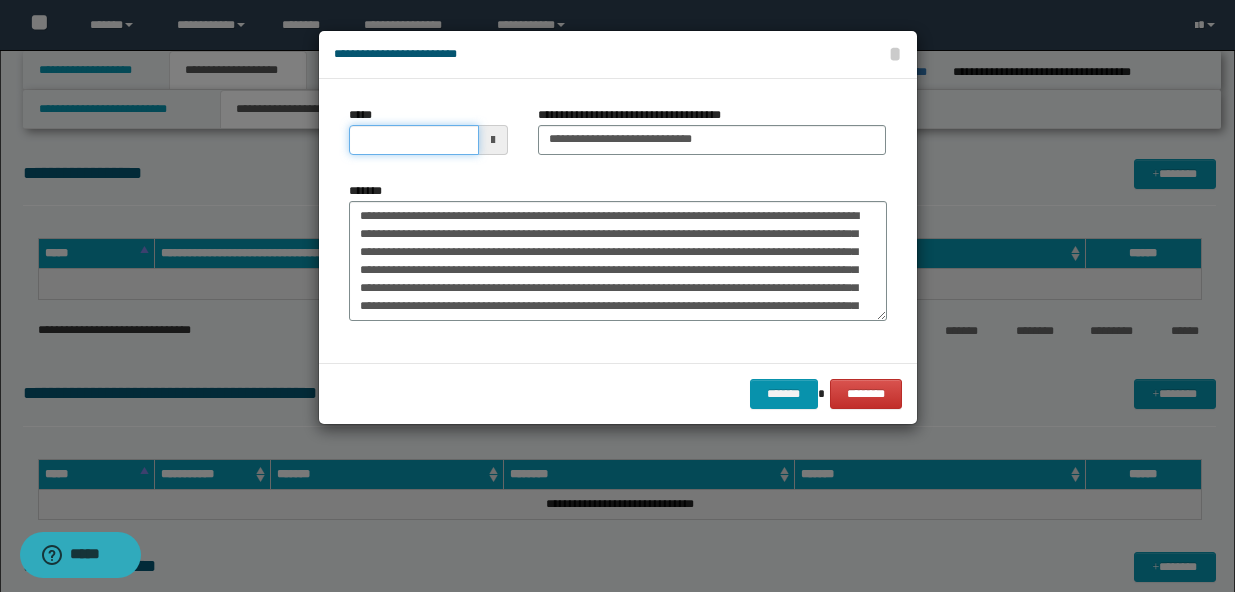click on "*****" at bounding box center (414, 140) 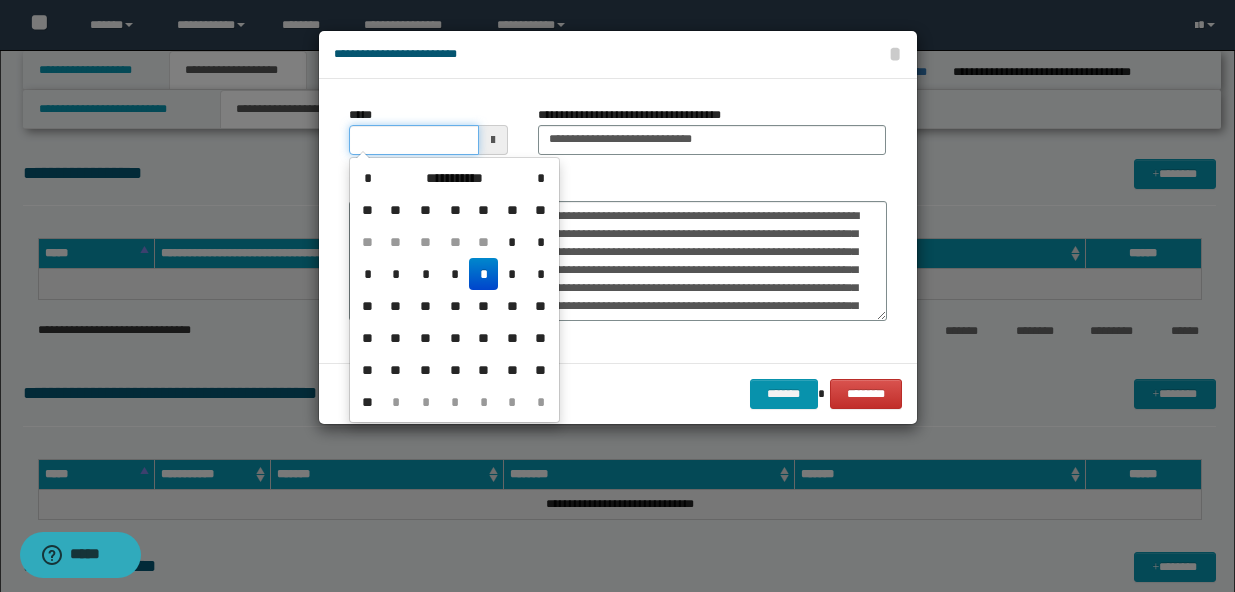 type on "**********" 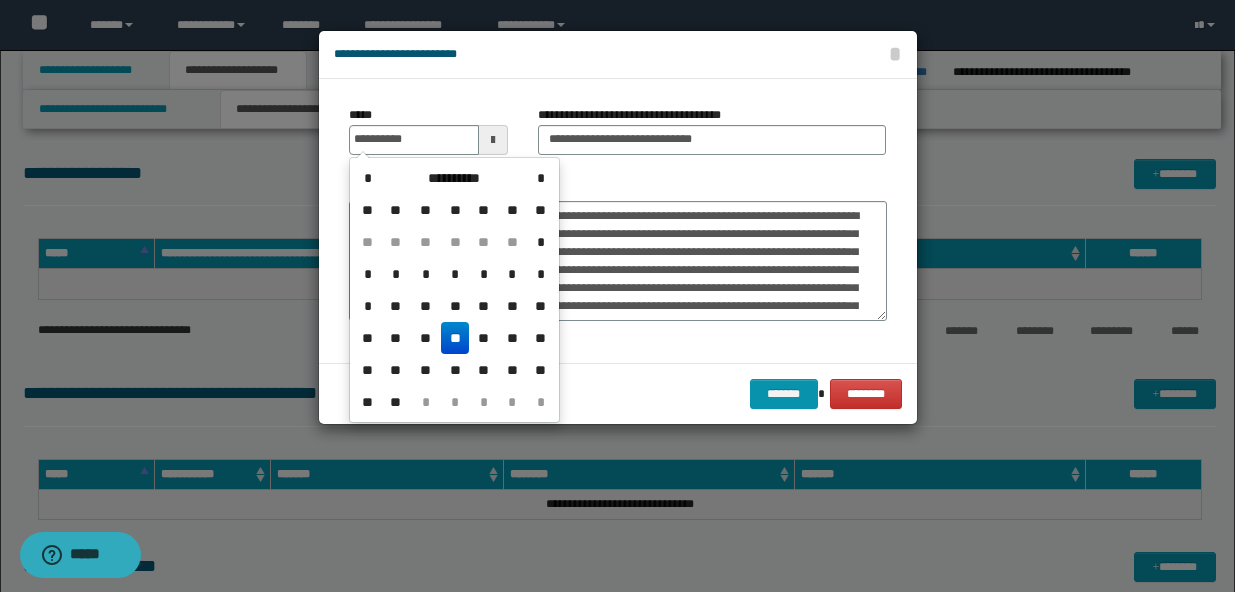 click on "**" at bounding box center (455, 338) 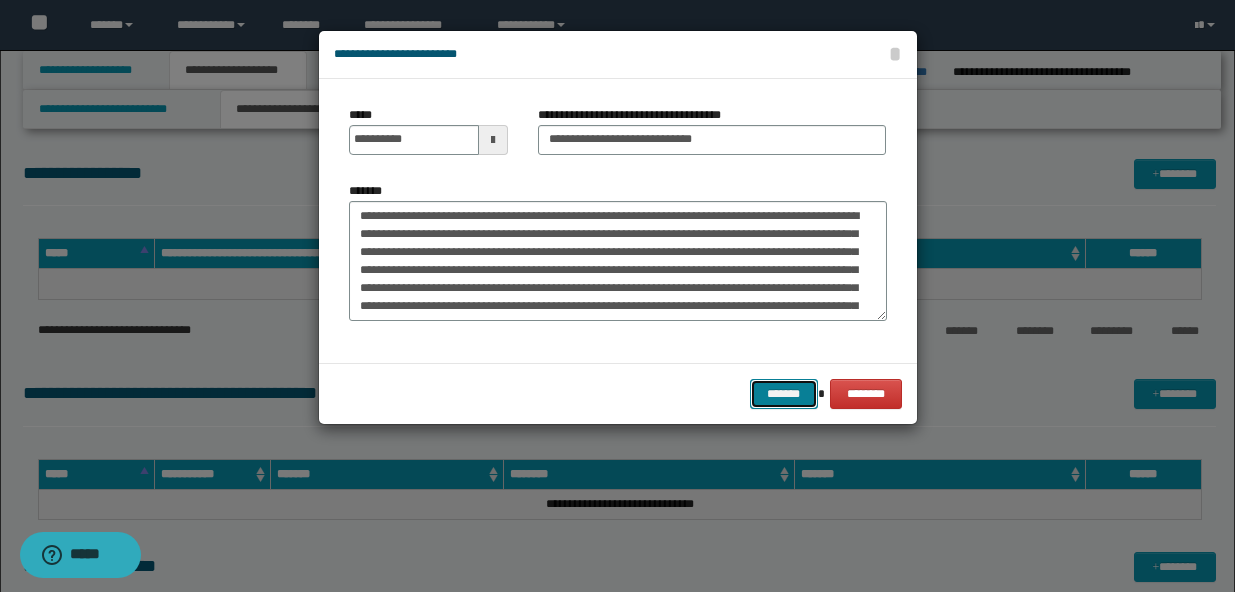 click on "*******" at bounding box center [784, 394] 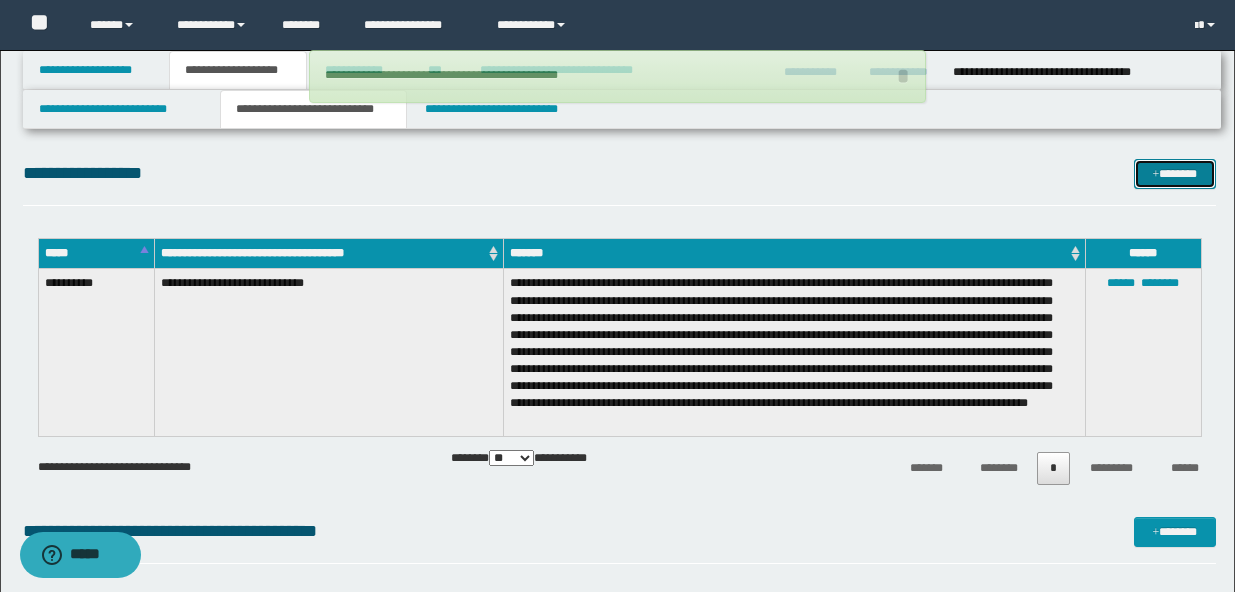 type 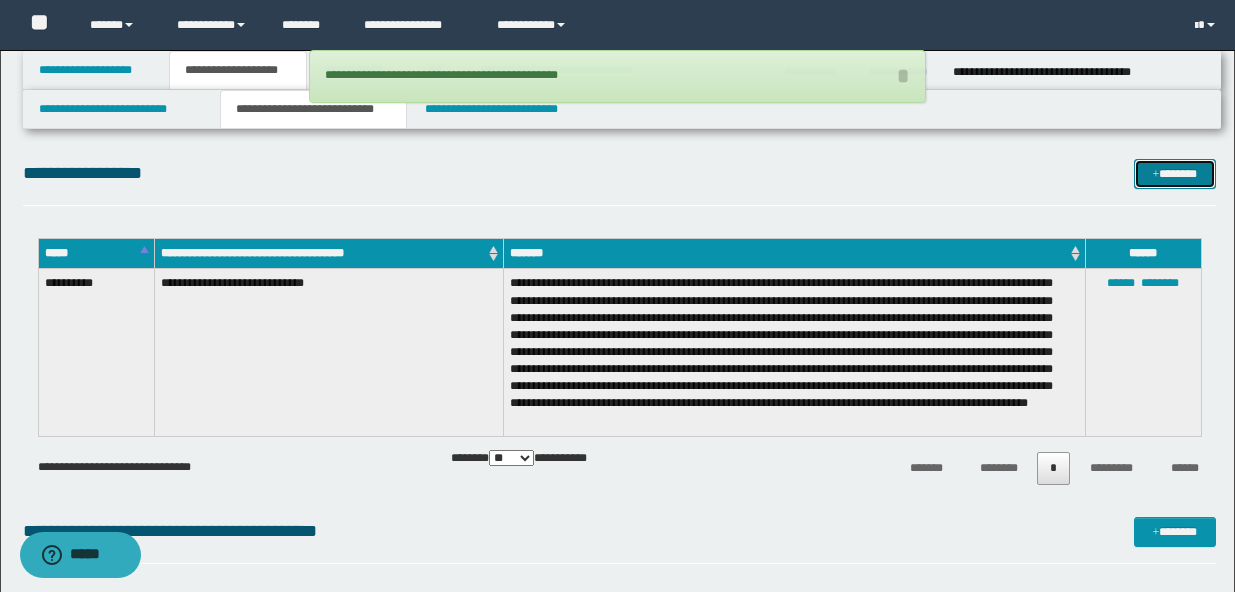 click on "*******" at bounding box center (1175, 174) 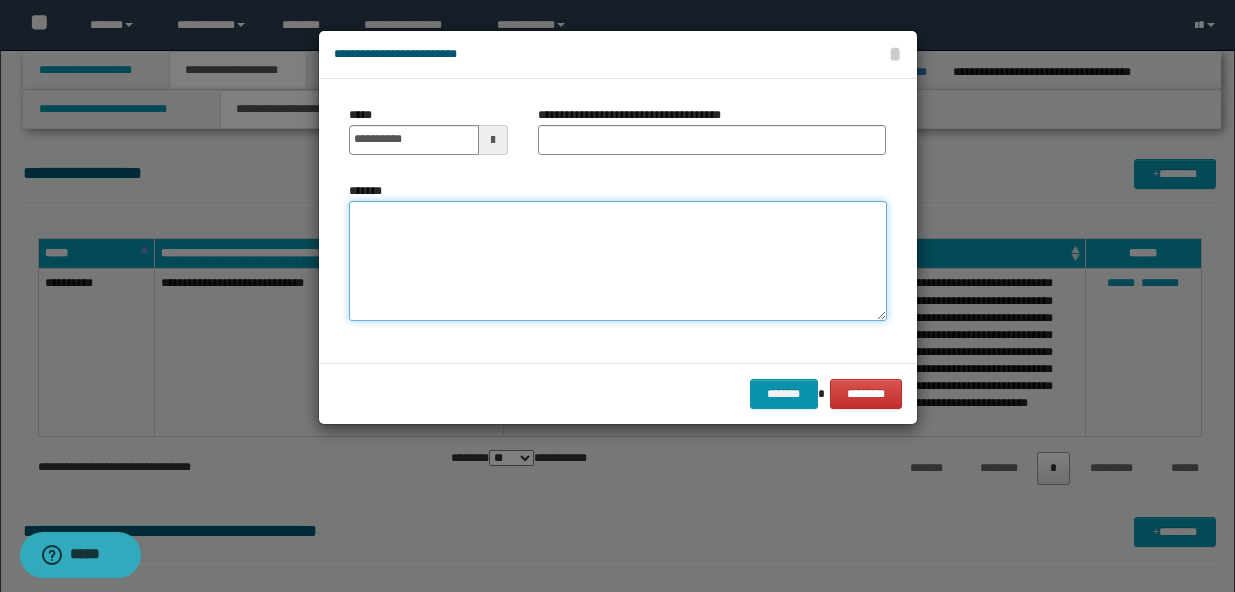 click on "*******" at bounding box center [618, 261] 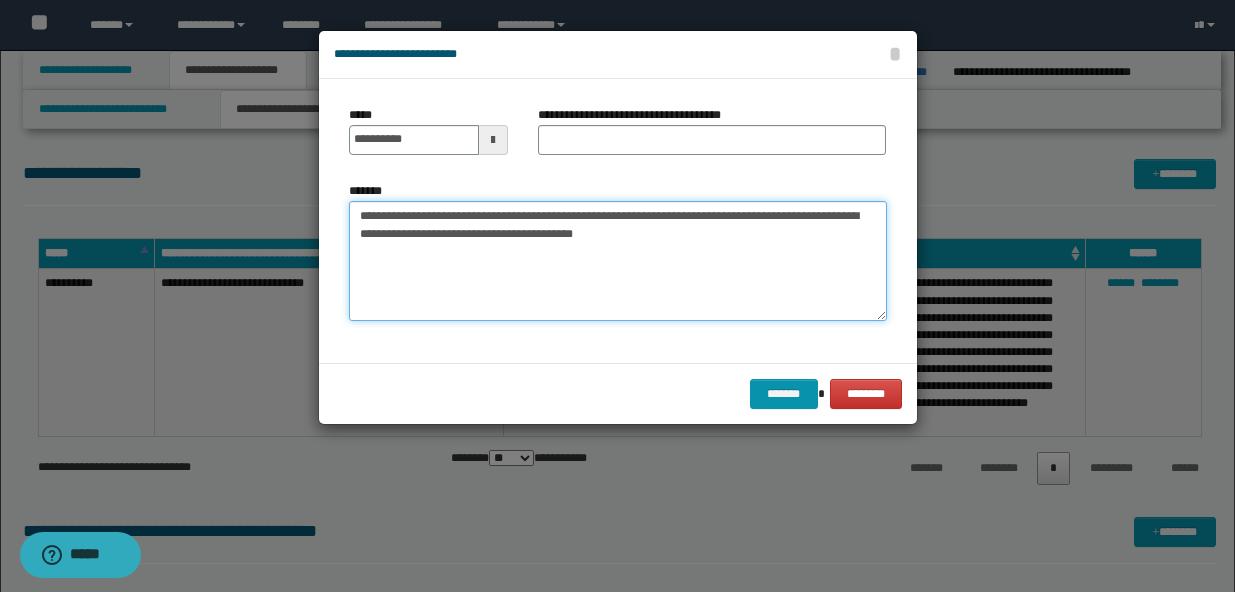 click on "**********" at bounding box center [618, 261] 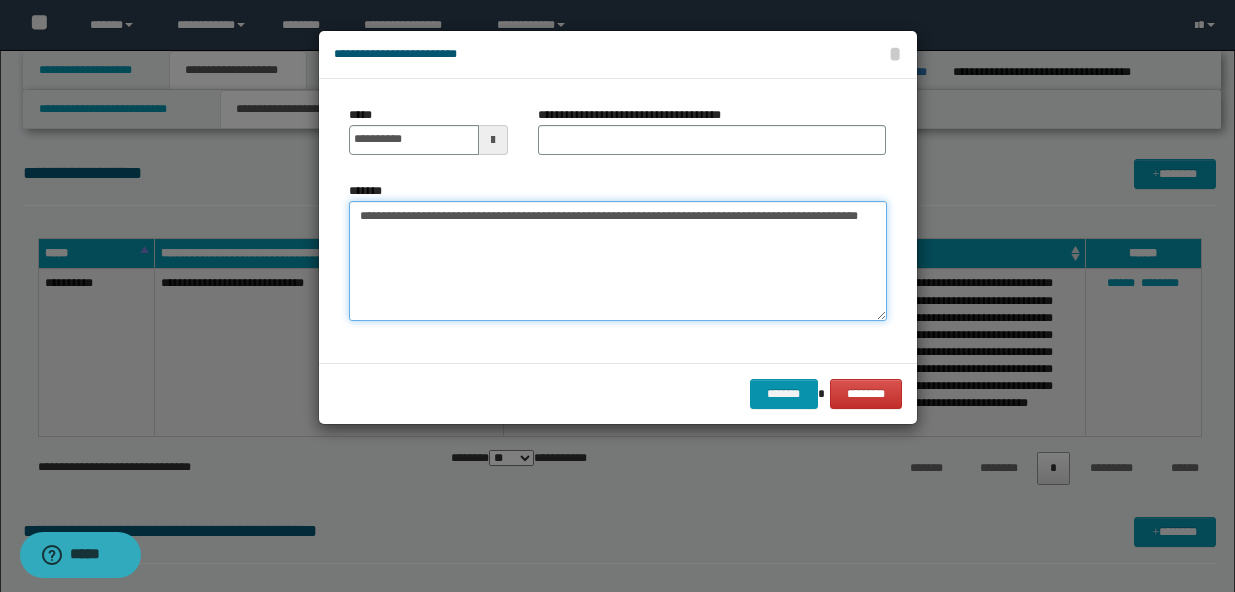 type on "**********" 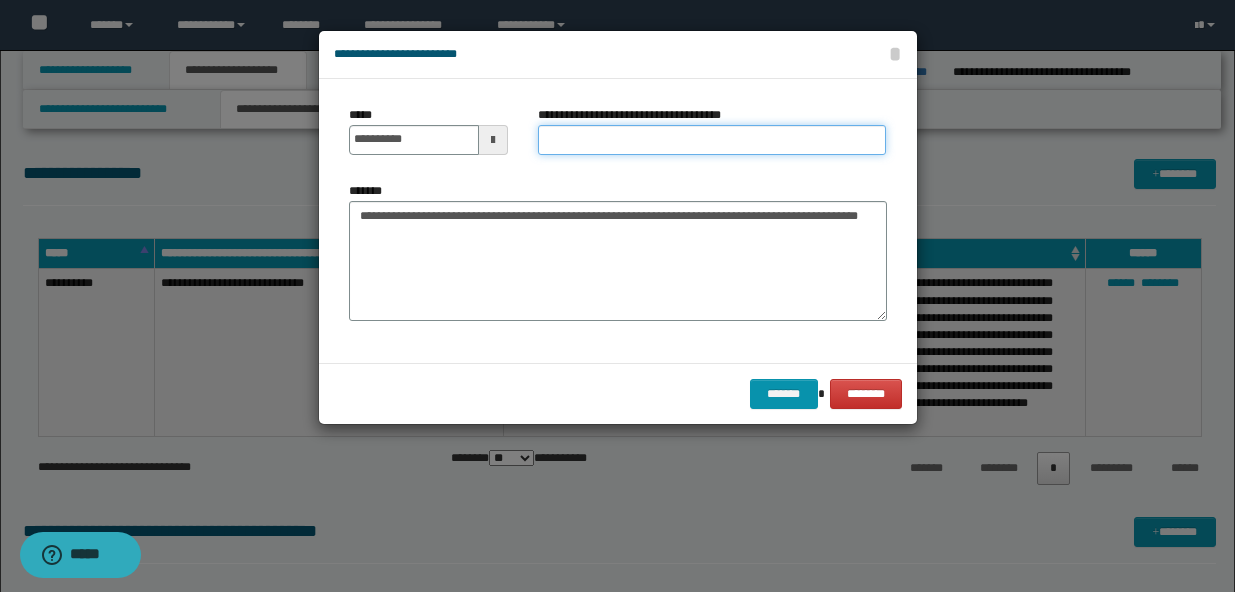 click on "**********" at bounding box center [712, 140] 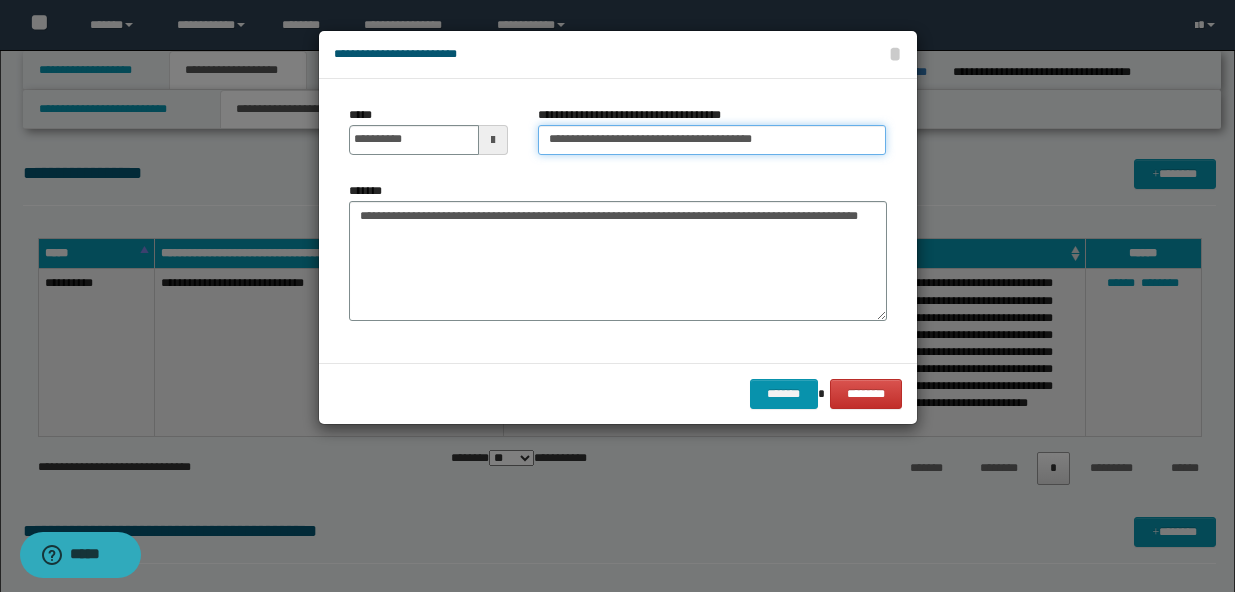click on "**********" at bounding box center (712, 140) 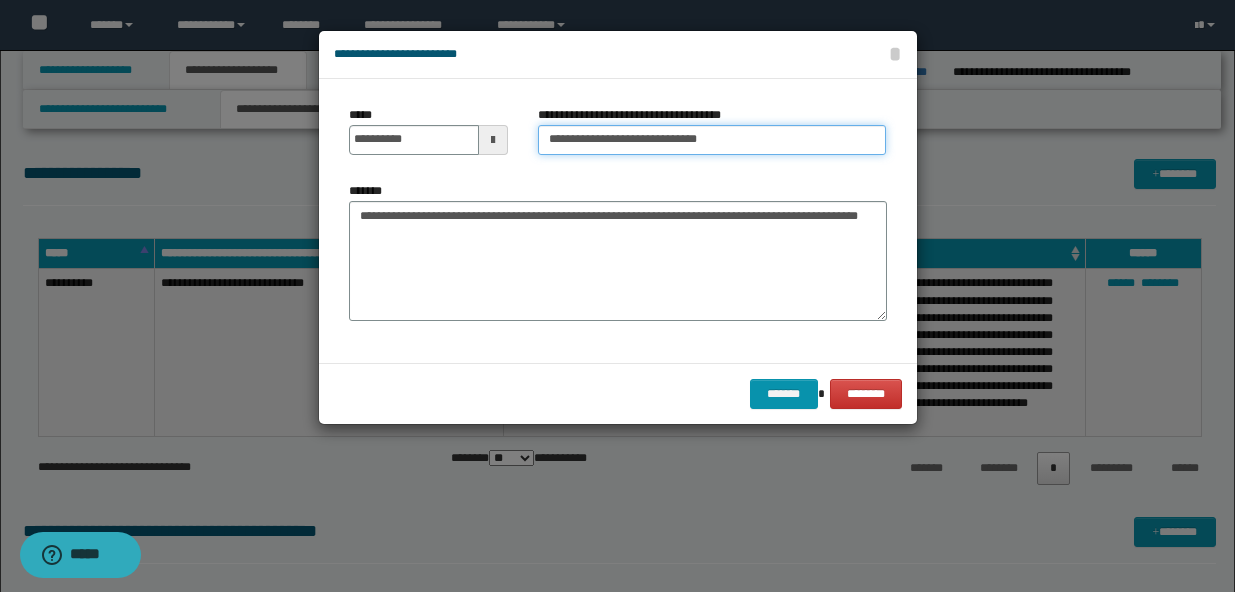 type on "**********" 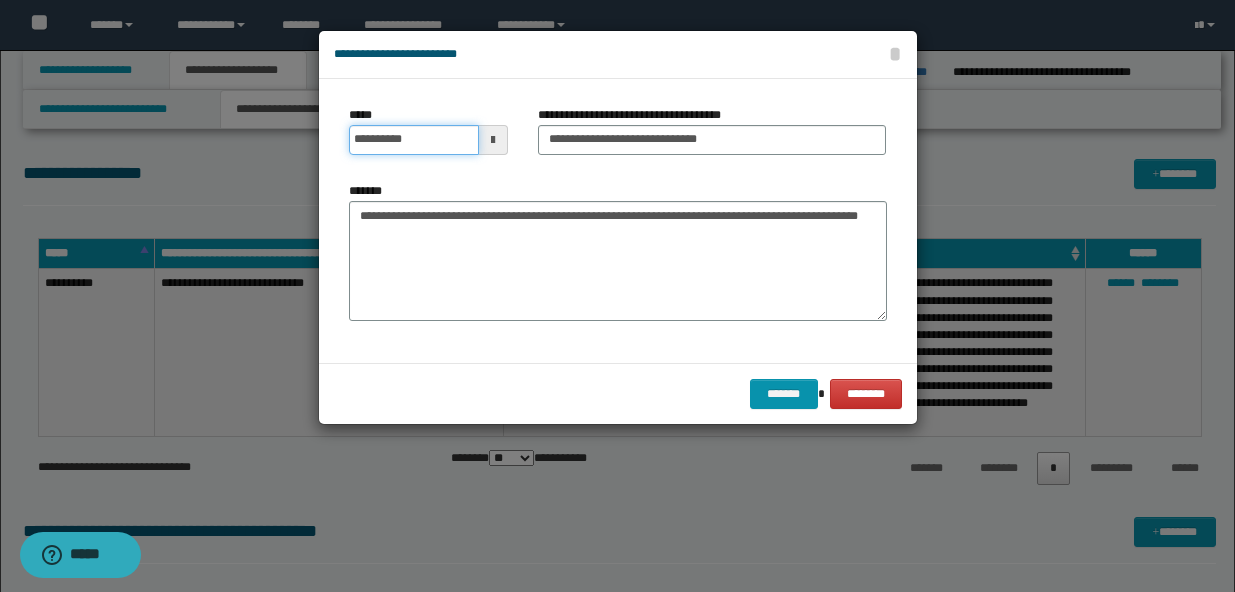 click on "**********" at bounding box center [414, 140] 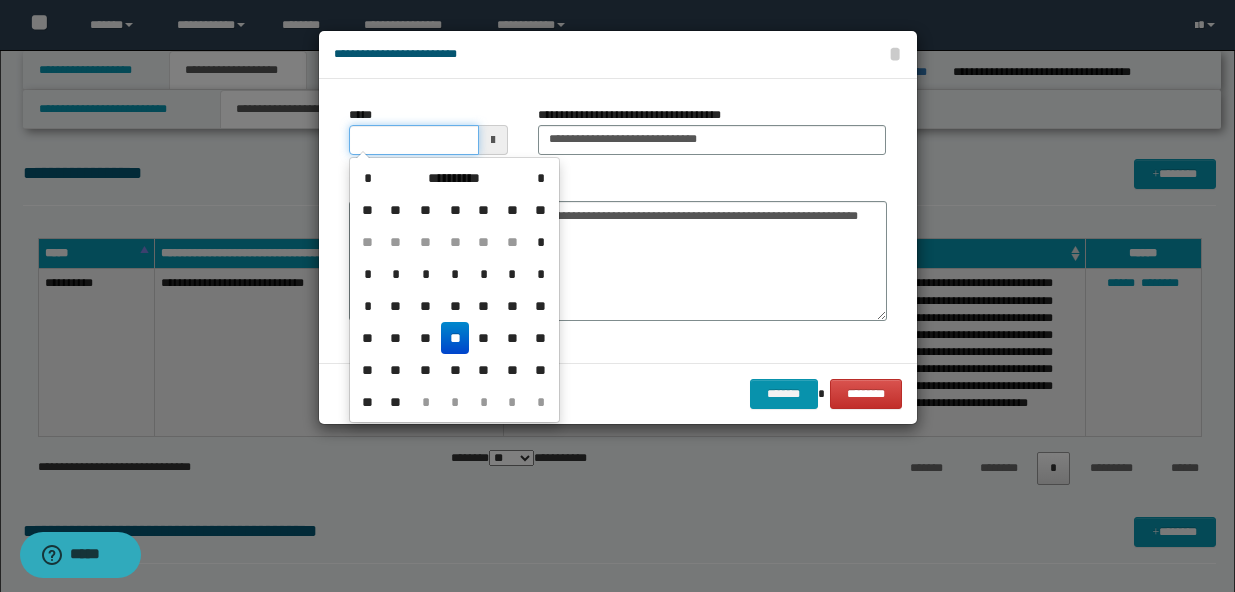 type on "**********" 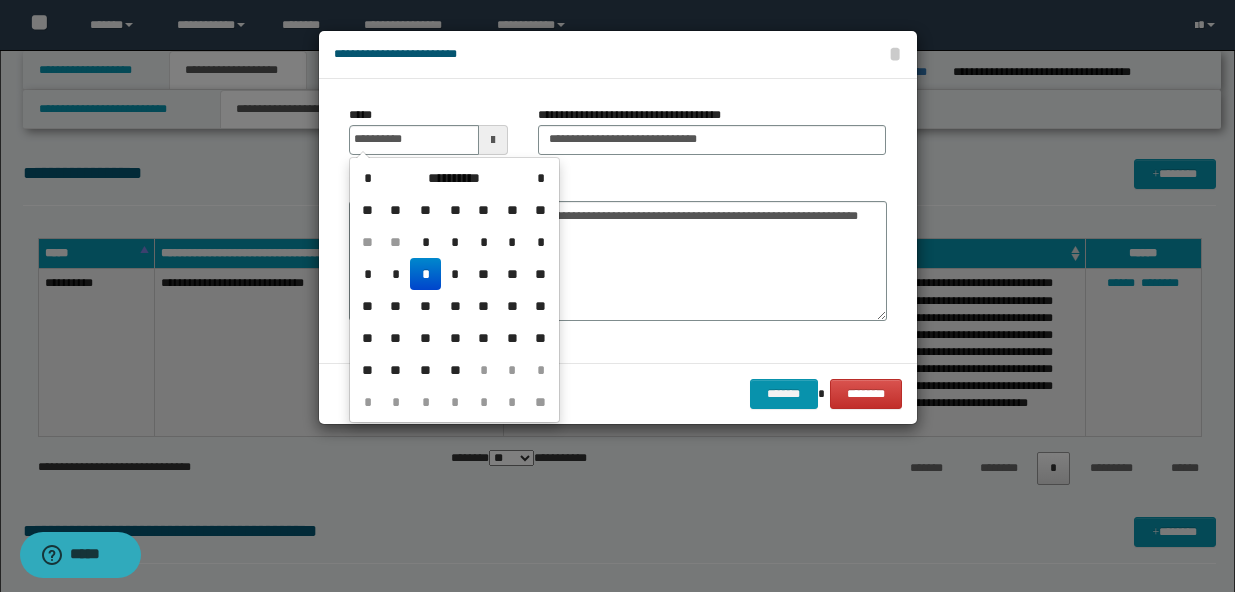 click on "*" at bounding box center (425, 274) 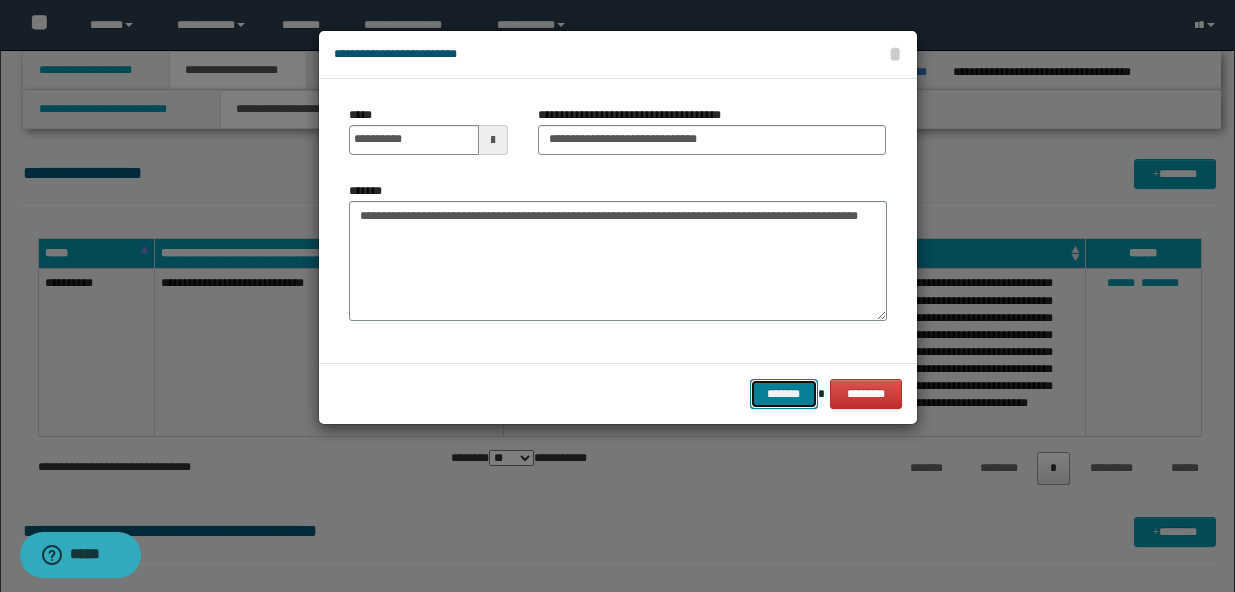 click on "*******" at bounding box center [784, 394] 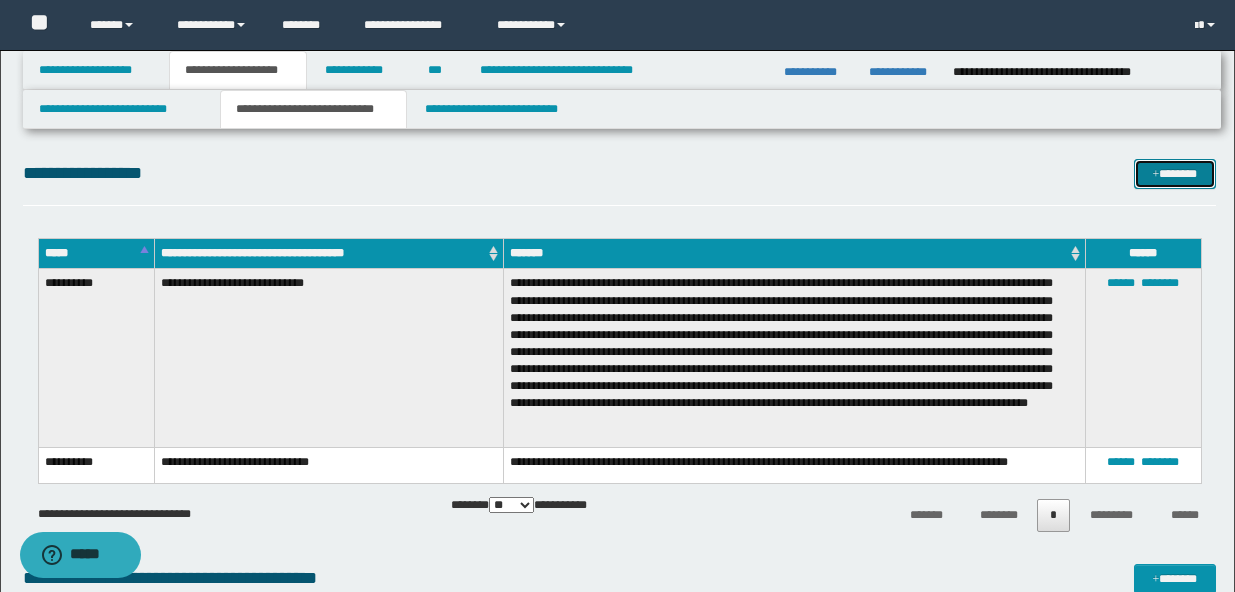 click at bounding box center (1156, 175) 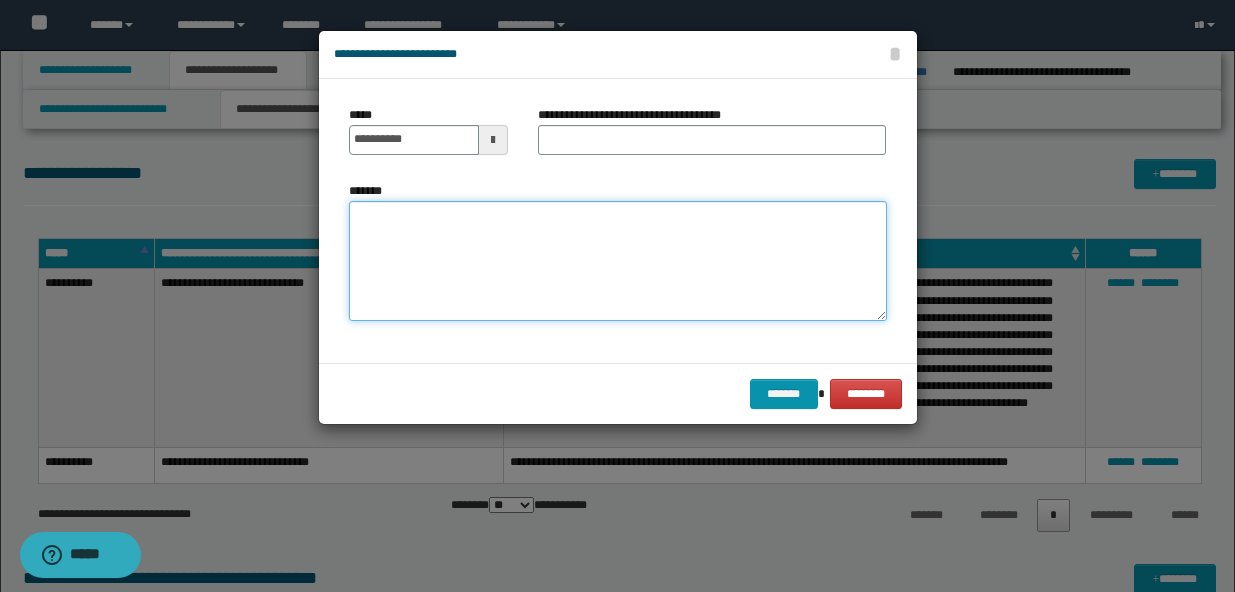 click on "*******" at bounding box center [618, 261] 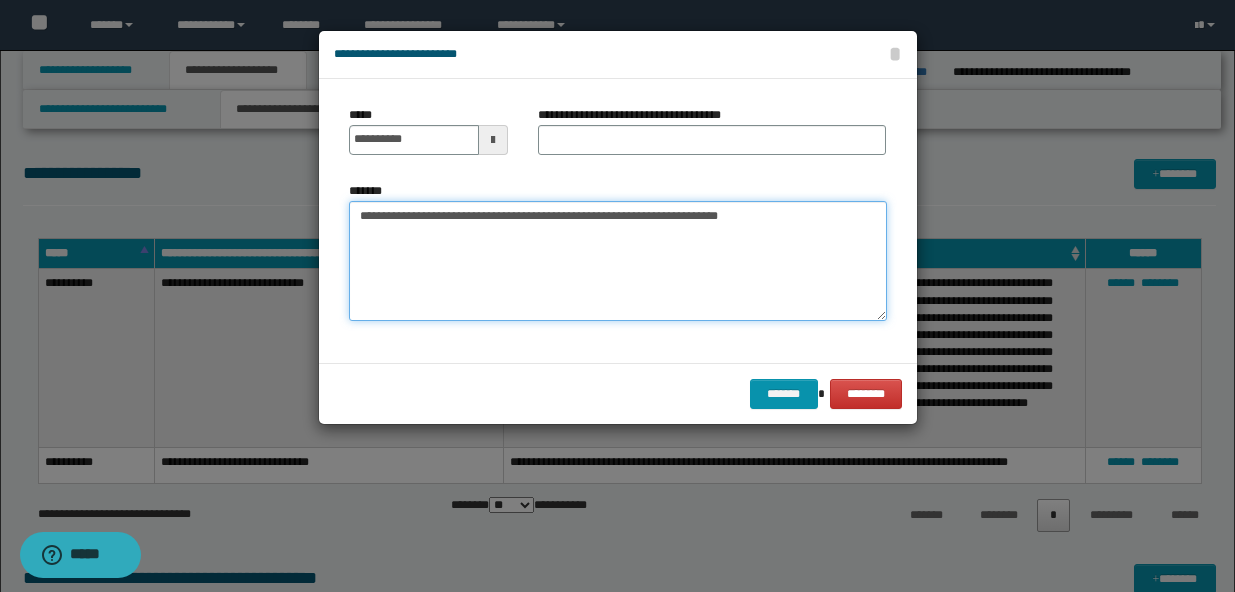 click on "**********" at bounding box center (618, 261) 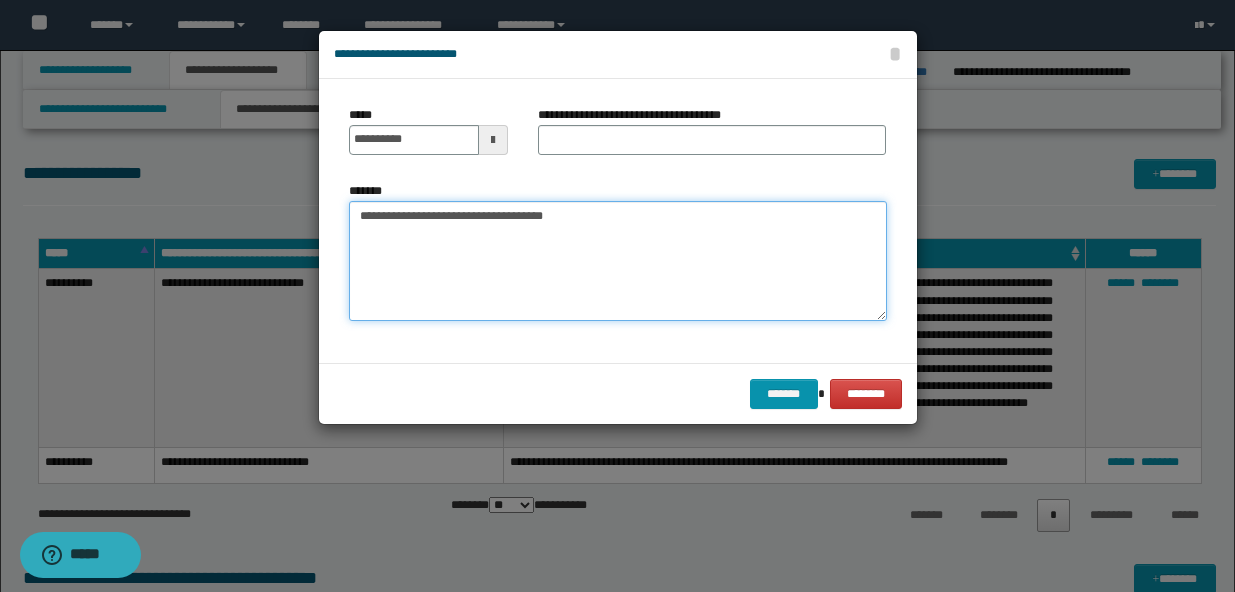 type on "**********" 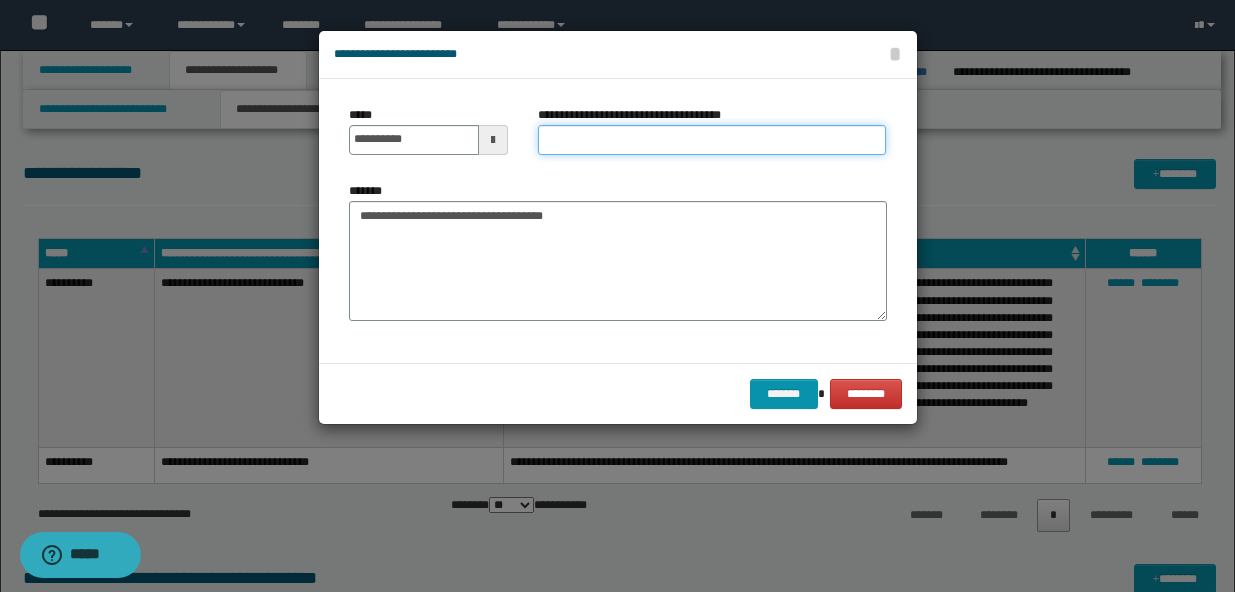 click on "**********" at bounding box center (712, 140) 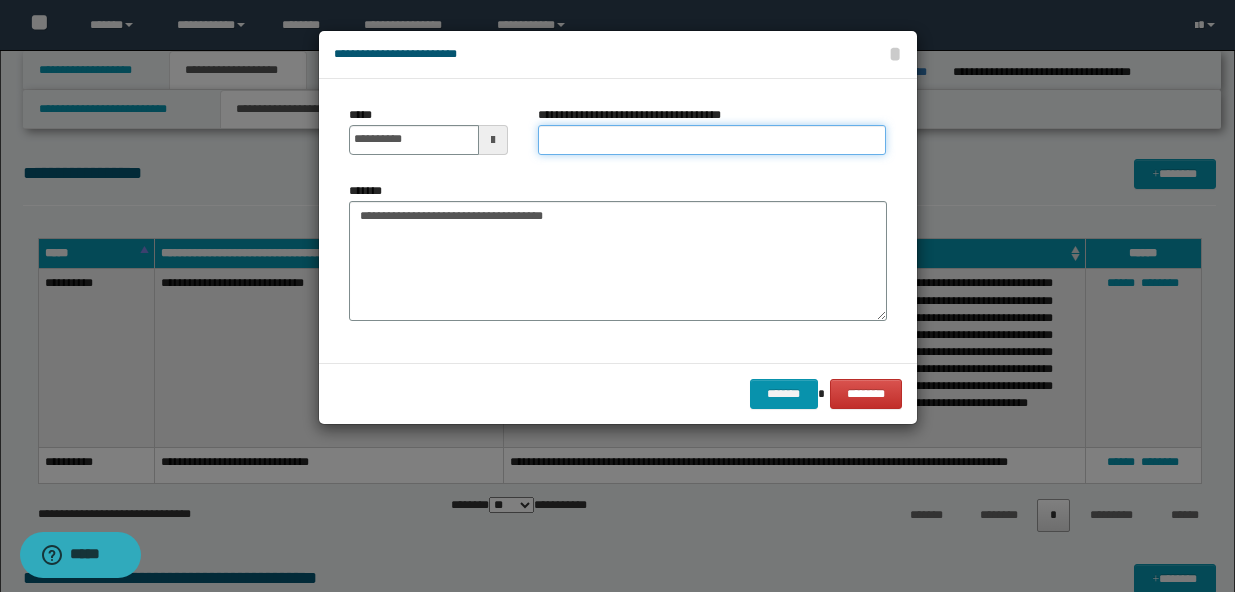 paste on "**********" 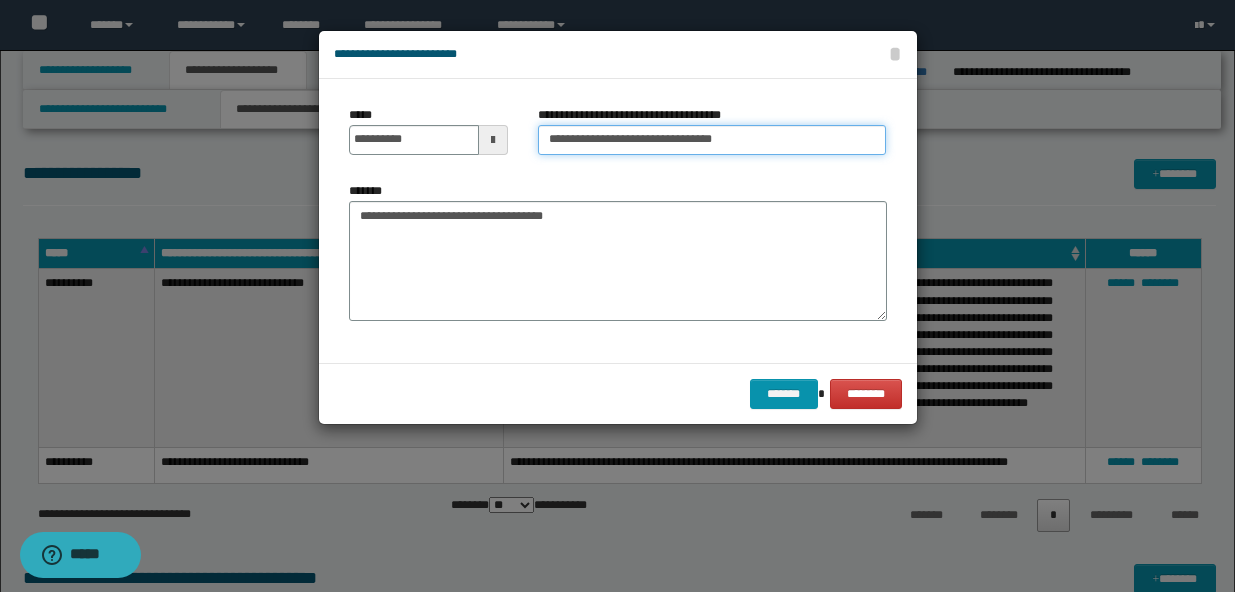 click on "**********" at bounding box center (712, 140) 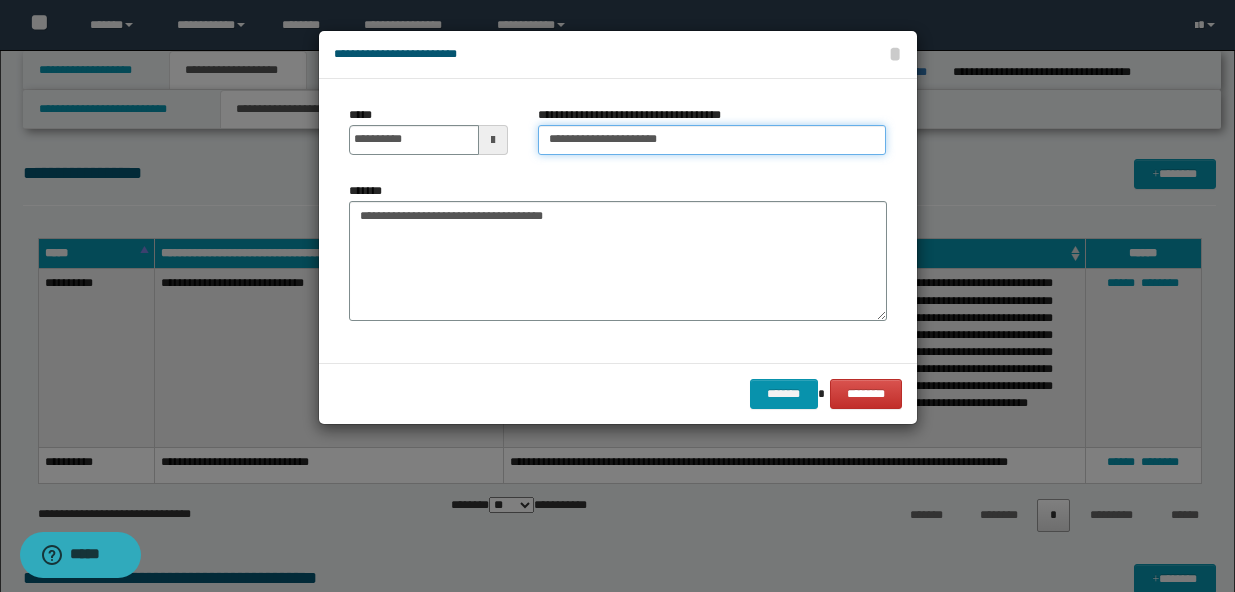 type on "**********" 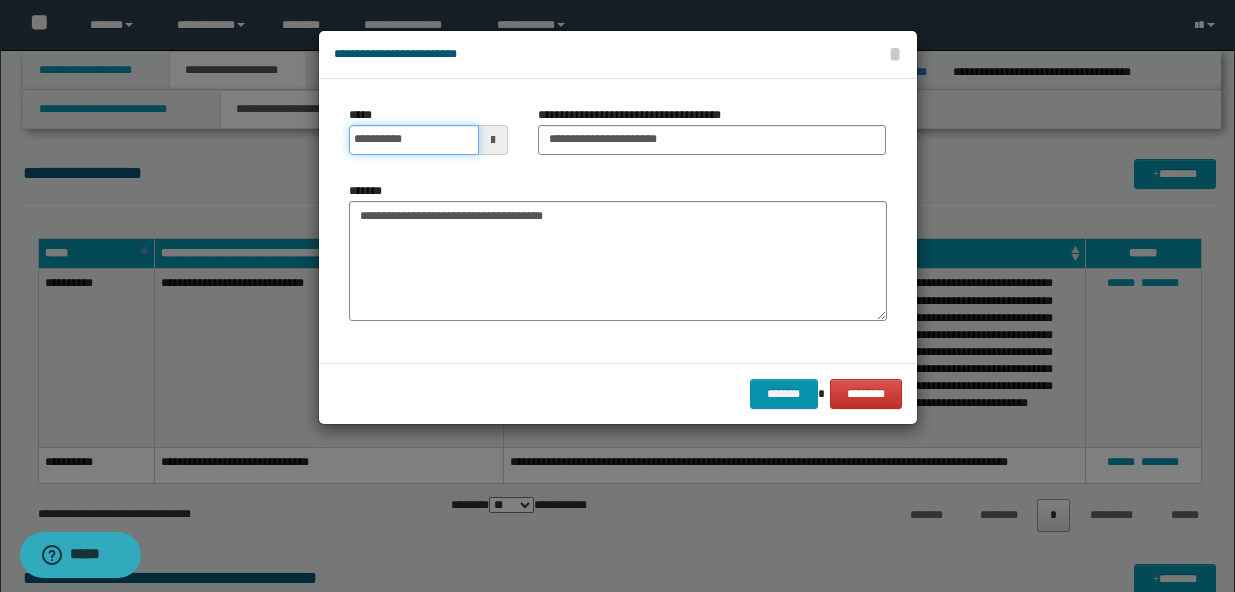 click on "**********" at bounding box center (414, 140) 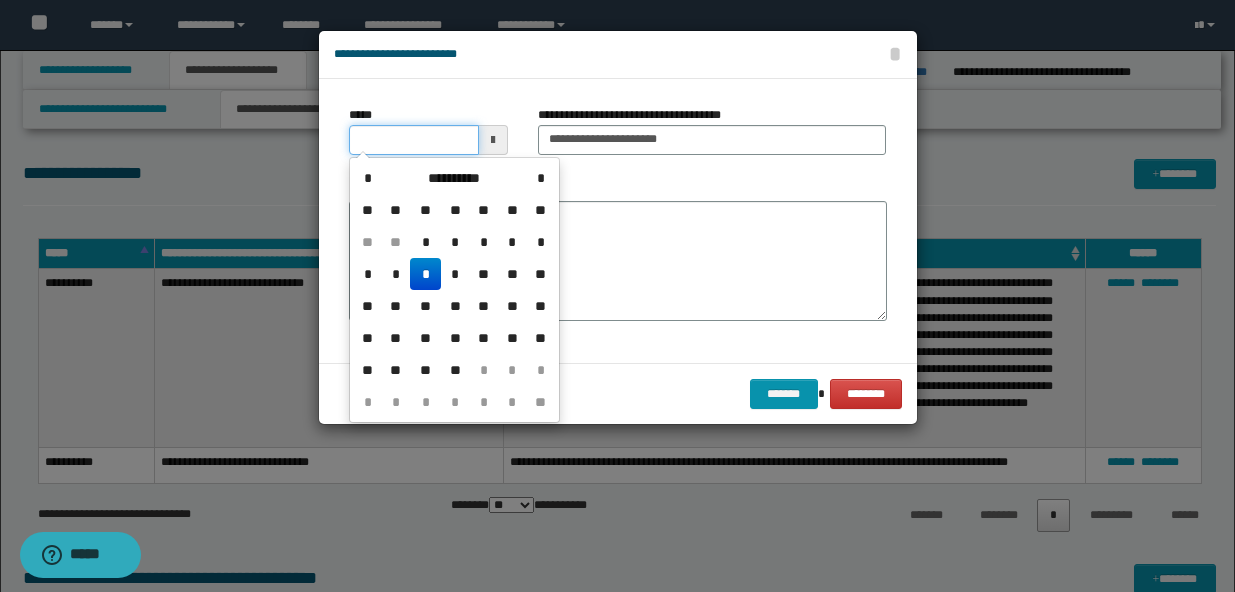 type on "**********" 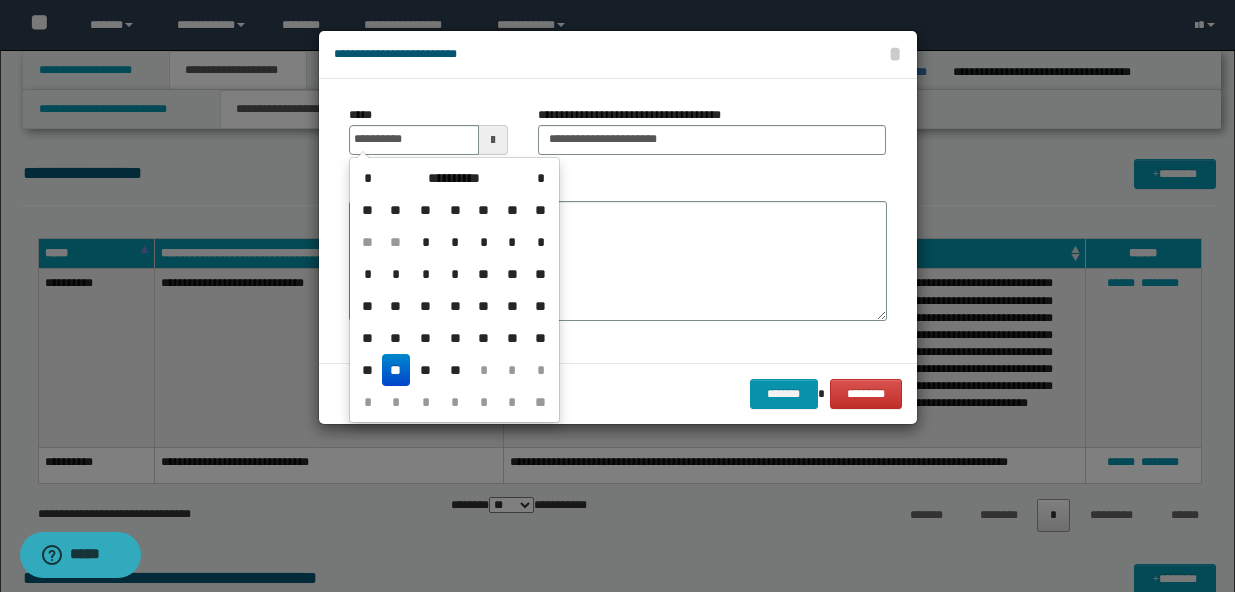 click on "**" at bounding box center [396, 370] 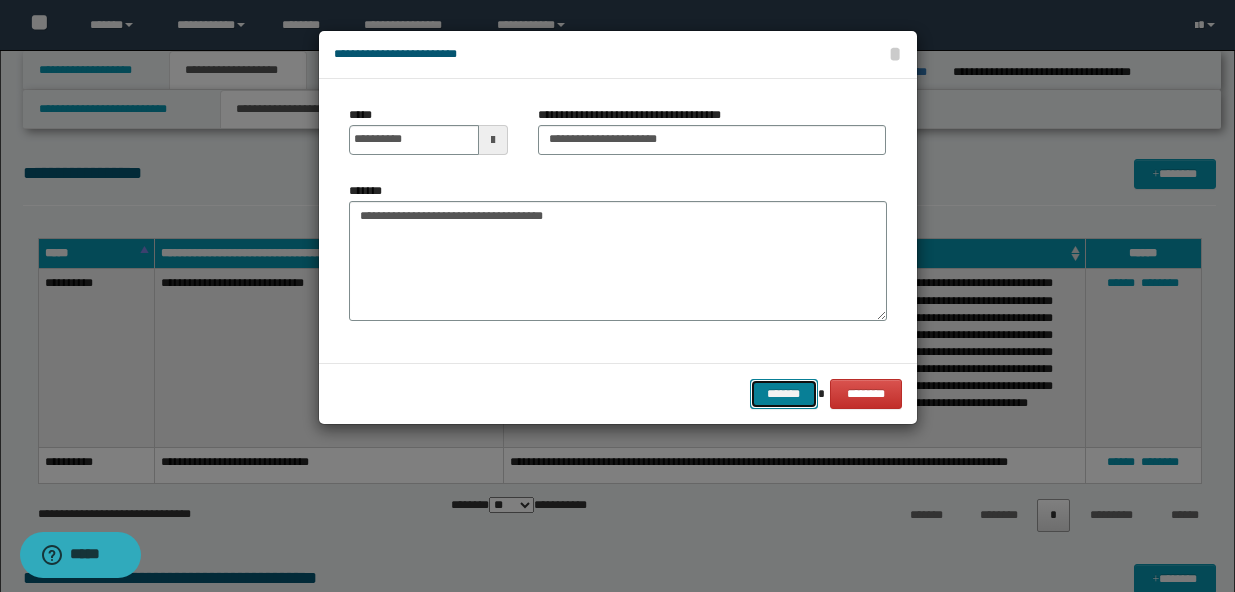 click on "*******" at bounding box center (784, 394) 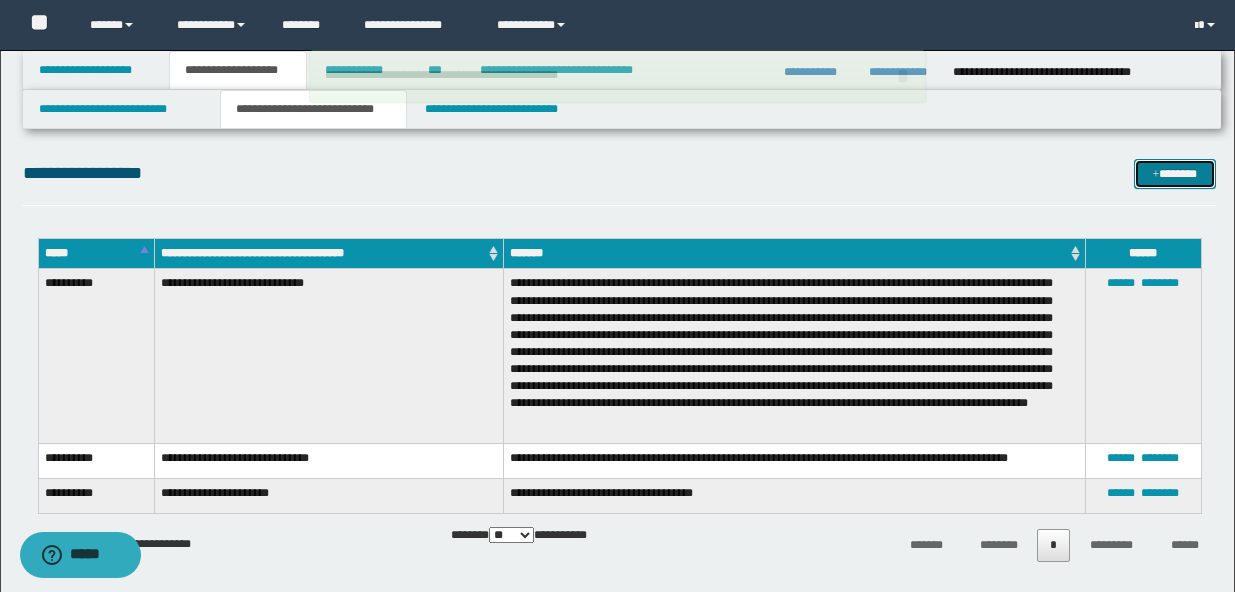 type 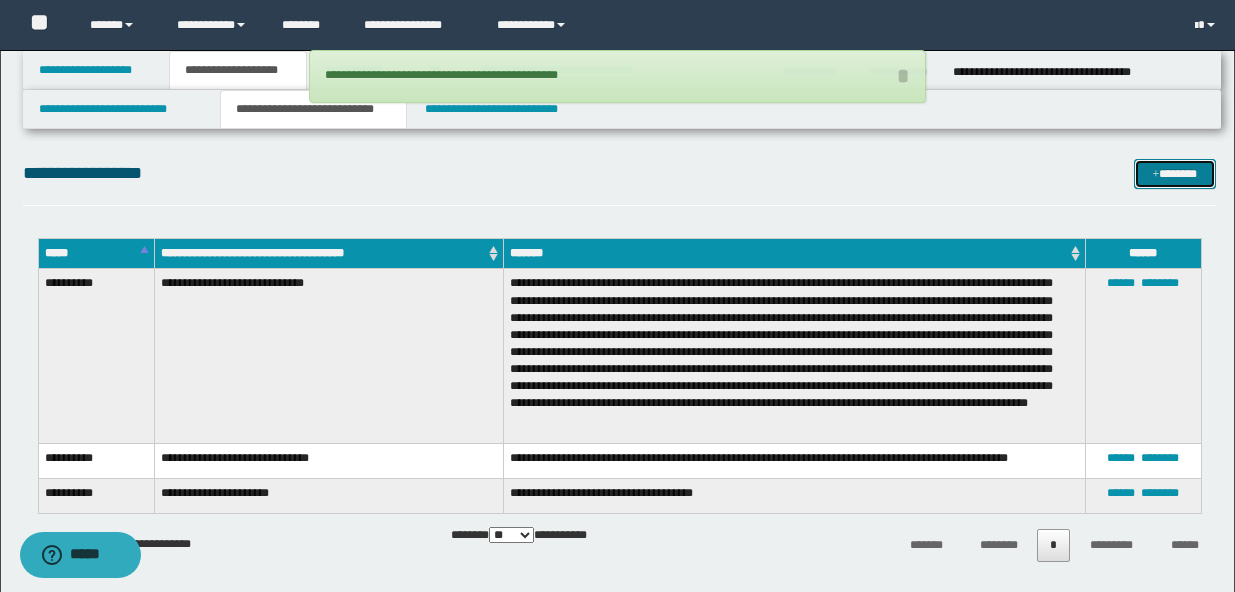 click on "*******" at bounding box center [1175, 174] 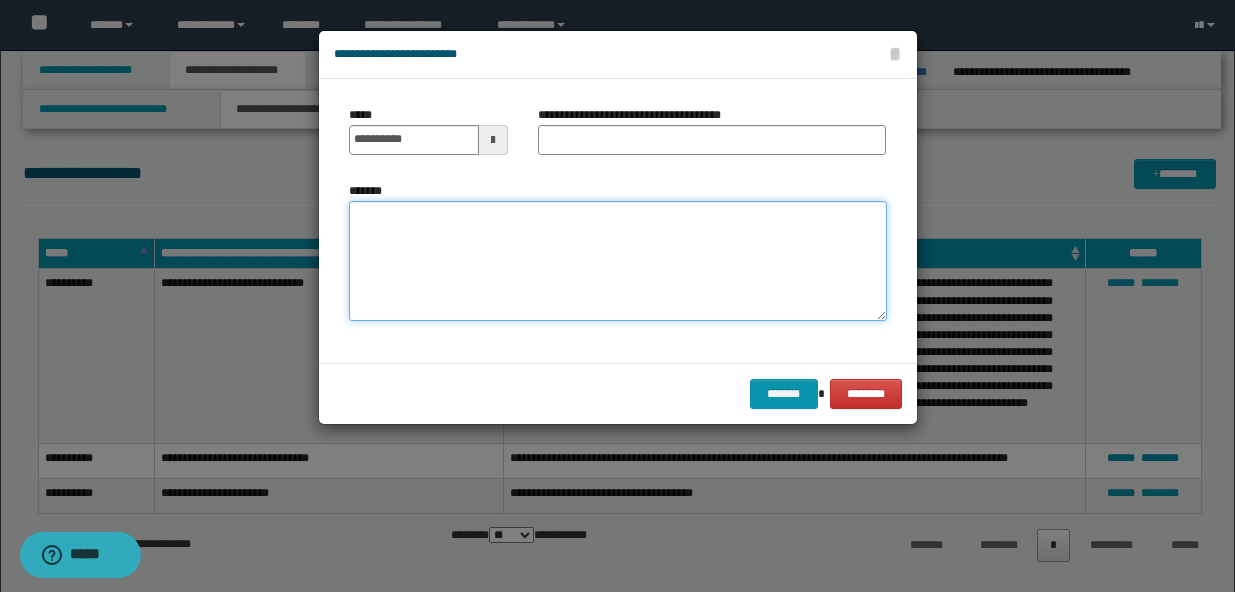 click on "*******" at bounding box center (618, 261) 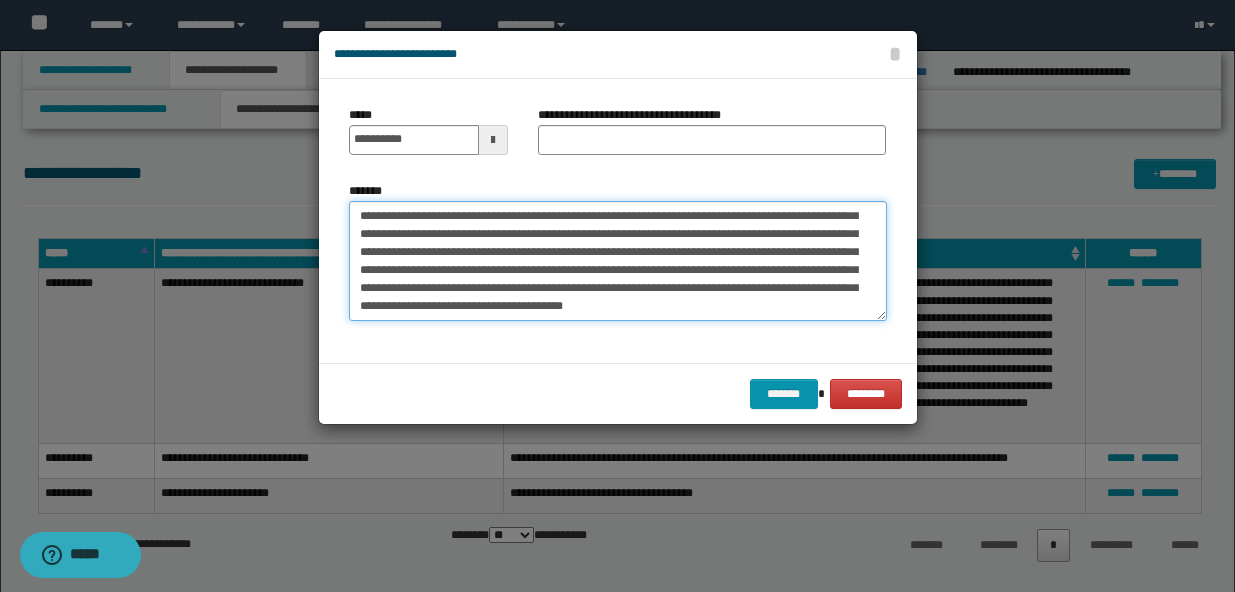 scroll, scrollTop: 0, scrollLeft: 0, axis: both 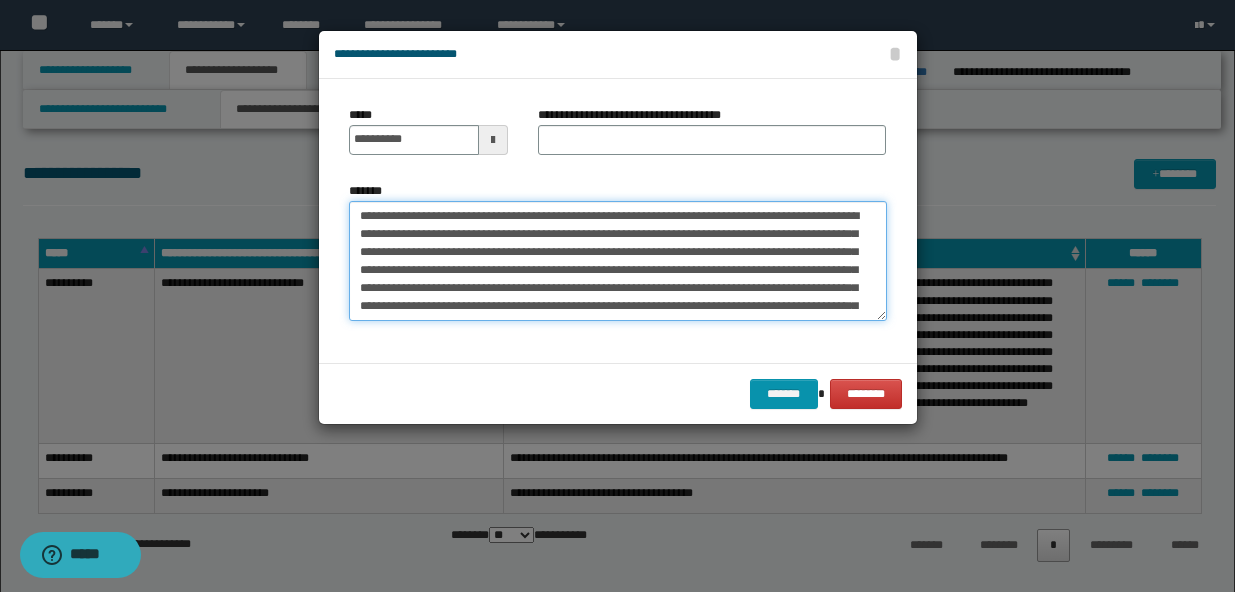 click on "*******" at bounding box center [618, 261] 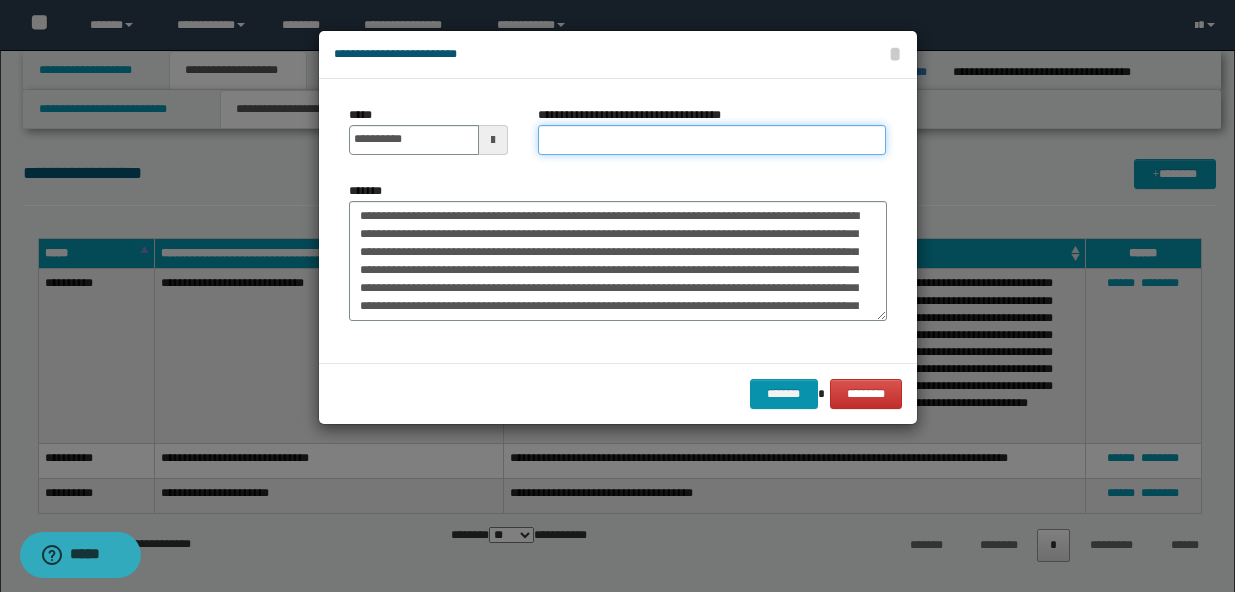 click on "**********" at bounding box center [712, 140] 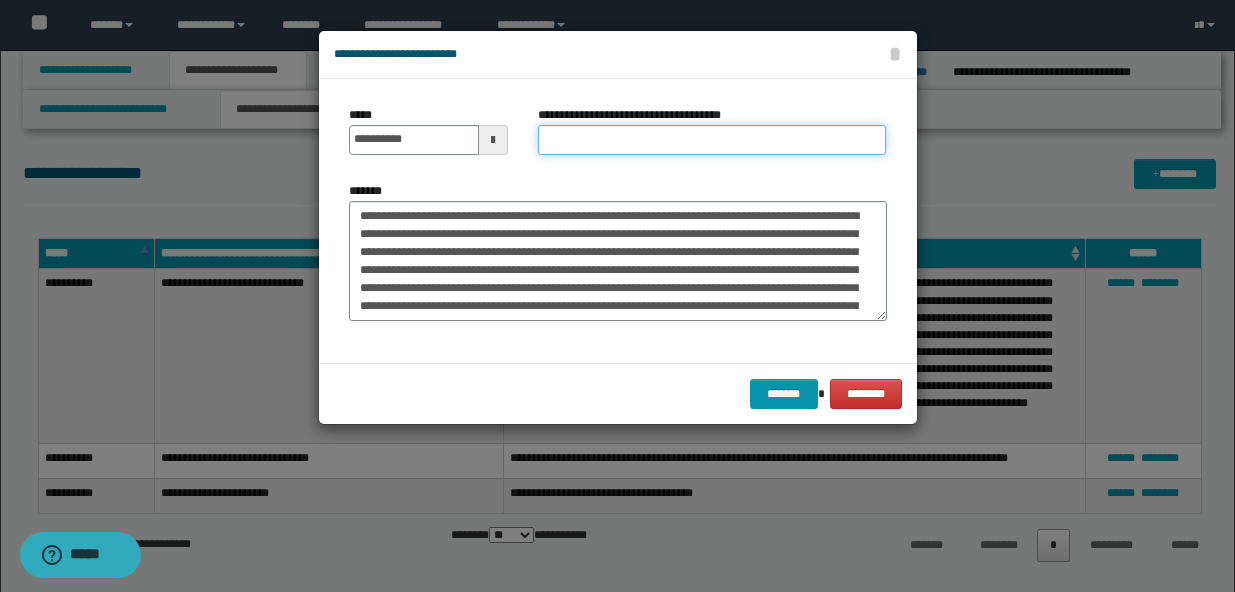 paste on "**********" 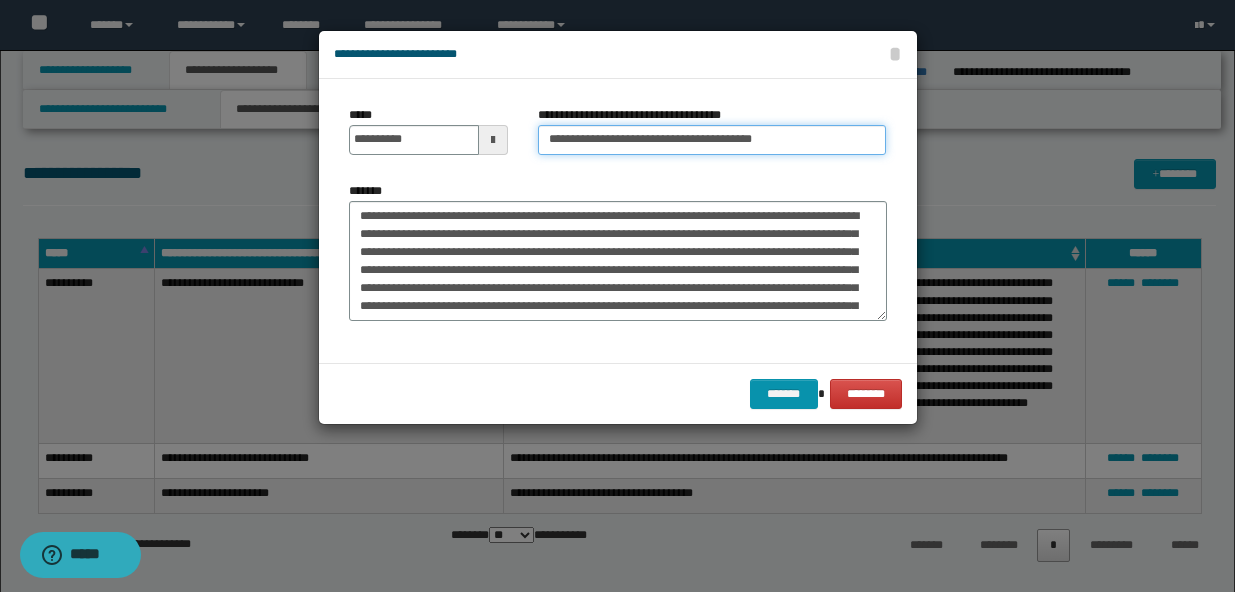 click on "**********" at bounding box center [712, 140] 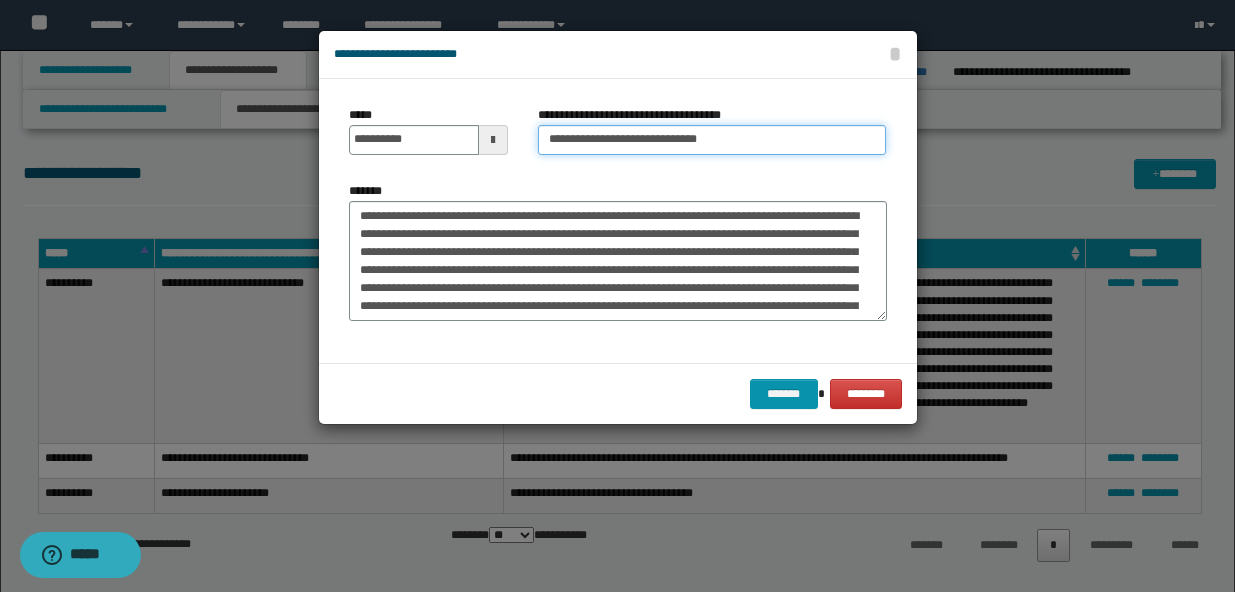 type on "**********" 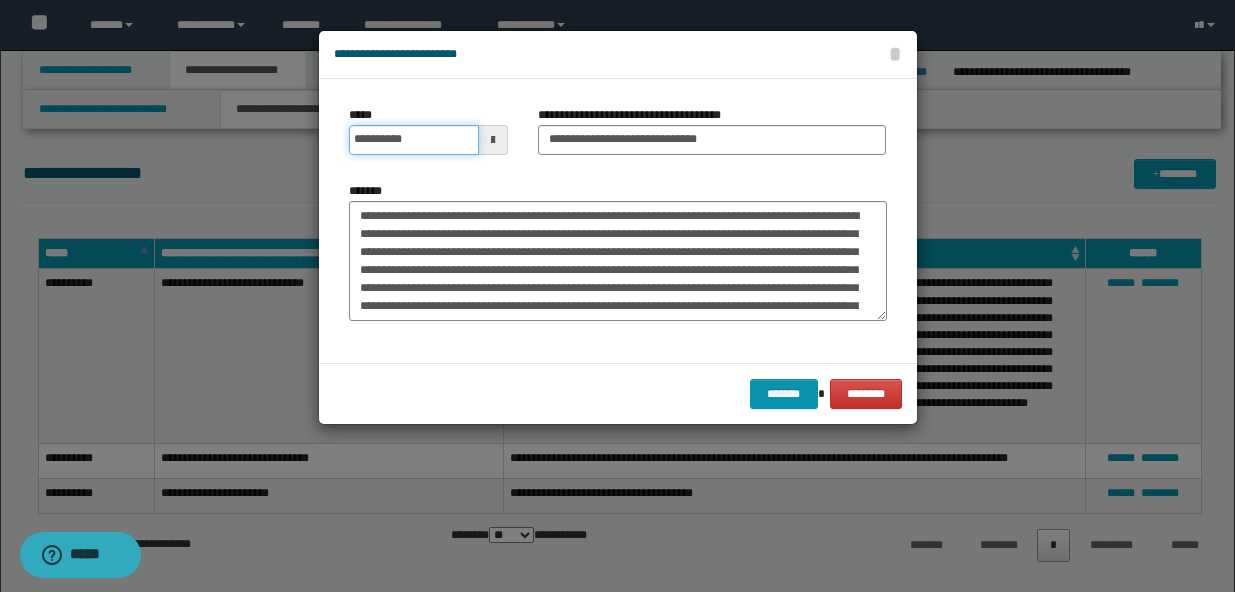 click on "**********" at bounding box center [414, 140] 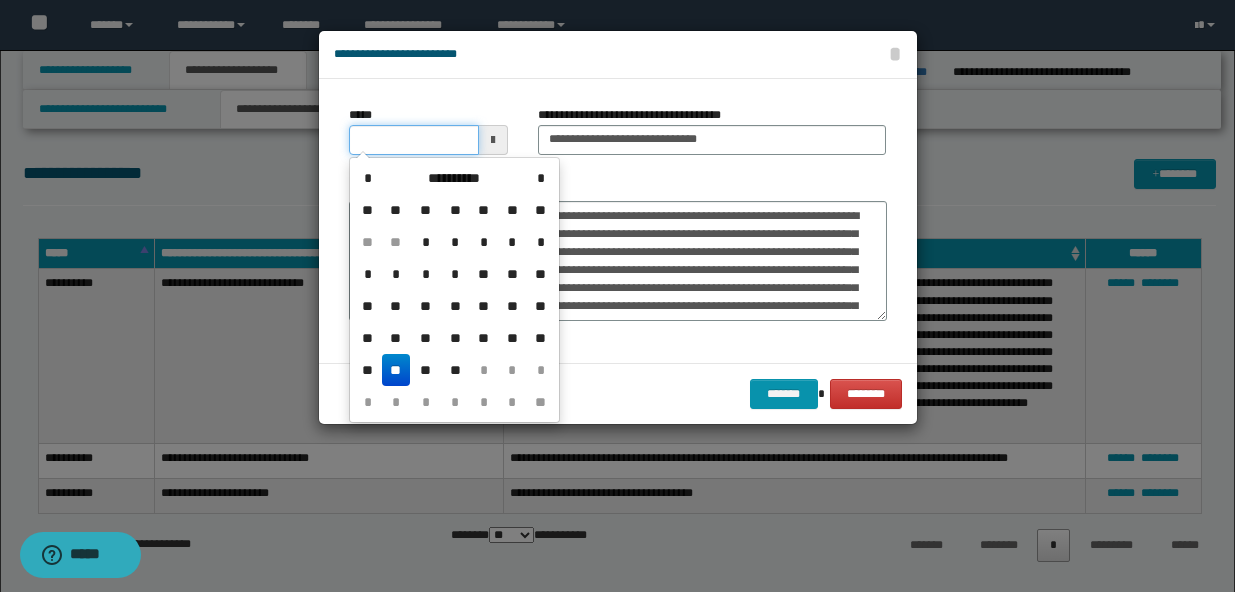 type on "**********" 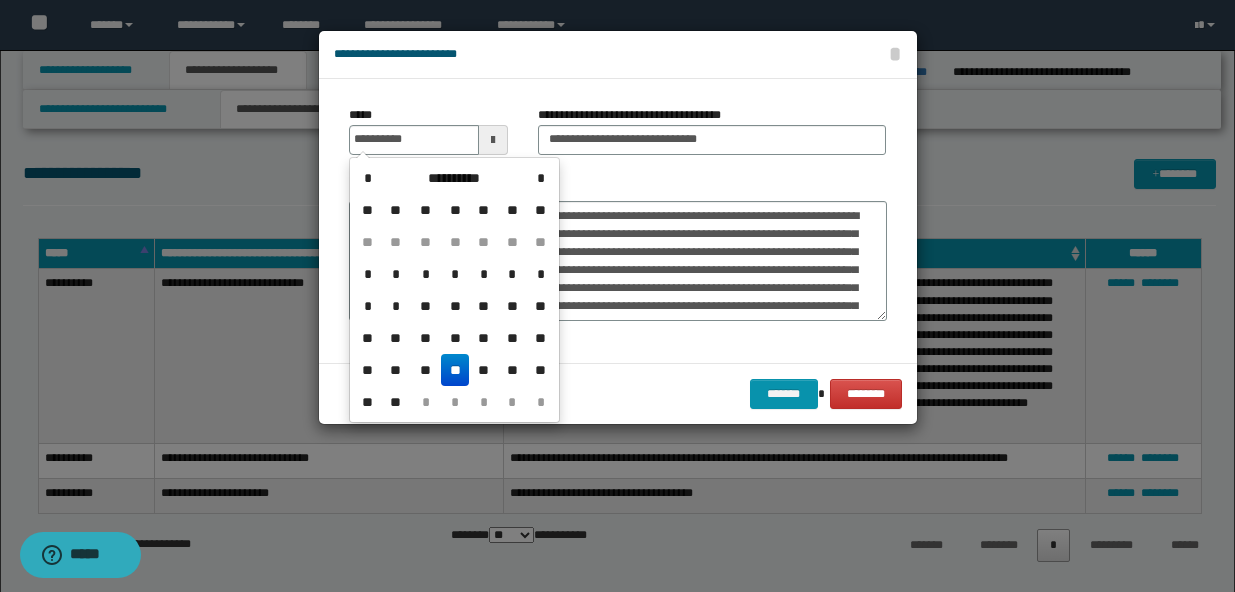click on "**" at bounding box center (455, 370) 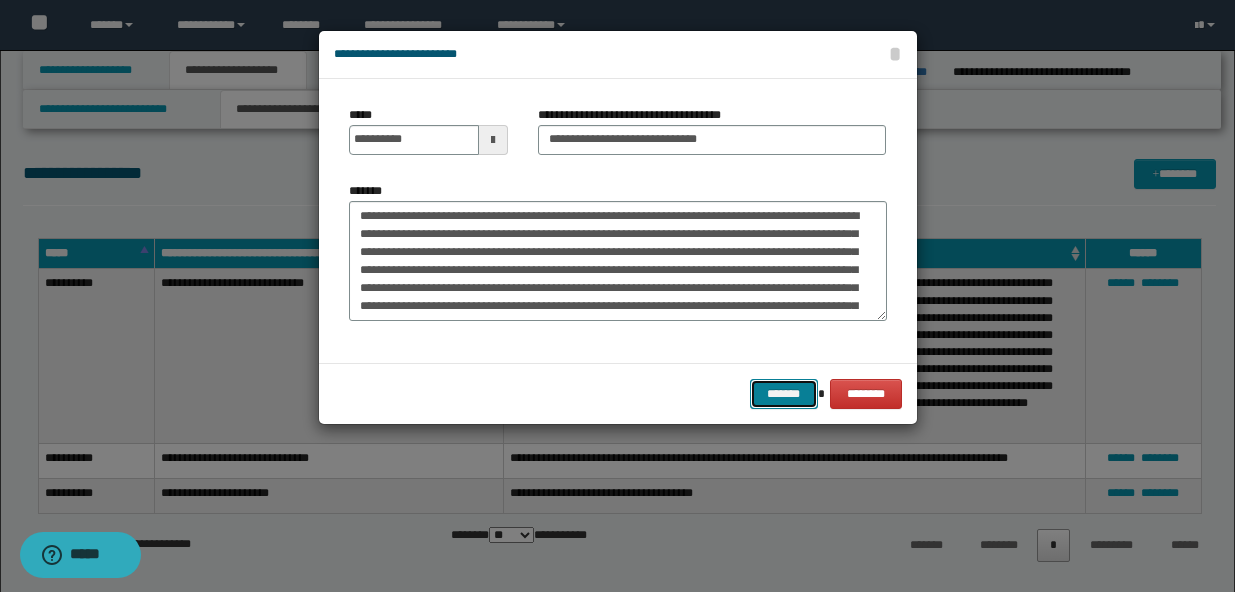 click on "*******" at bounding box center (784, 394) 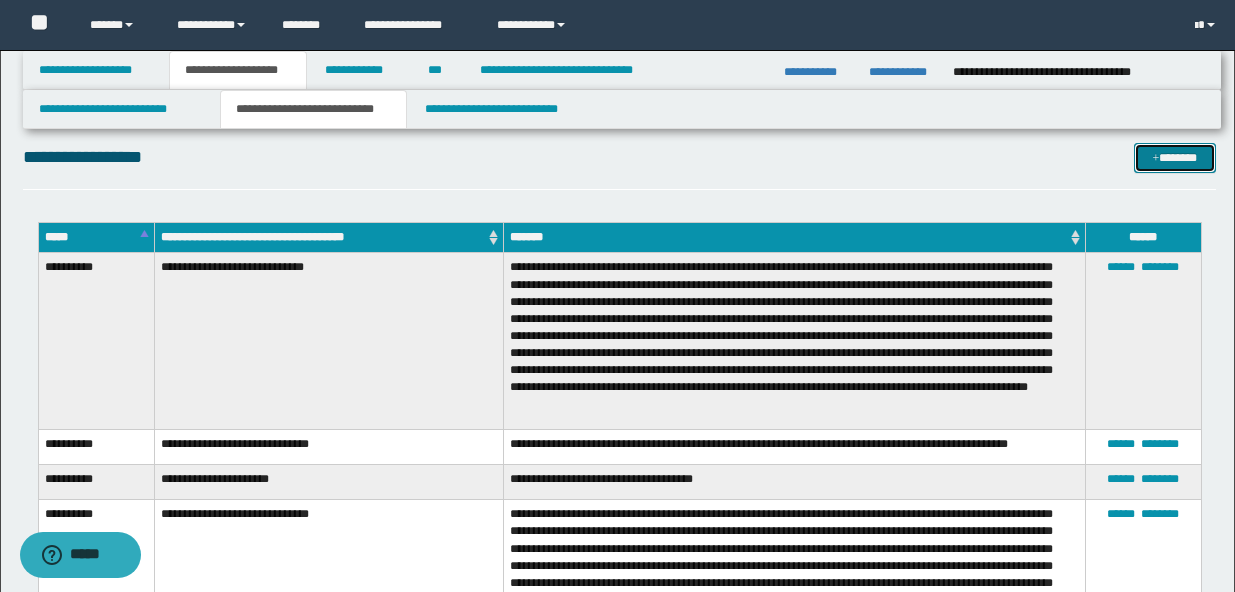 scroll, scrollTop: 0, scrollLeft: 0, axis: both 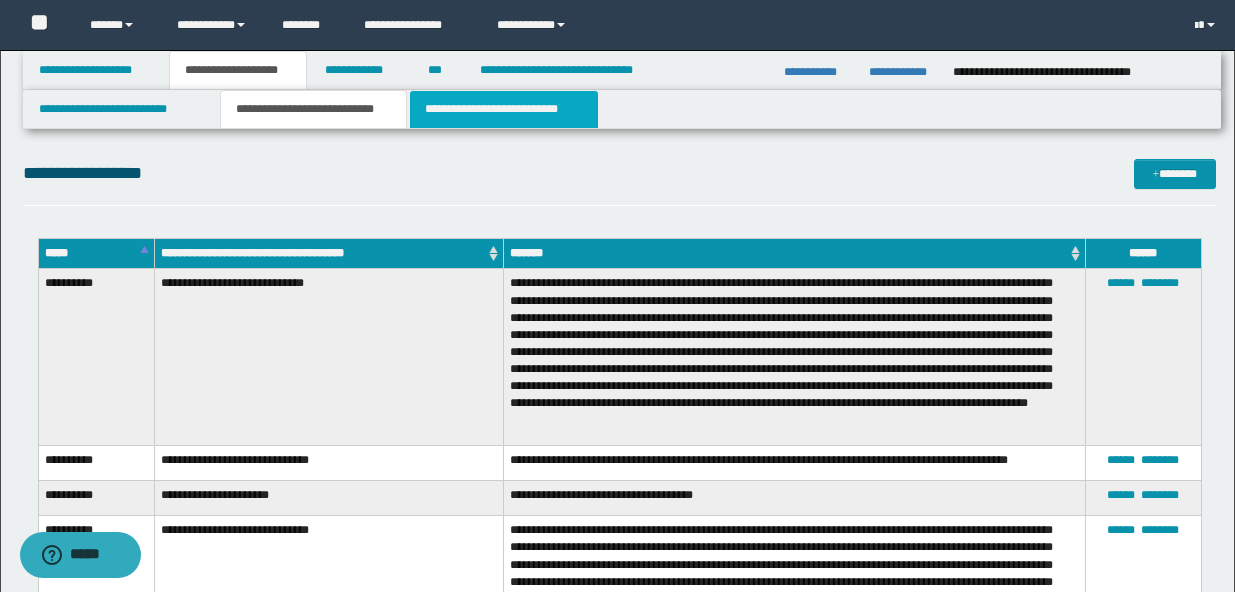 click on "**********" at bounding box center (504, 109) 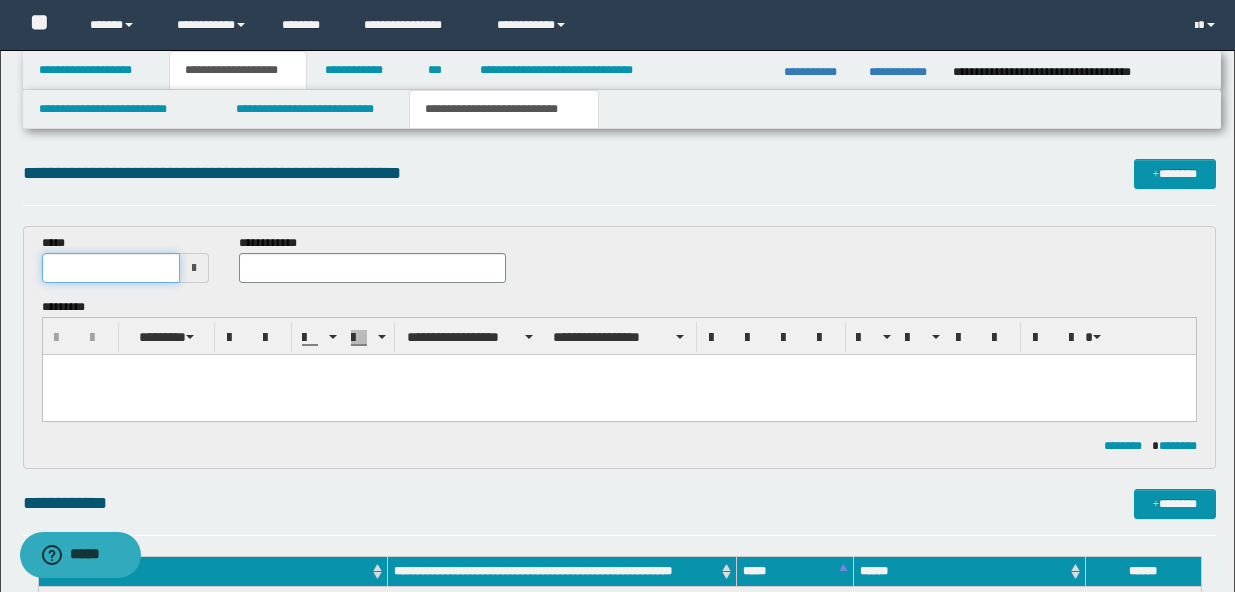 click at bounding box center (111, 268) 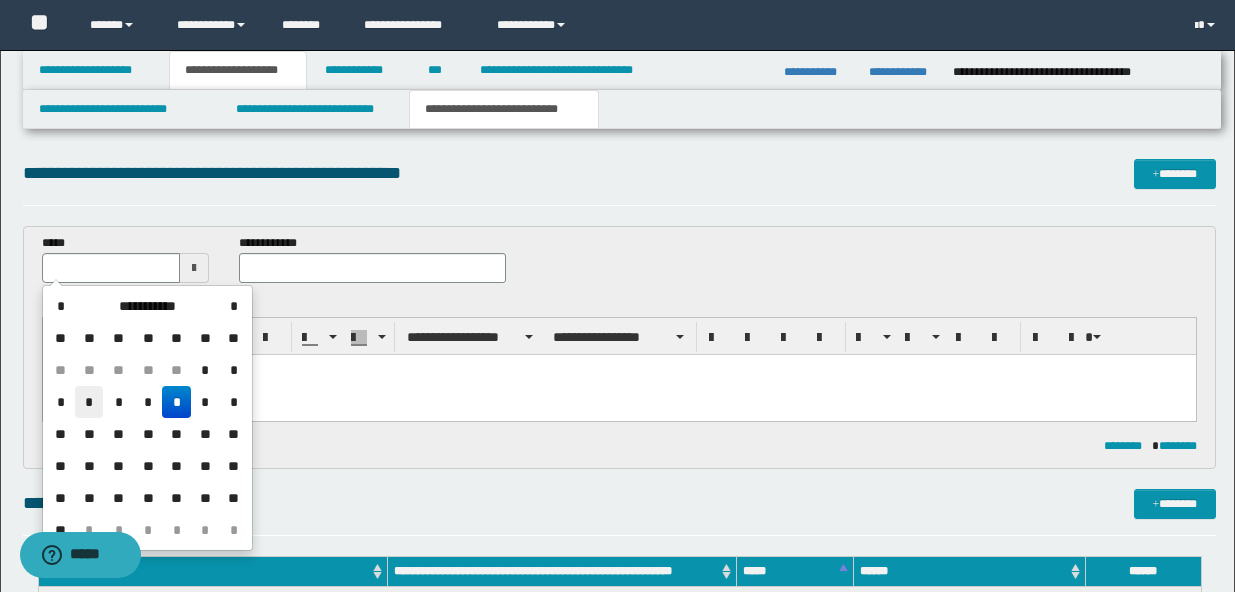 click on "*" at bounding box center (89, 402) 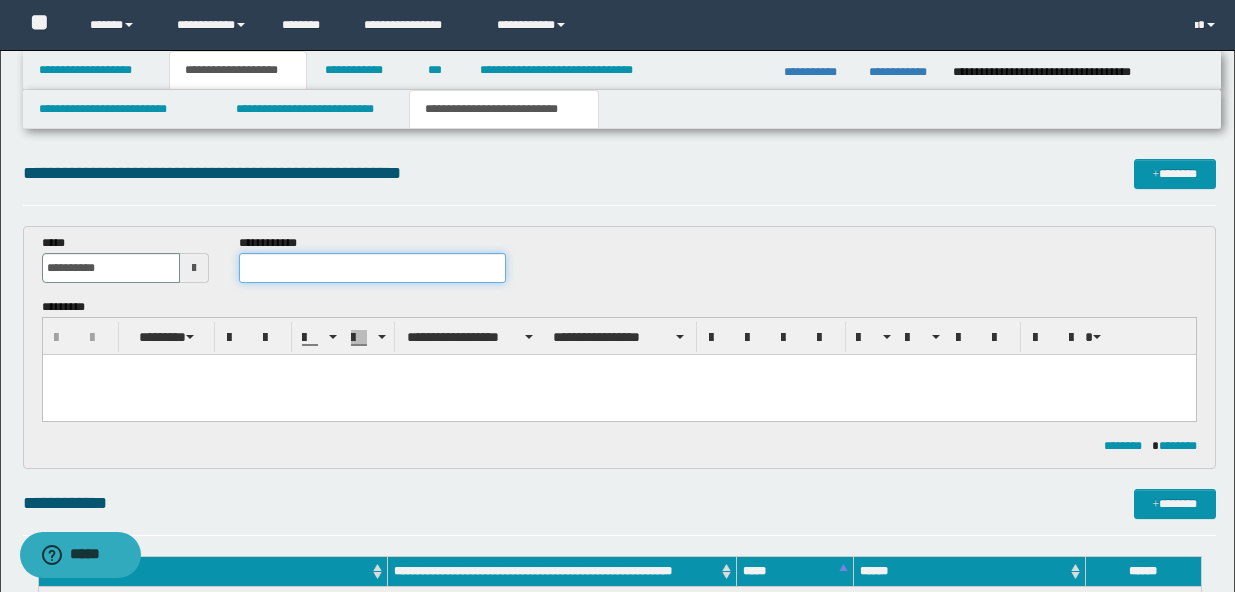 click at bounding box center [372, 268] 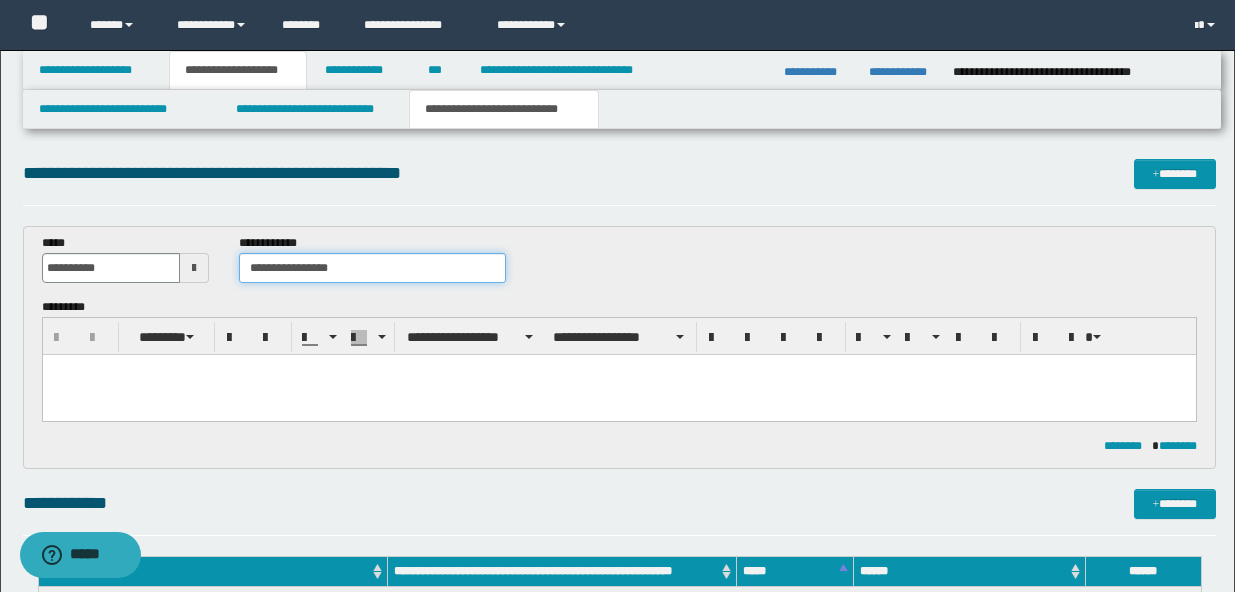 type on "**********" 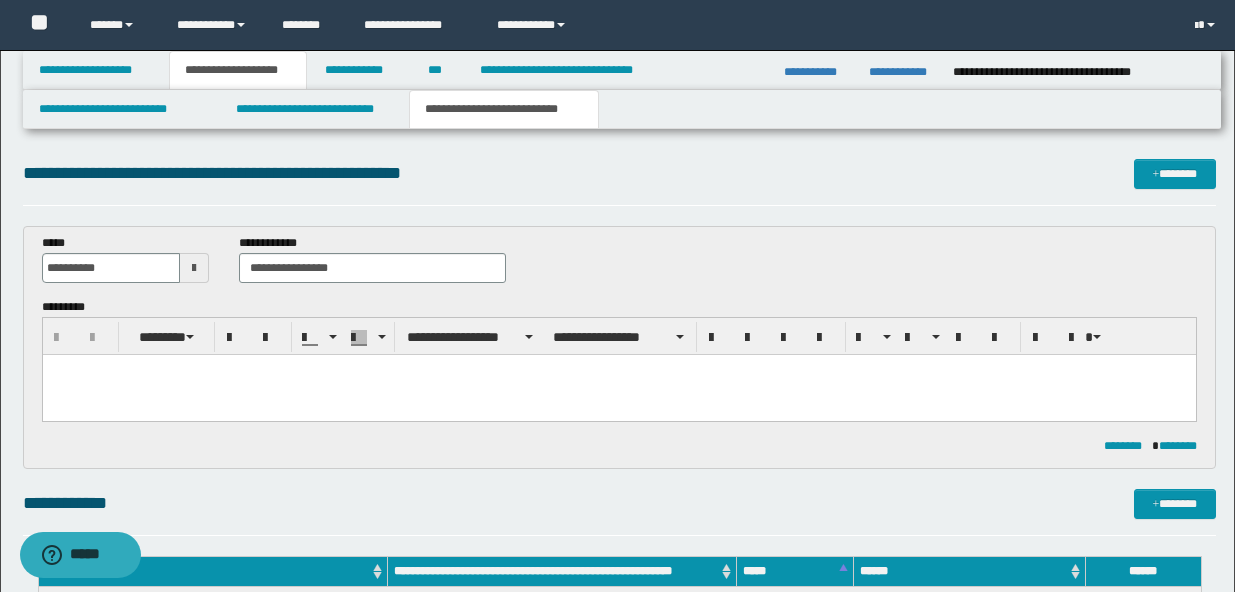 click at bounding box center [618, 370] 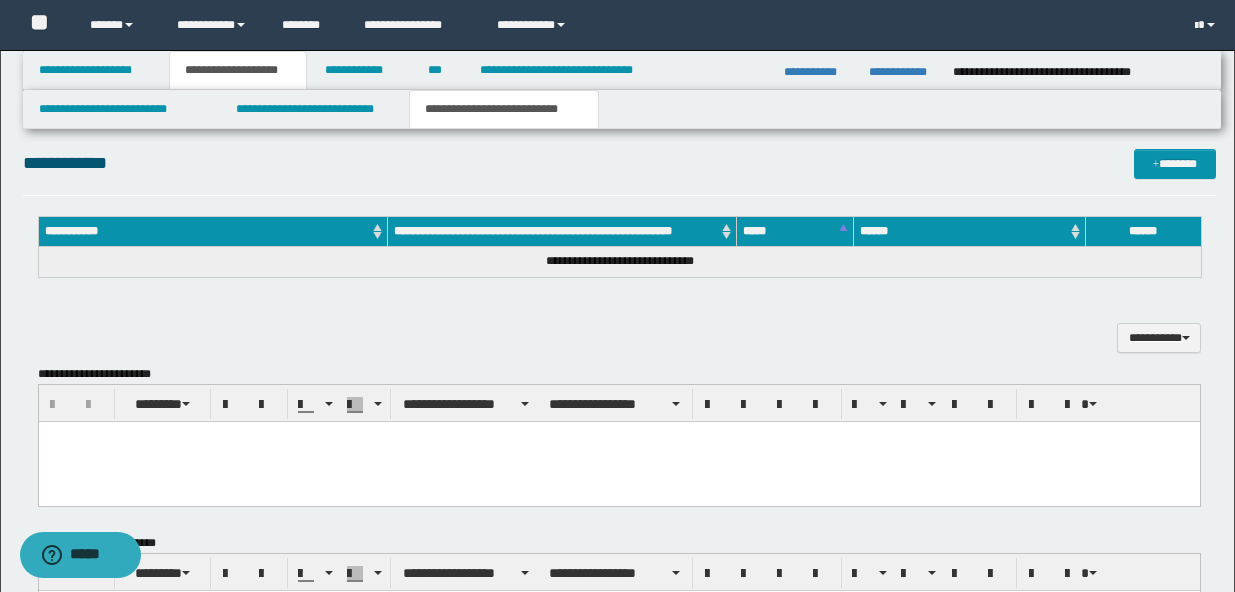 scroll, scrollTop: 419, scrollLeft: 0, axis: vertical 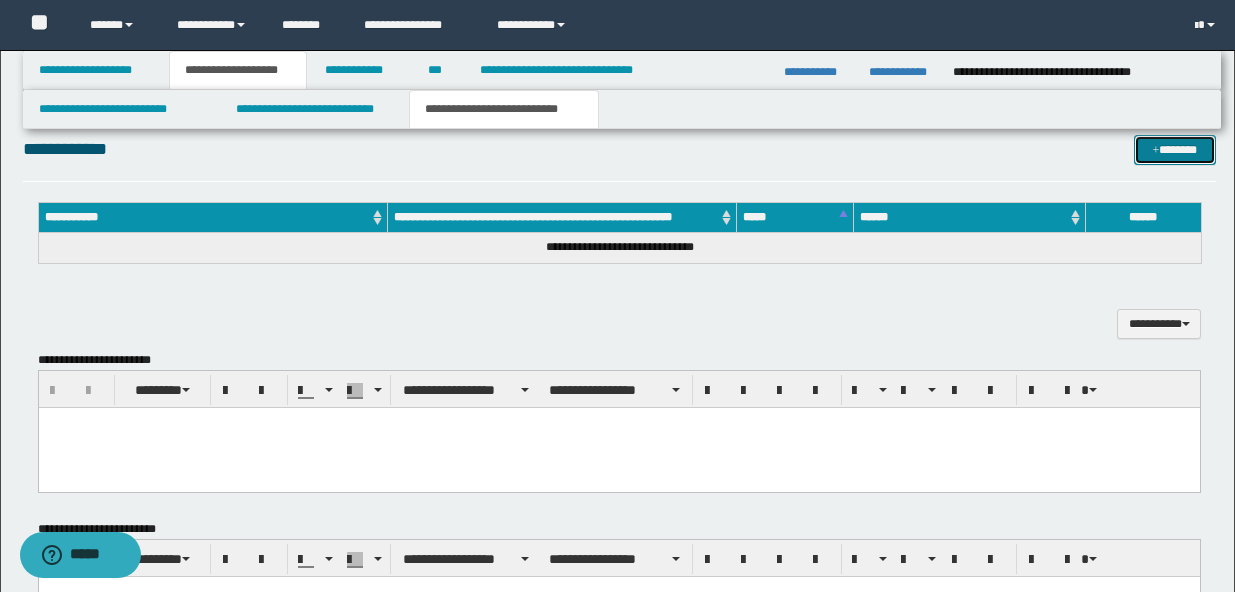 click on "*******" at bounding box center [1175, 150] 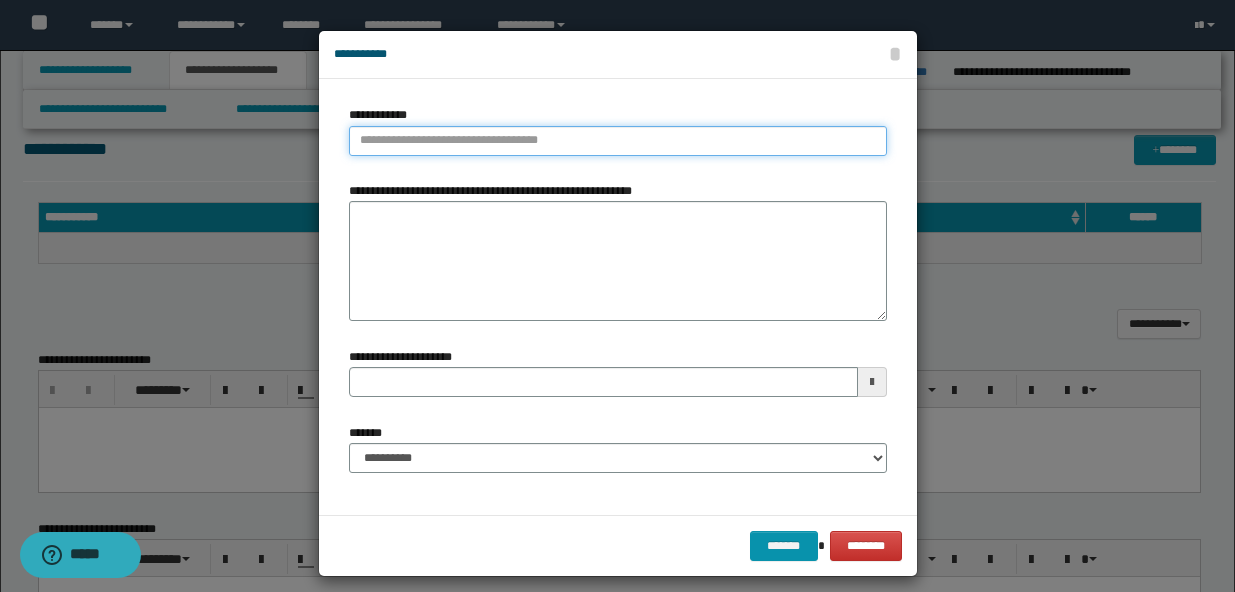 click on "**********" at bounding box center [618, 141] 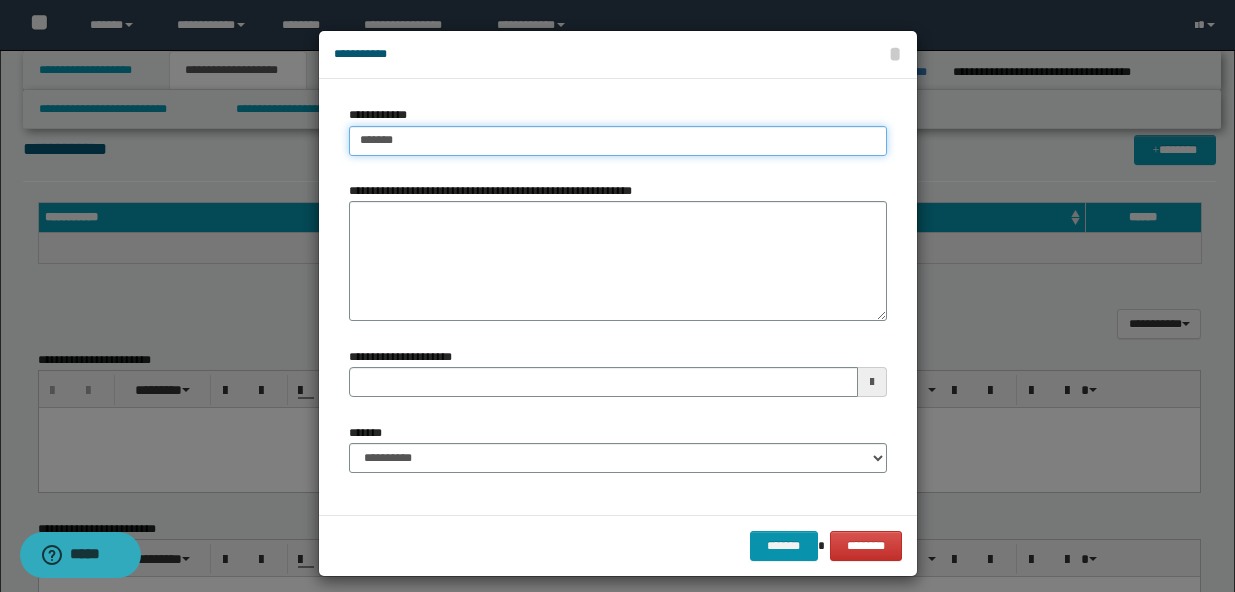 type on "******" 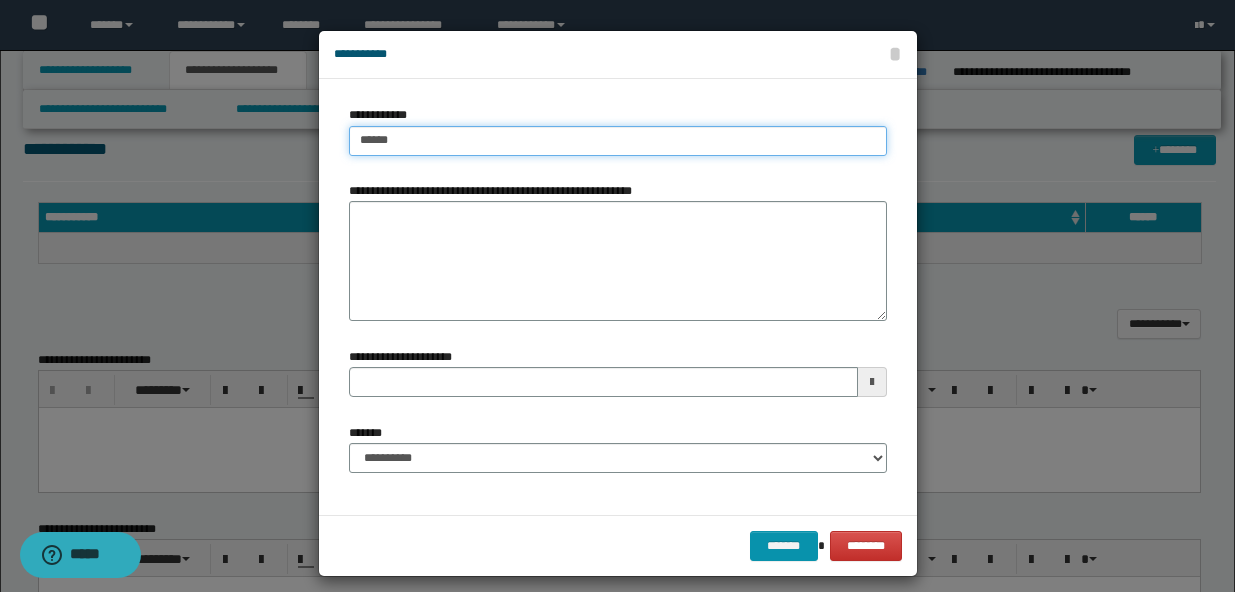 type on "******" 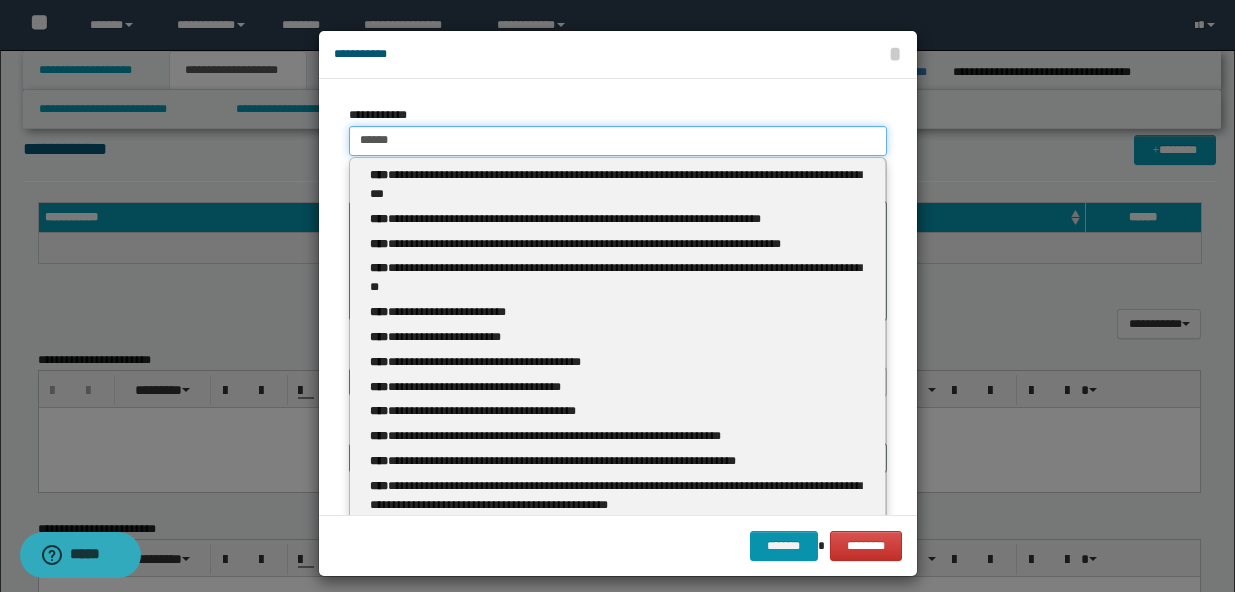 type 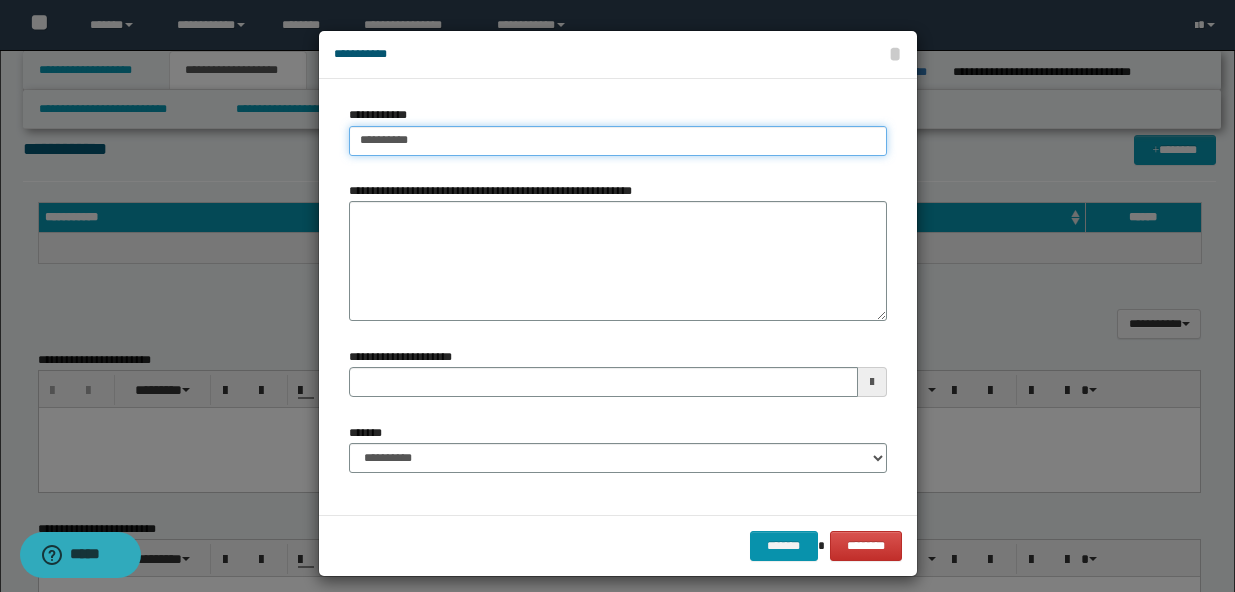 type on "**********" 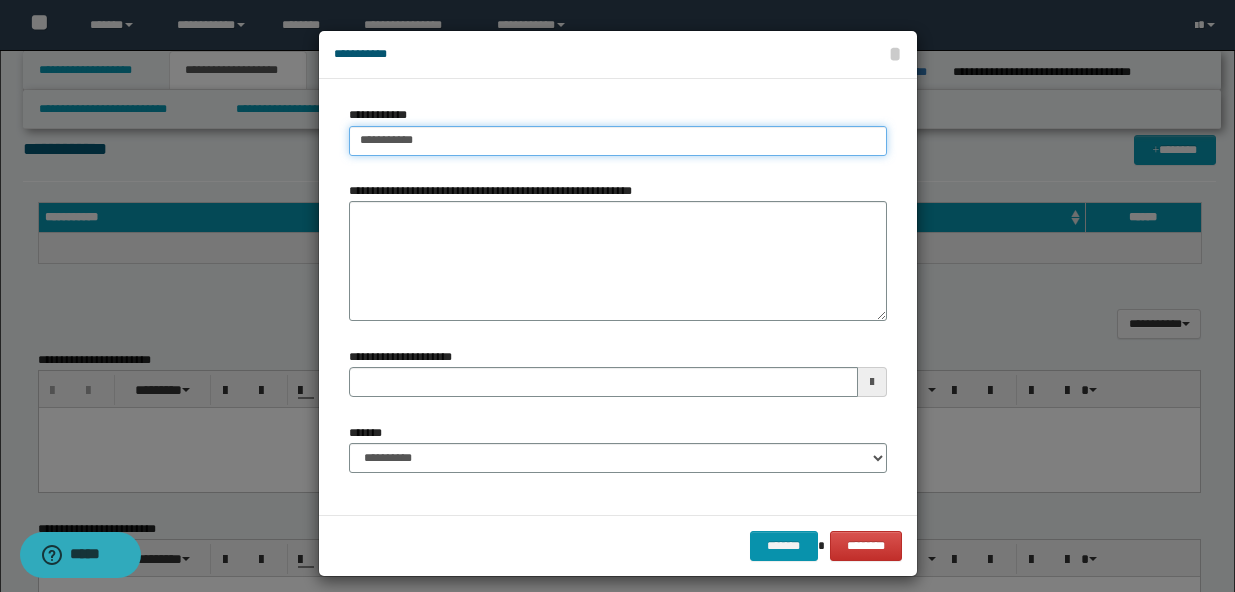 type on "**********" 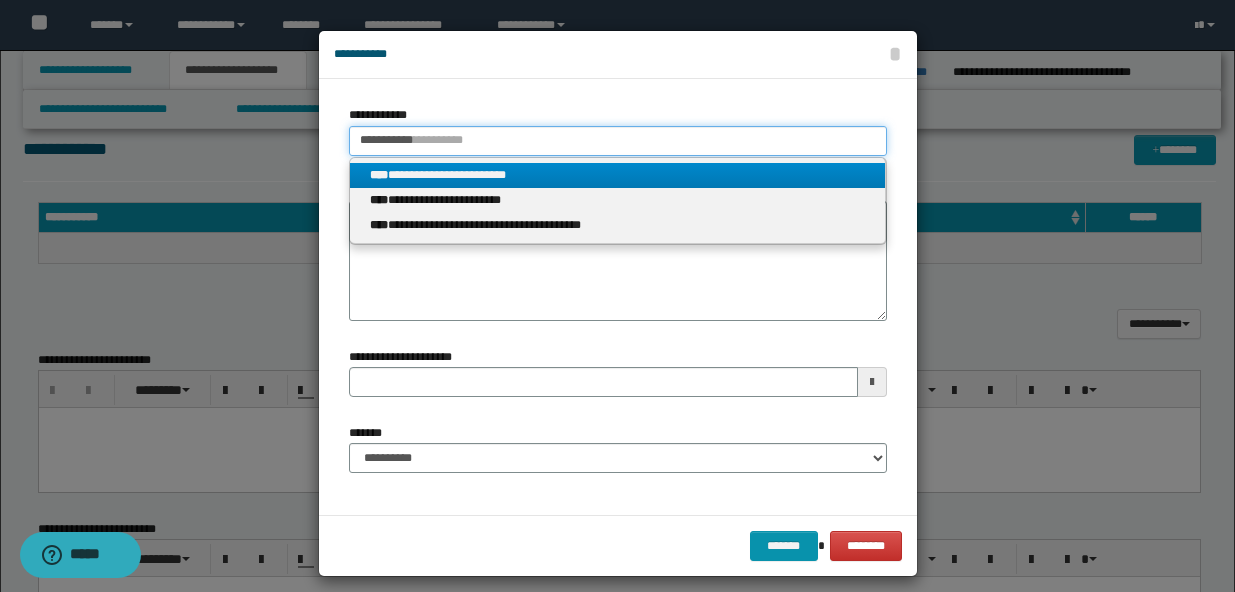 type on "**********" 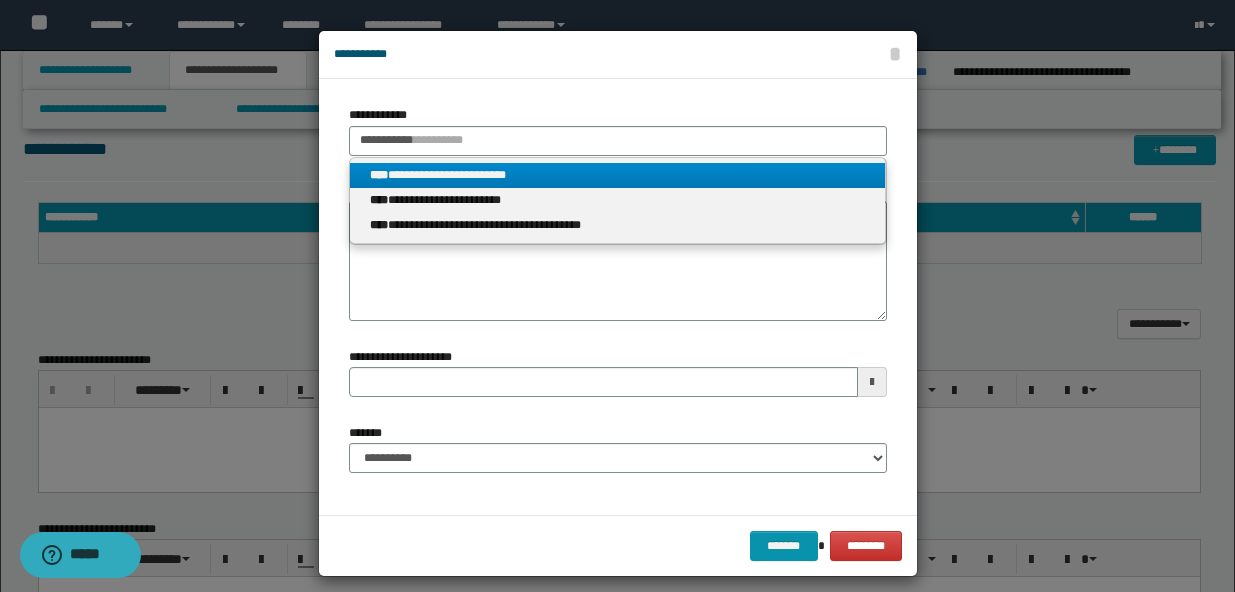 click on "**********" at bounding box center [617, 175] 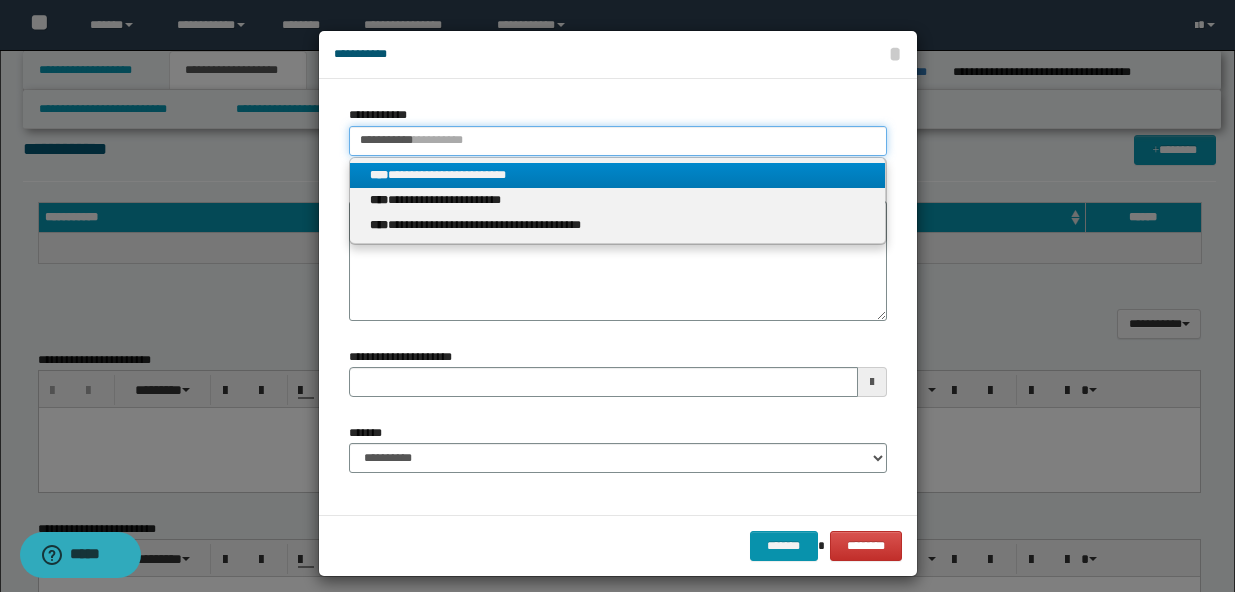 type 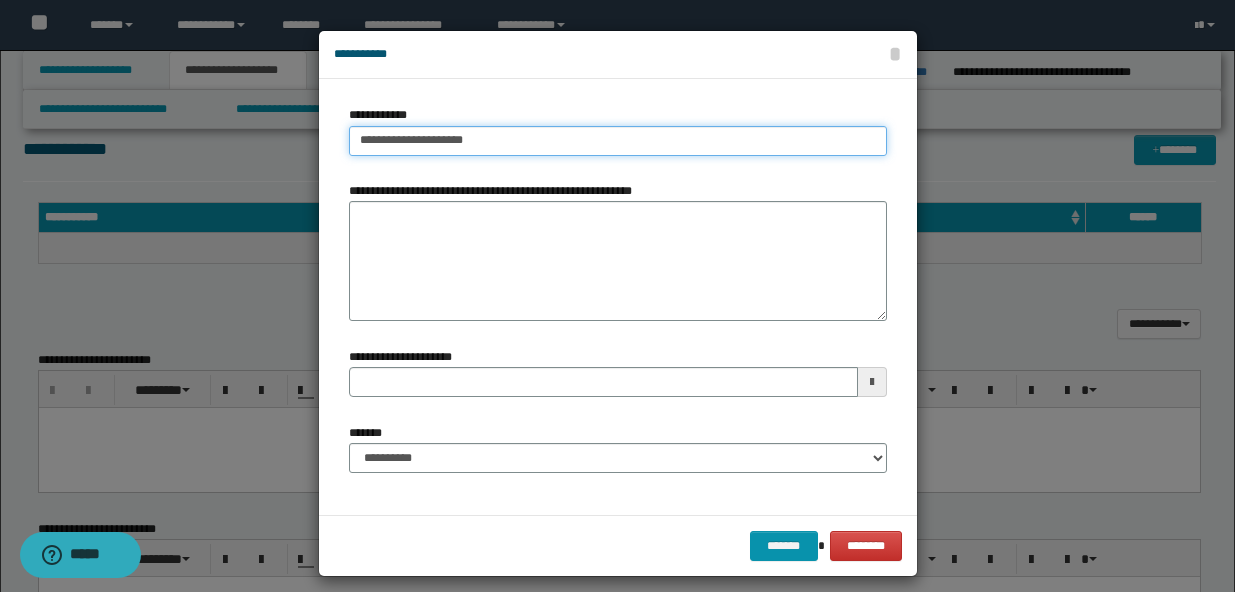type on "**********" 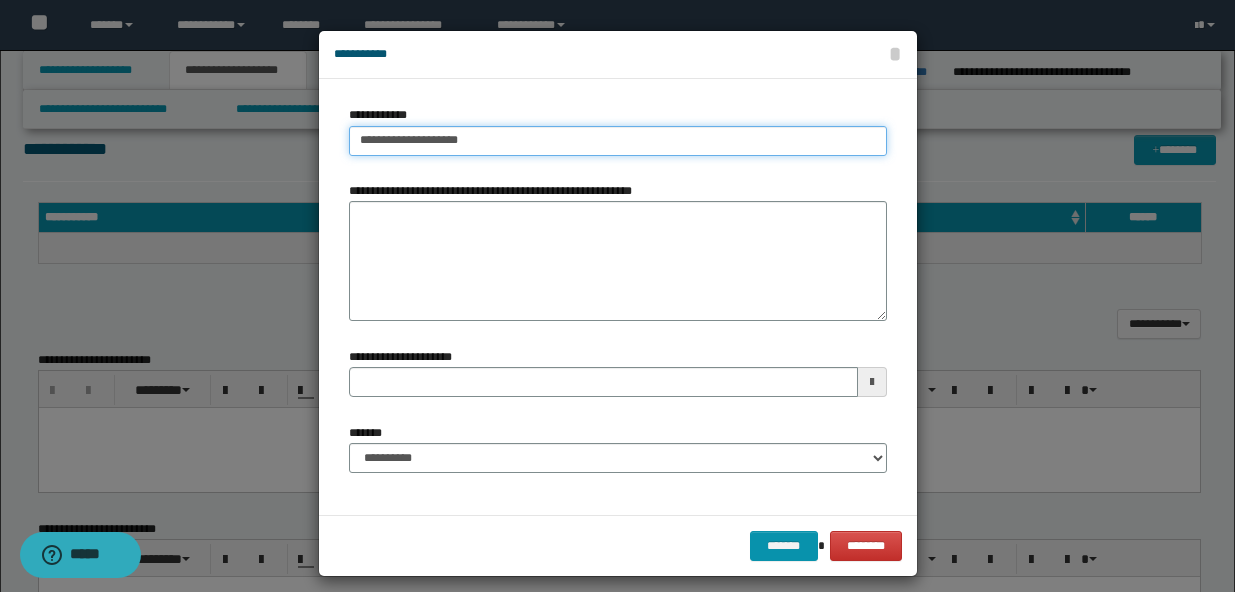type on "**********" 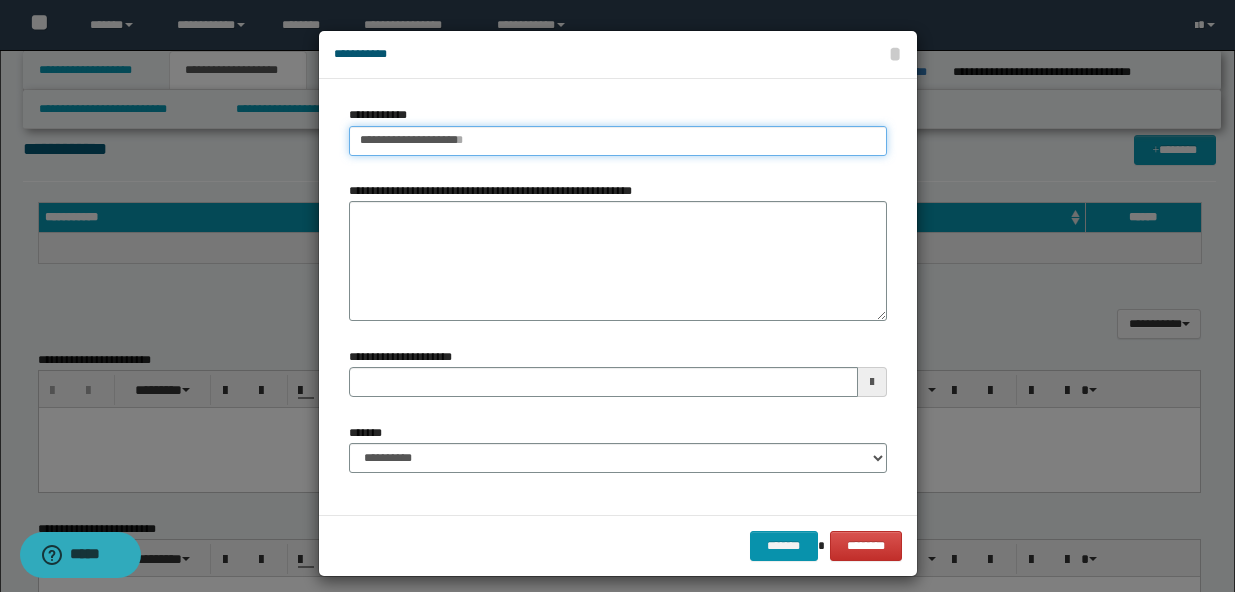 type 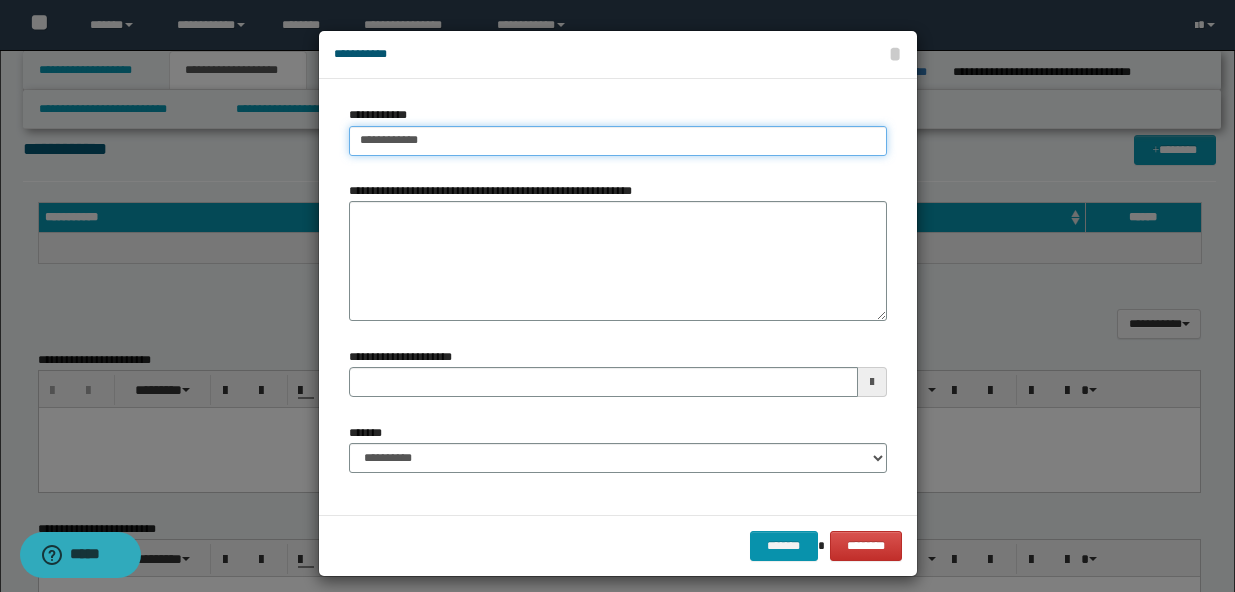type on "**********" 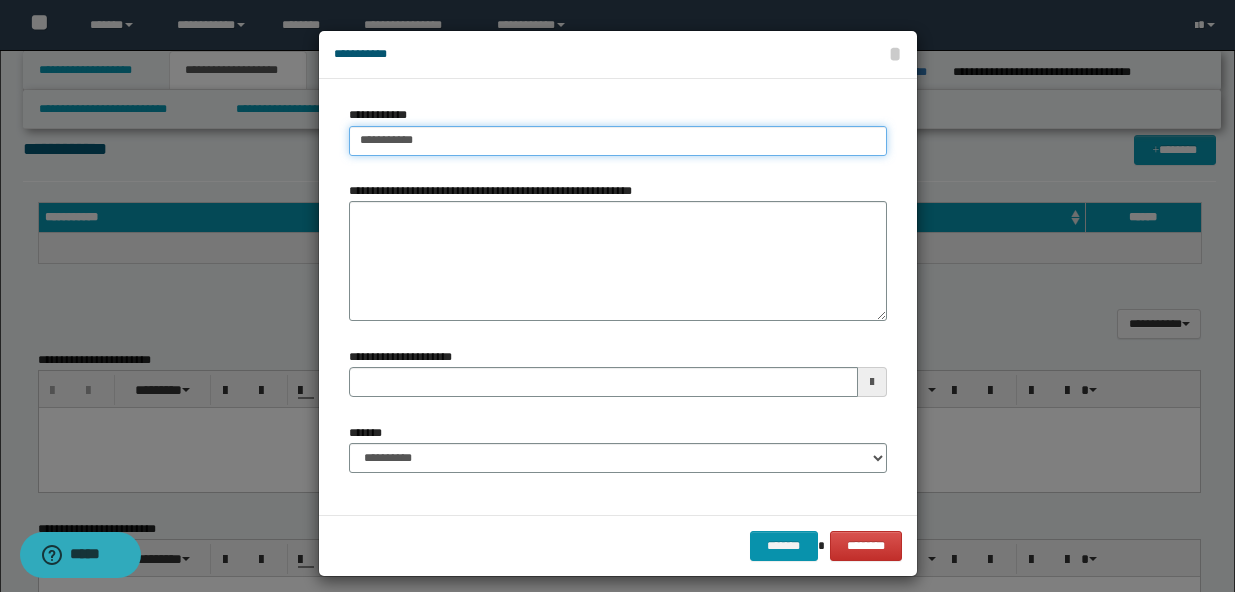 type on "**********" 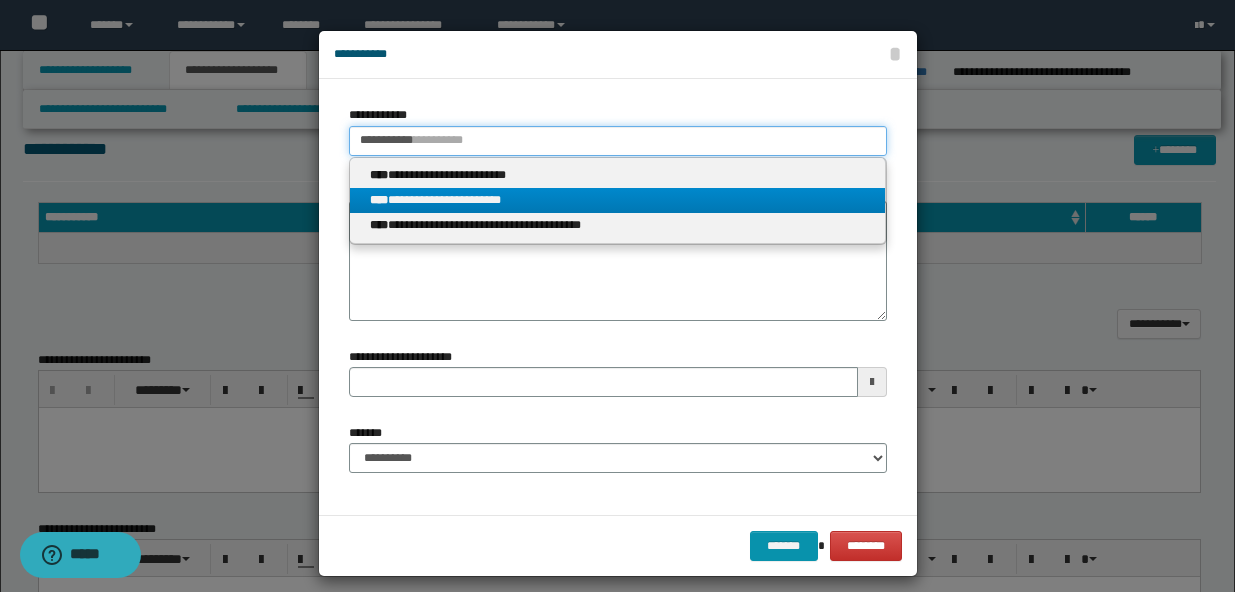 type on "**********" 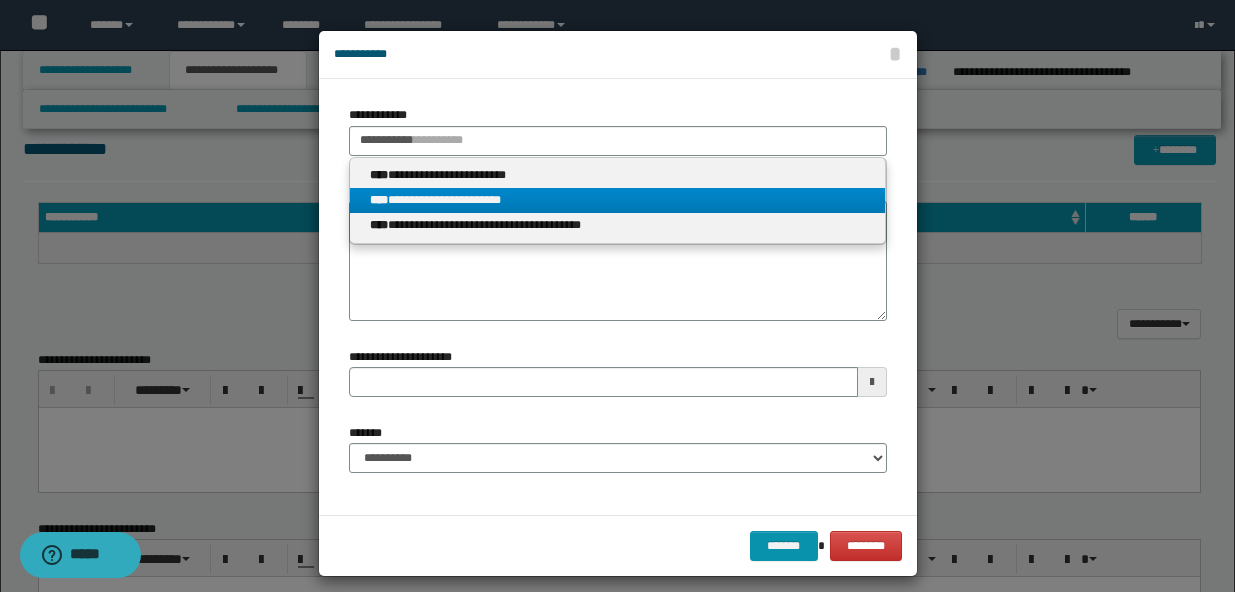 click on "**********" at bounding box center (617, 200) 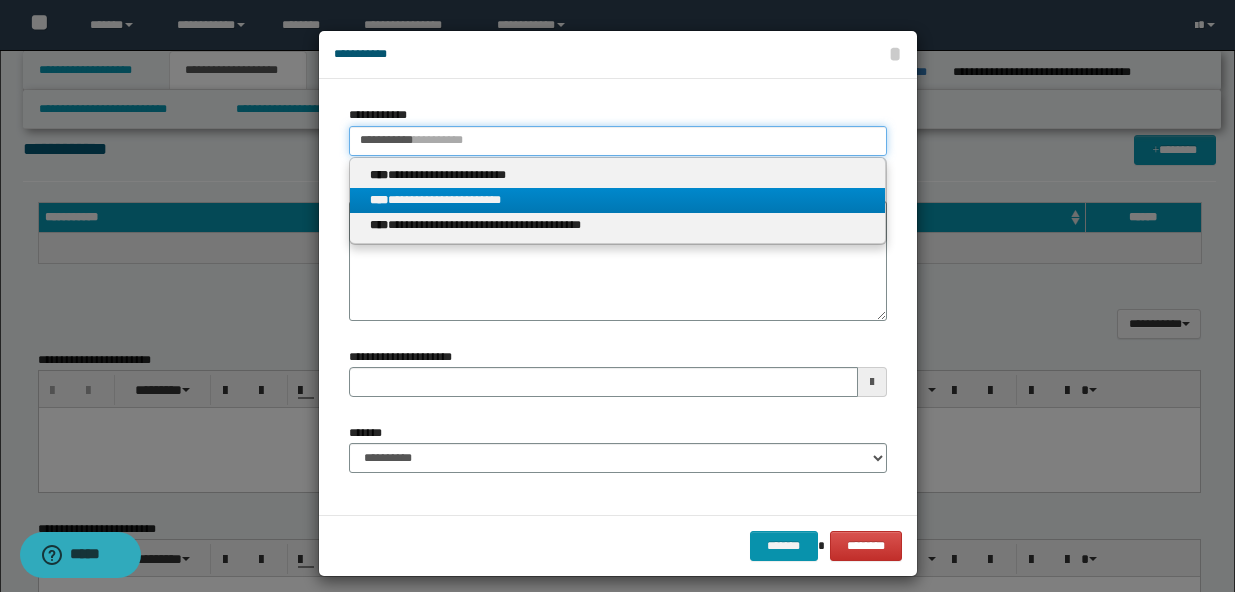 type 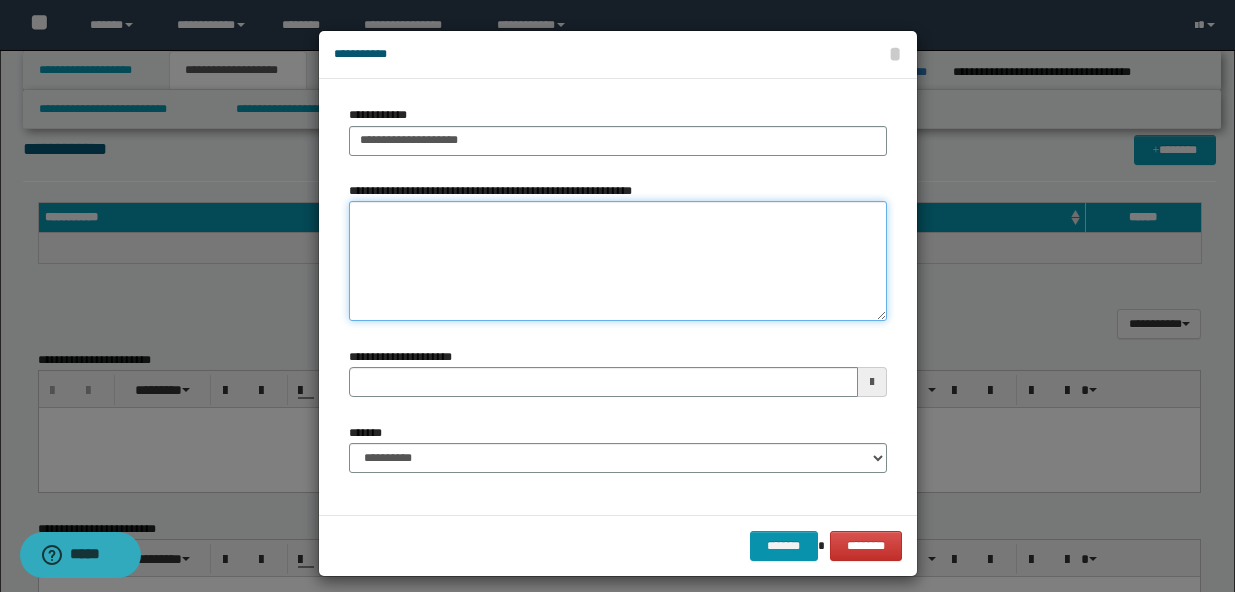 click on "**********" at bounding box center (618, 261) 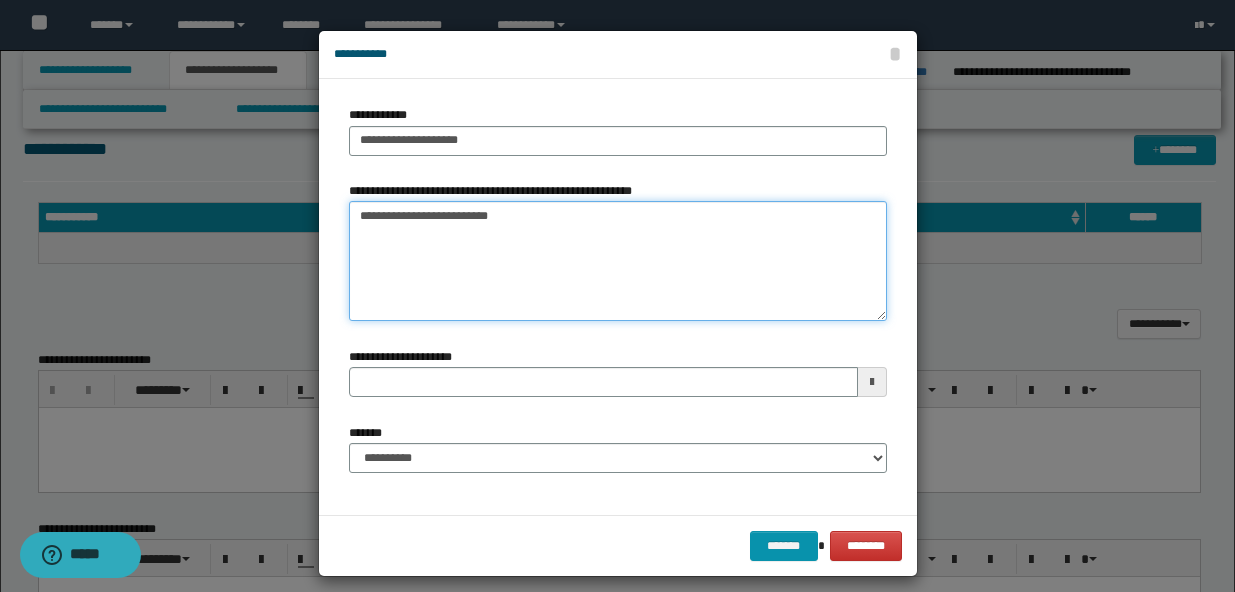 type on "**********" 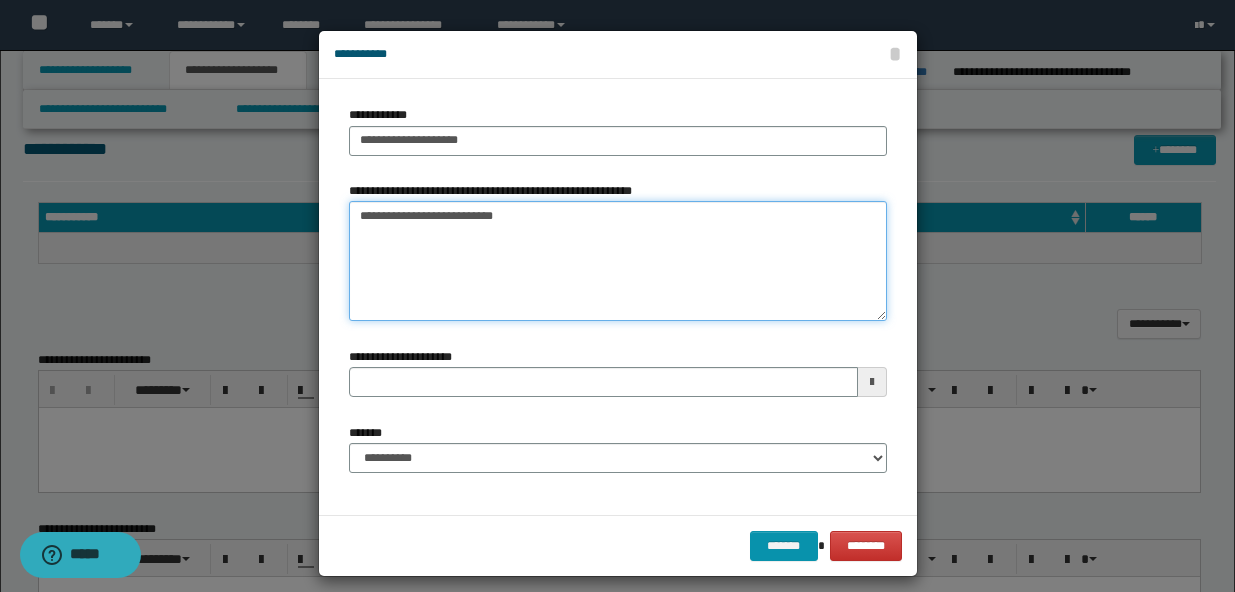 type 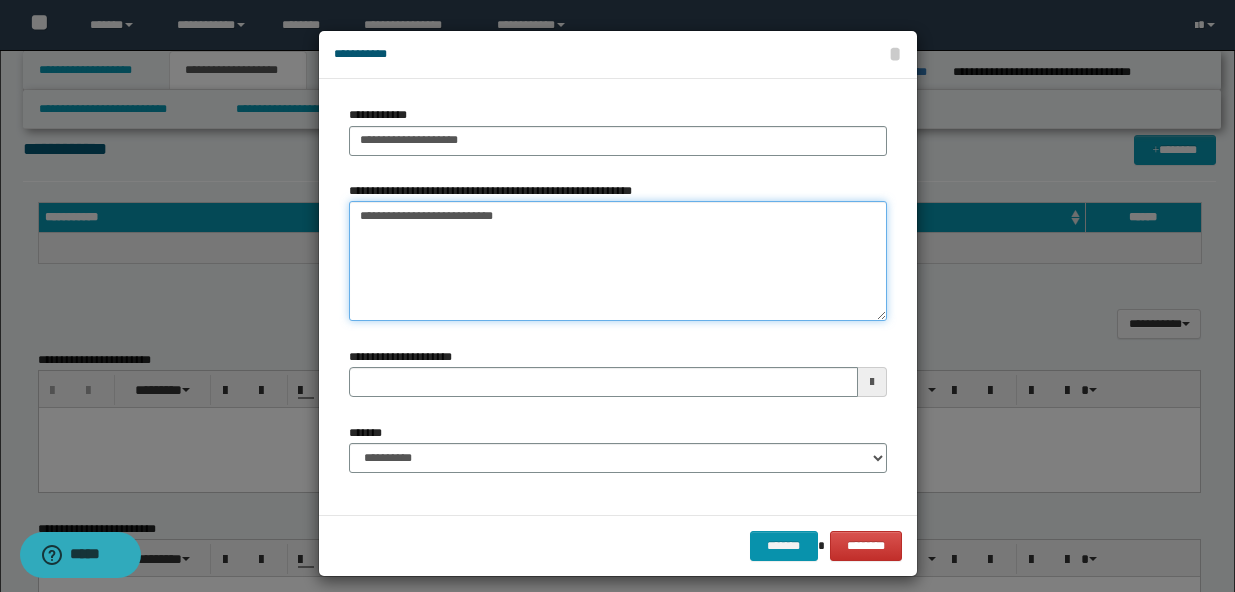 type on "**********" 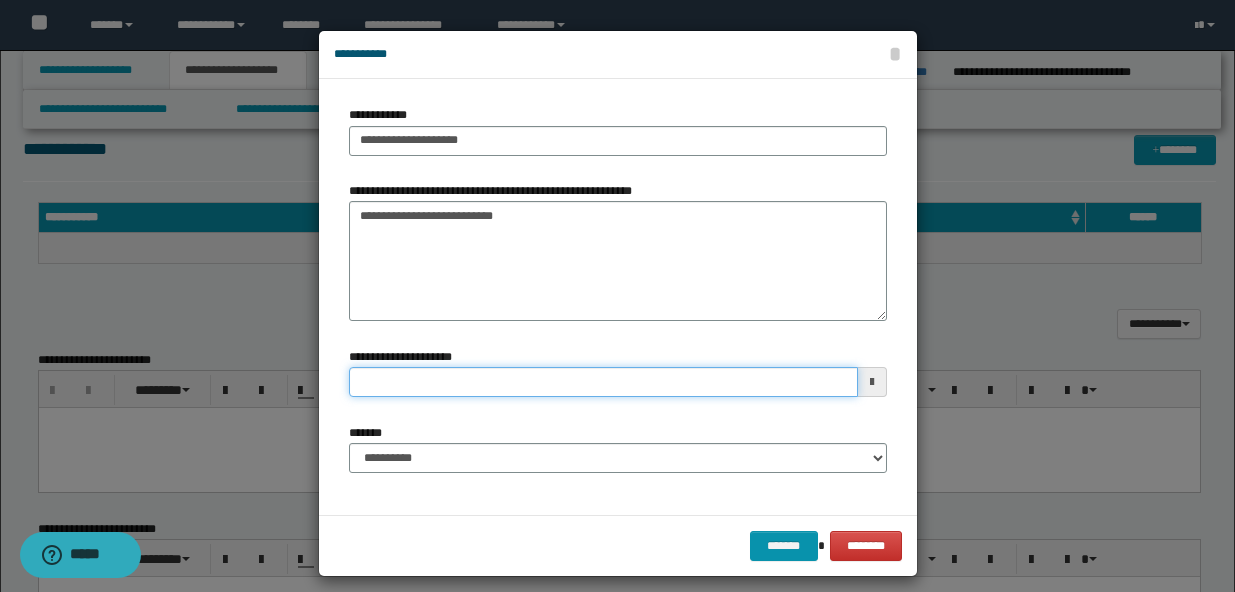 click on "**********" at bounding box center [603, 382] 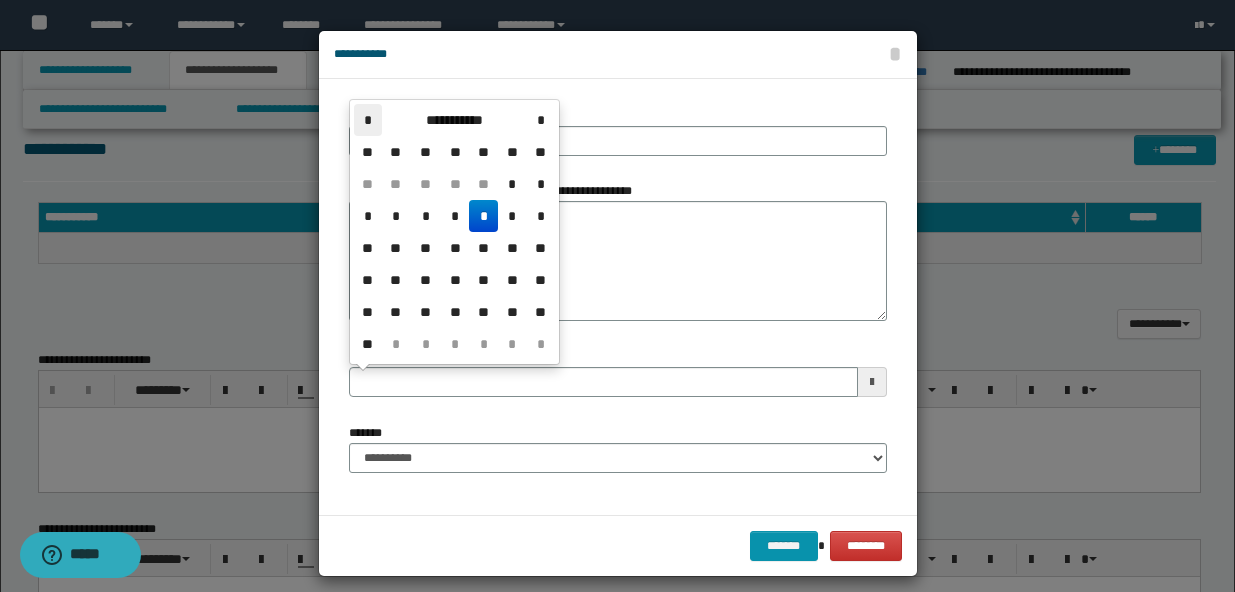 click on "*" at bounding box center [368, 120] 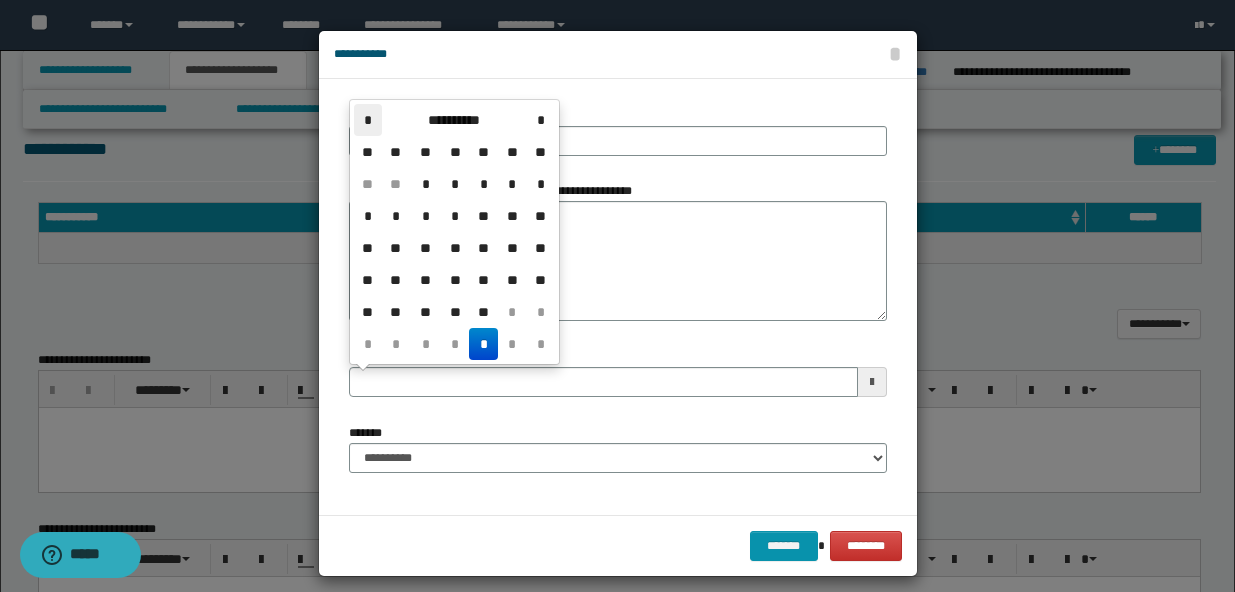 click on "*" at bounding box center [368, 120] 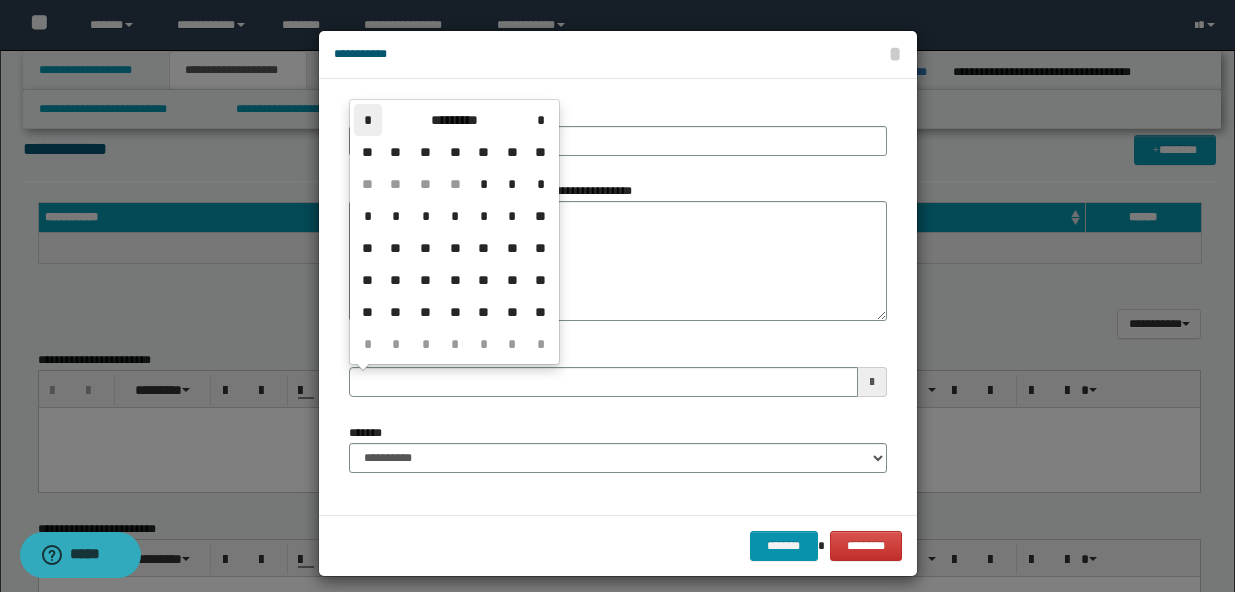 click on "*" at bounding box center (368, 120) 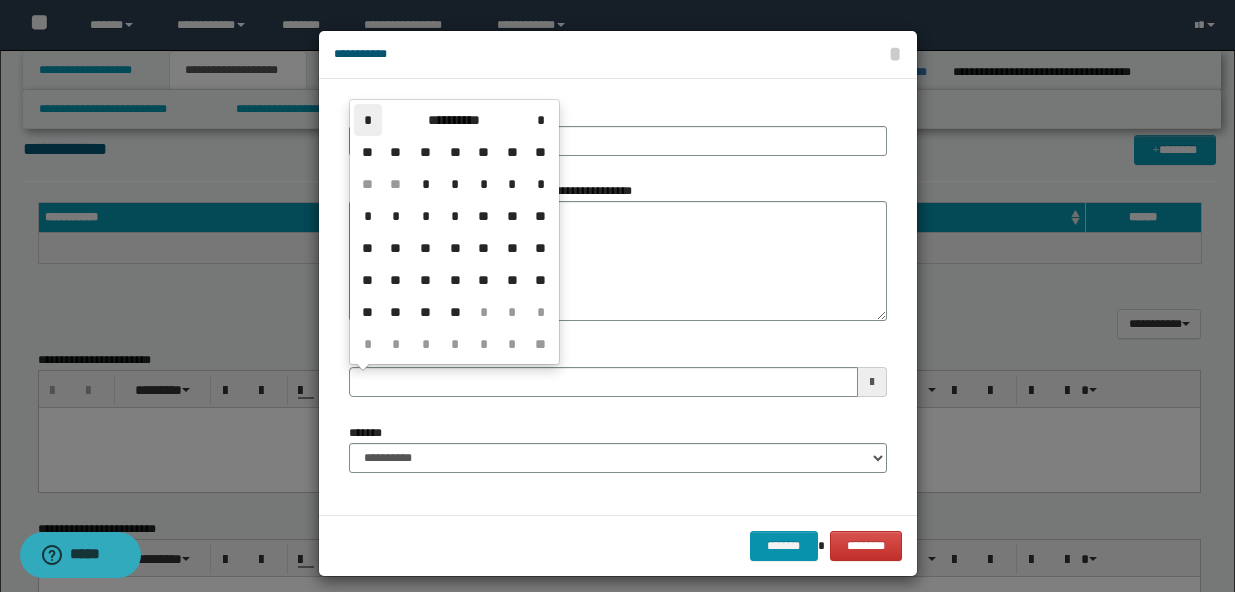 click on "*" at bounding box center [368, 120] 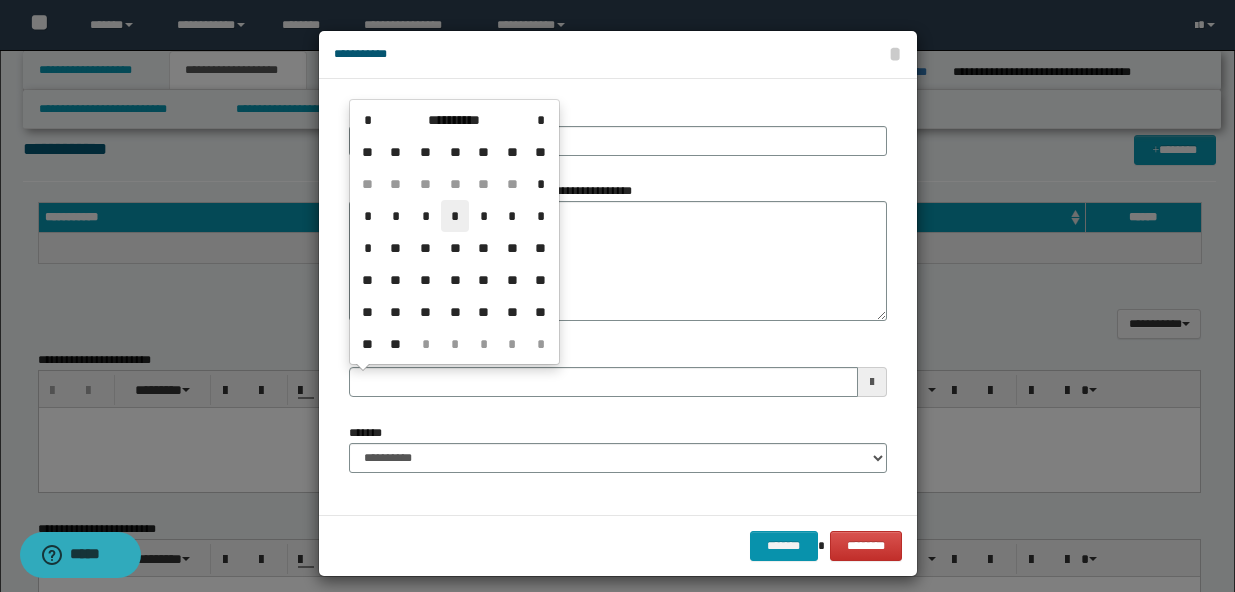 click on "*" at bounding box center (455, 216) 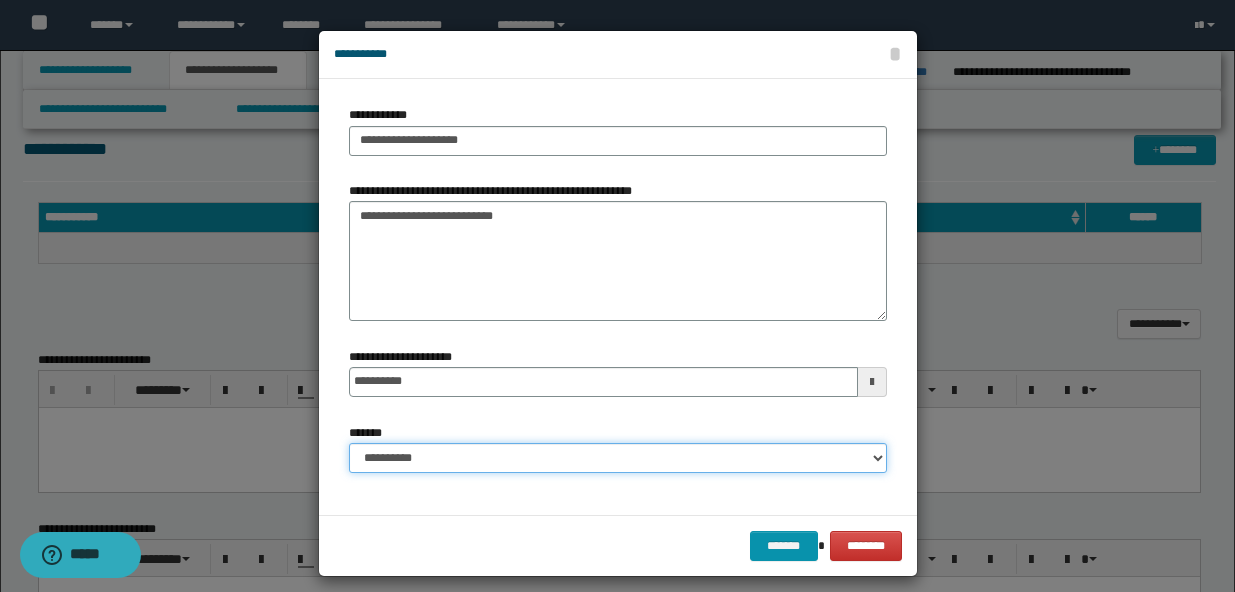 click on "**********" at bounding box center [618, 458] 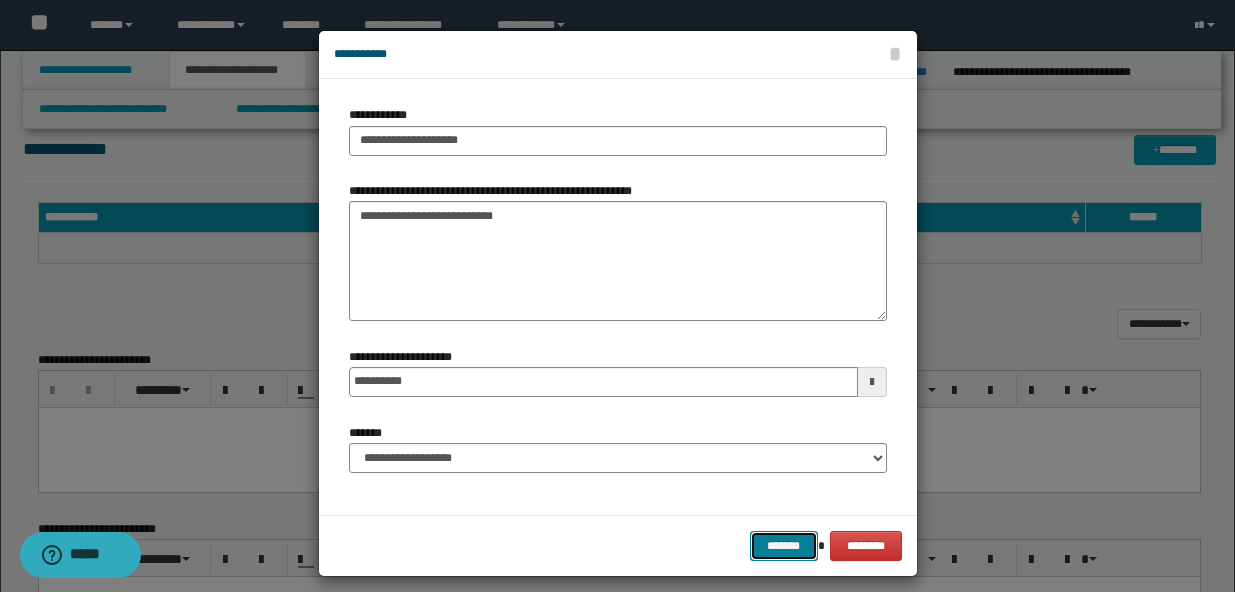 click on "*******" at bounding box center [784, 546] 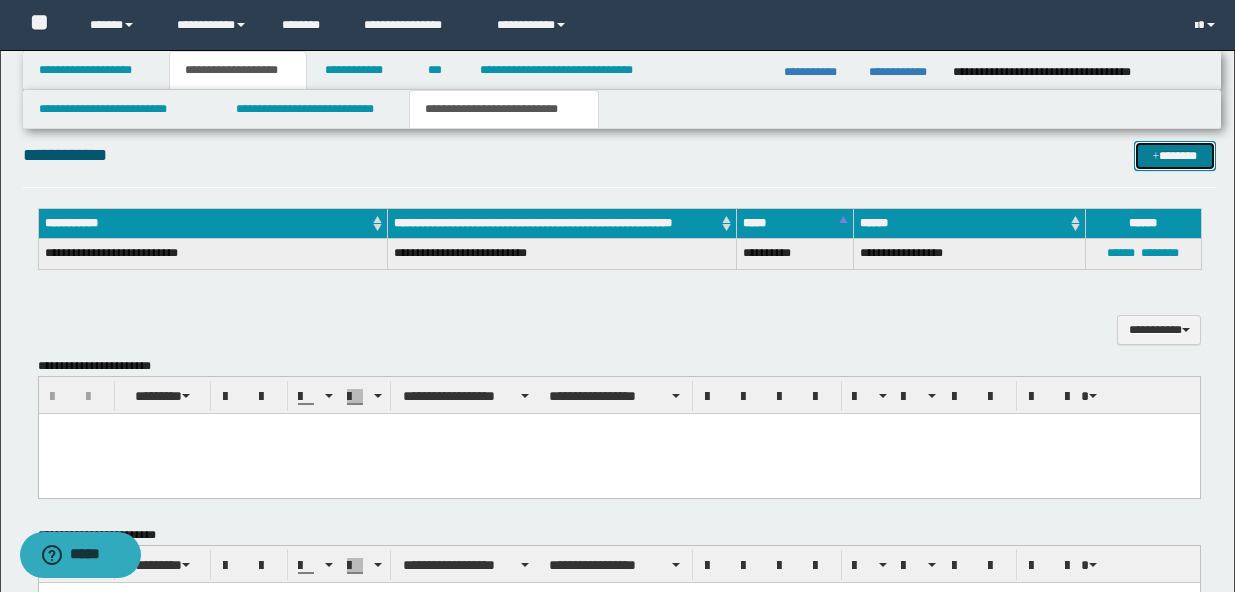 scroll, scrollTop: 389, scrollLeft: 0, axis: vertical 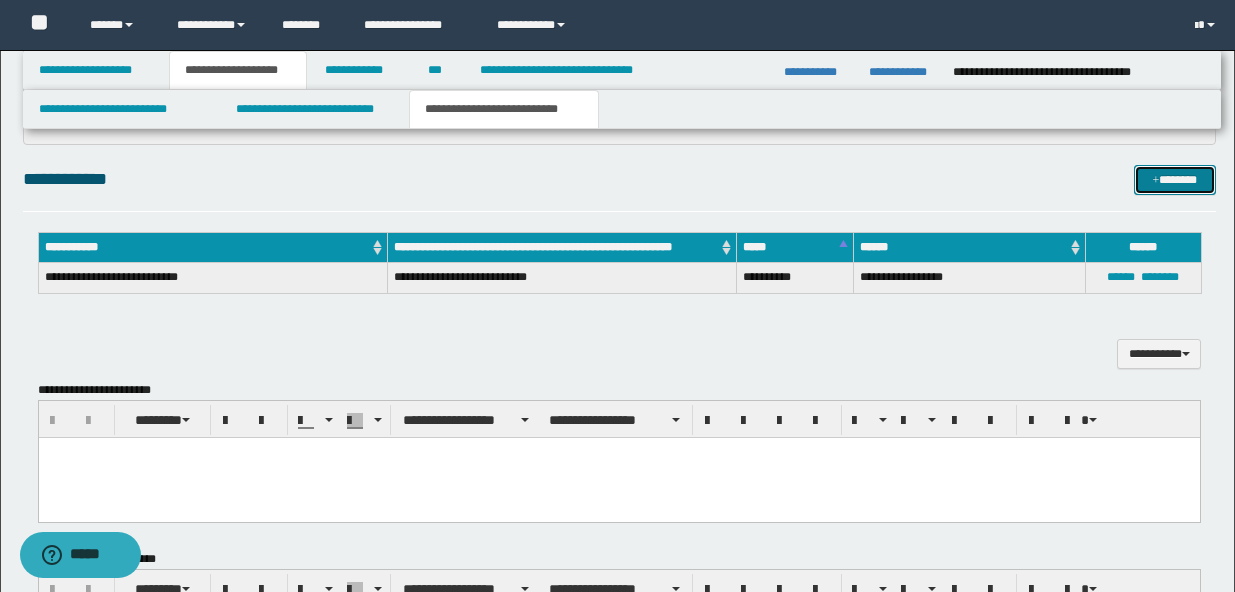 click on "*******" at bounding box center (1175, 180) 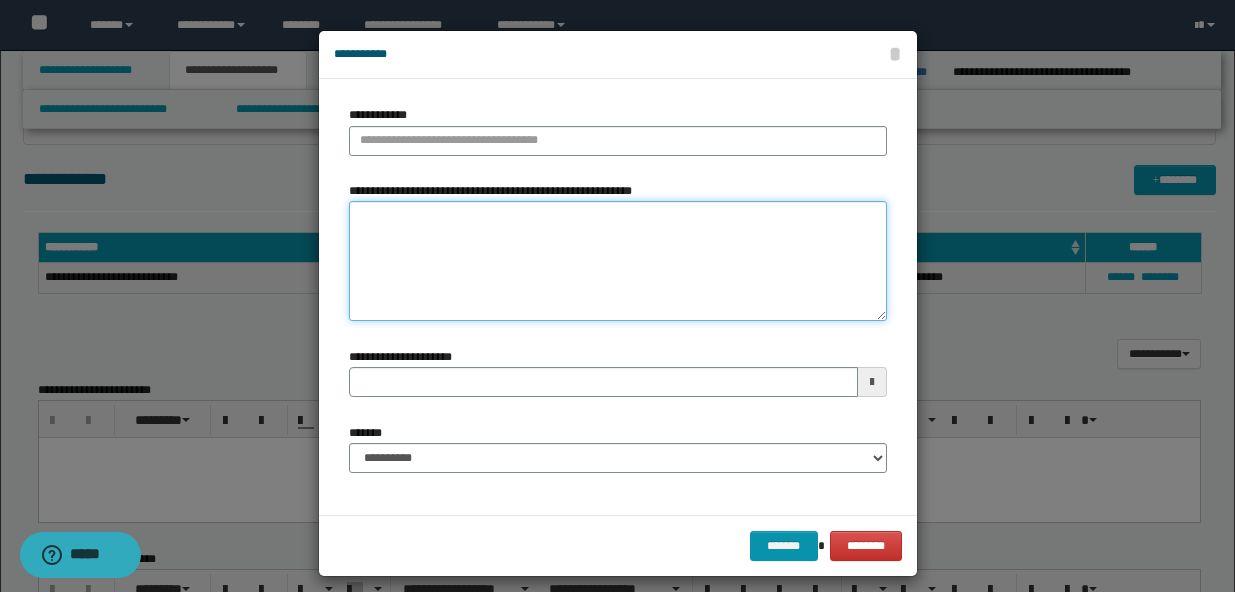 click on "**********" at bounding box center [618, 261] 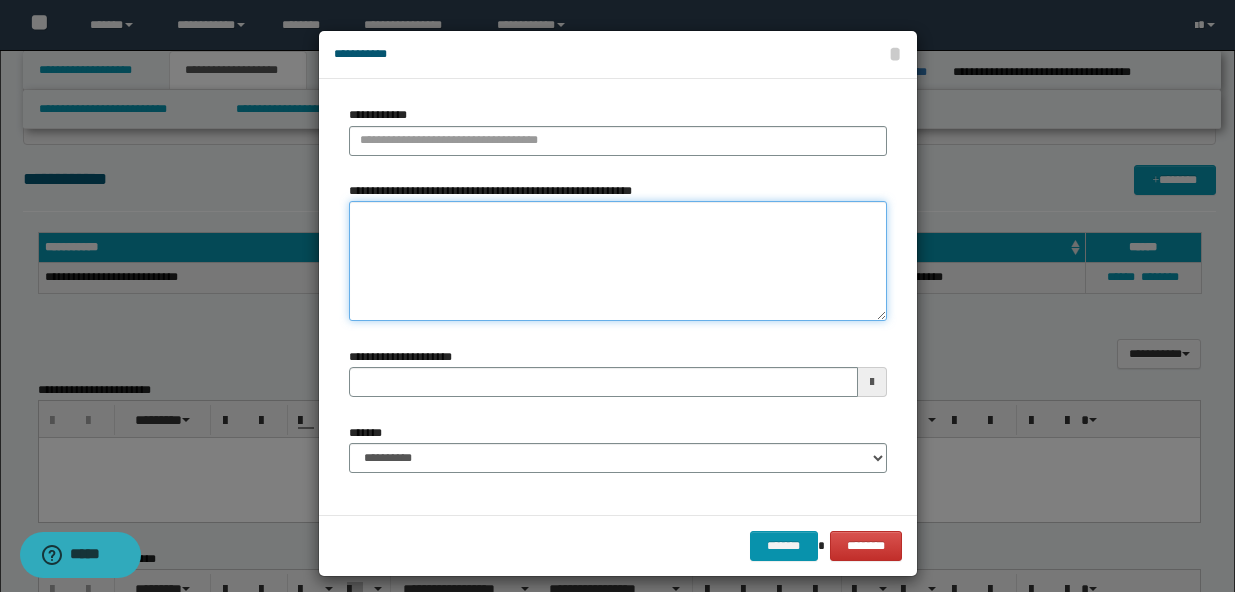 paste on "**********" 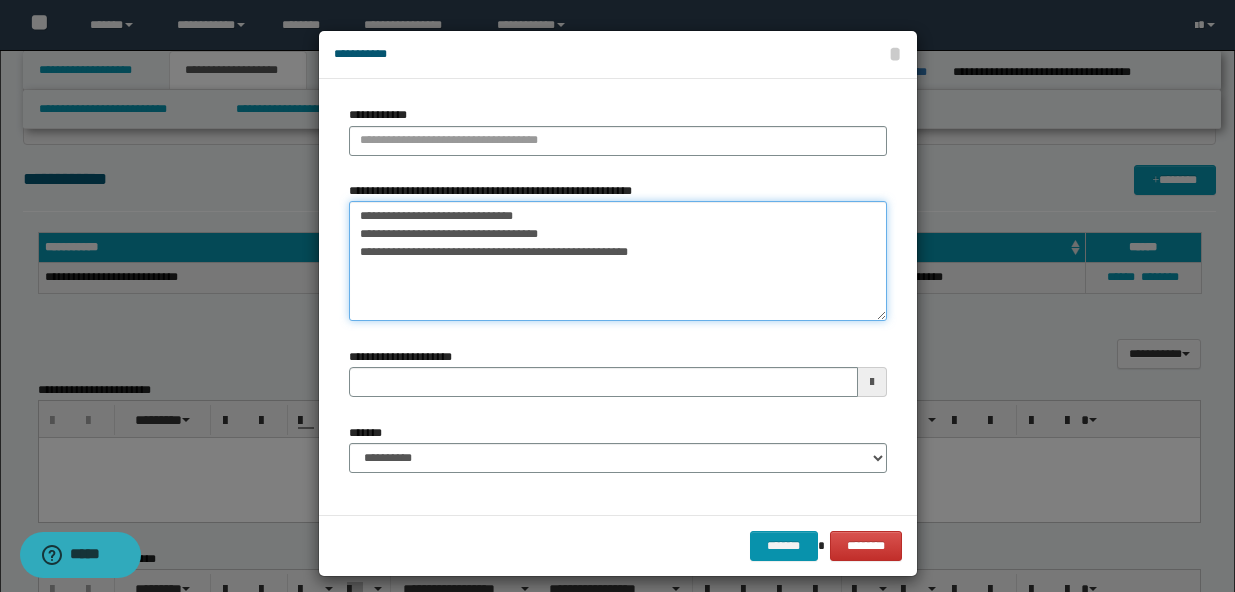 click on "**********" at bounding box center (618, 261) 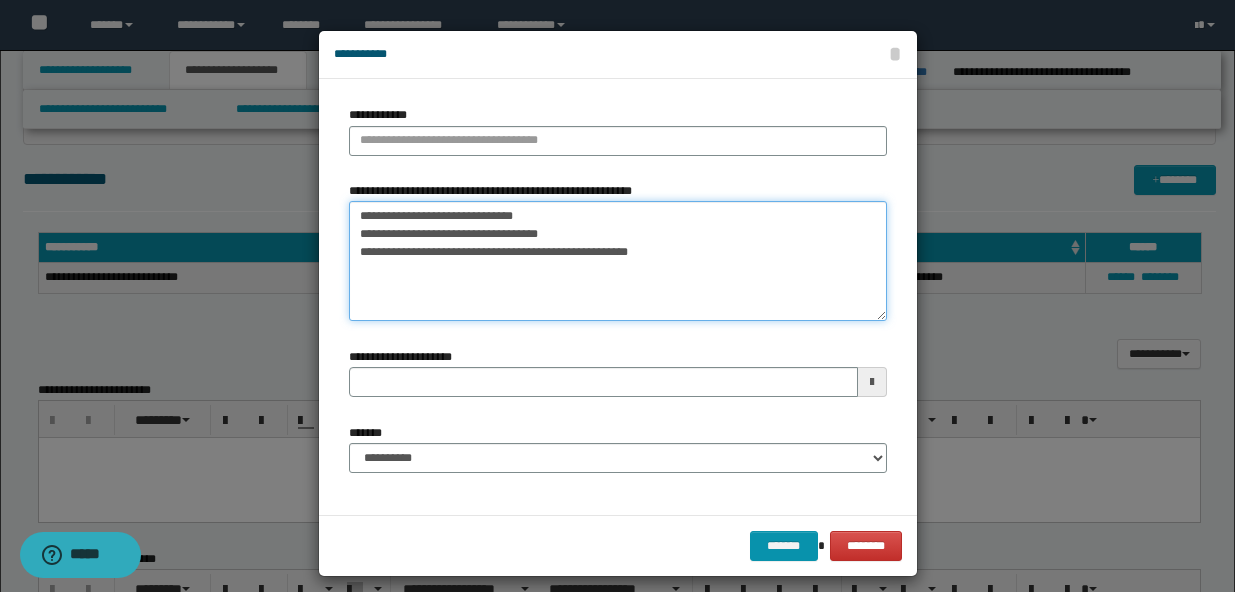 click on "**********" at bounding box center [618, 261] 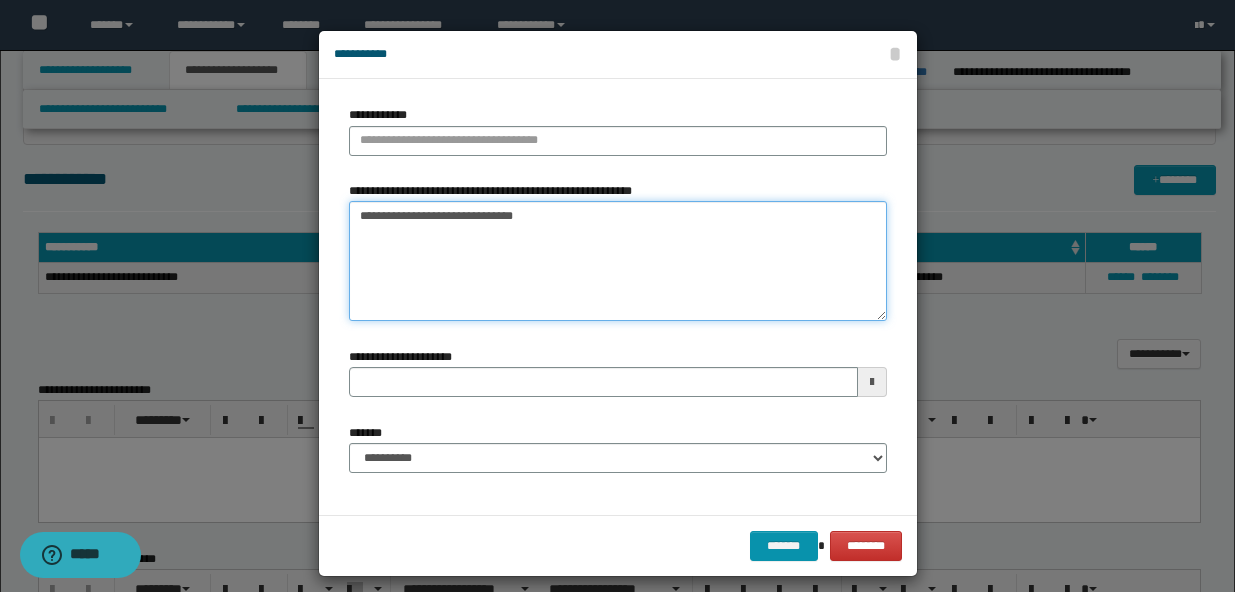 type on "**********" 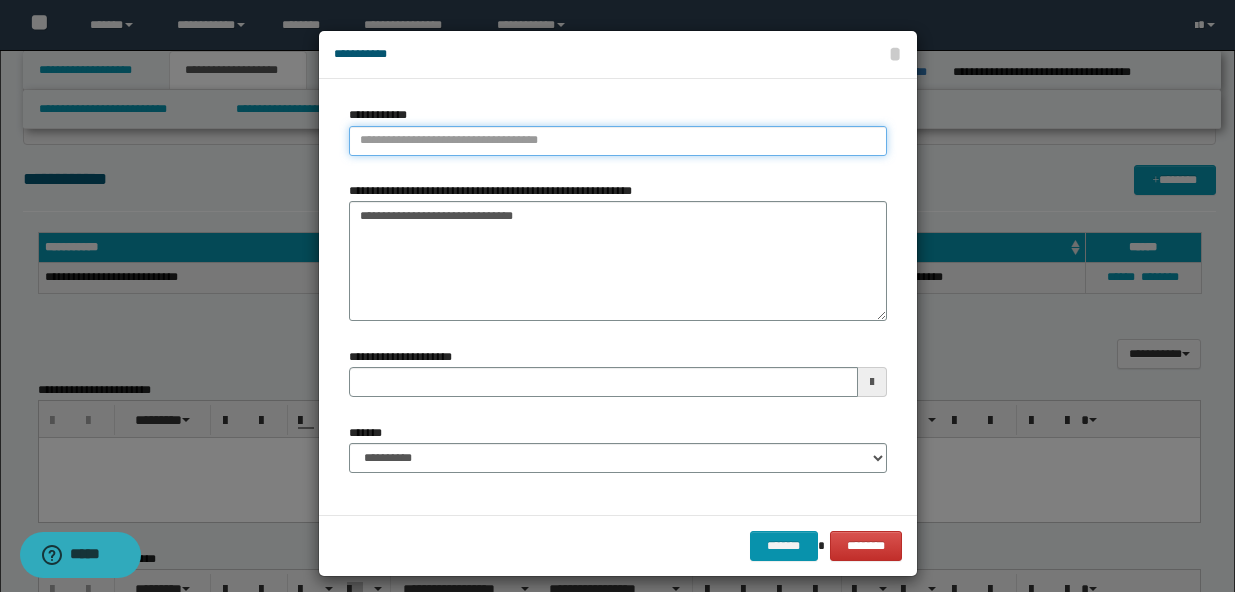 click on "**********" at bounding box center [618, 141] 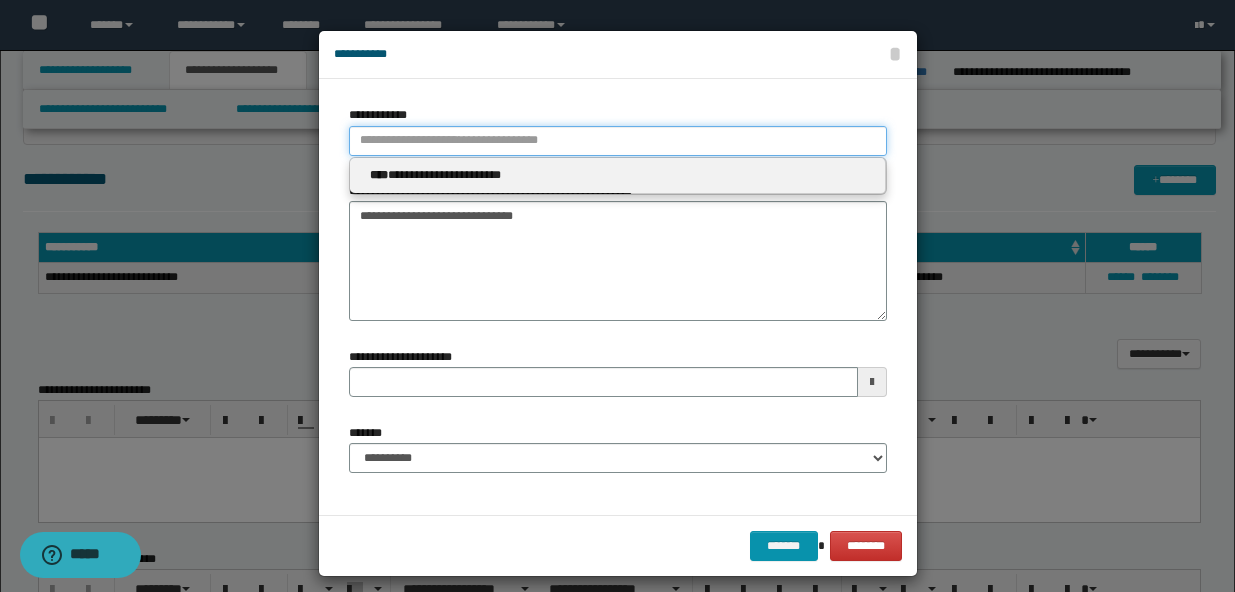 type 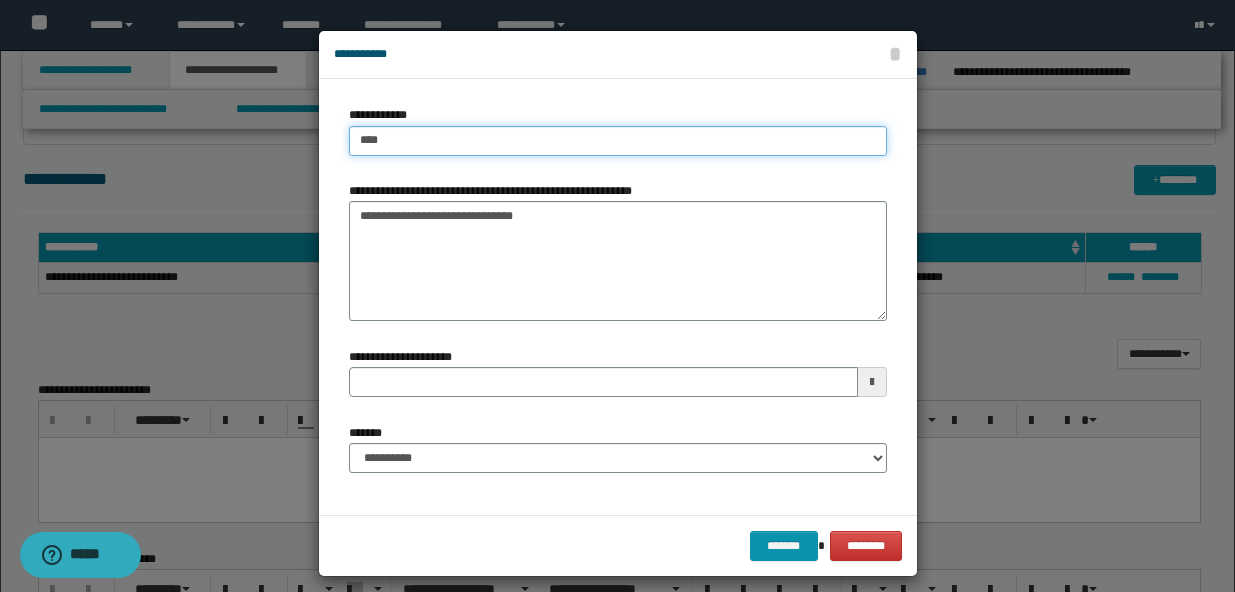 type on "*****" 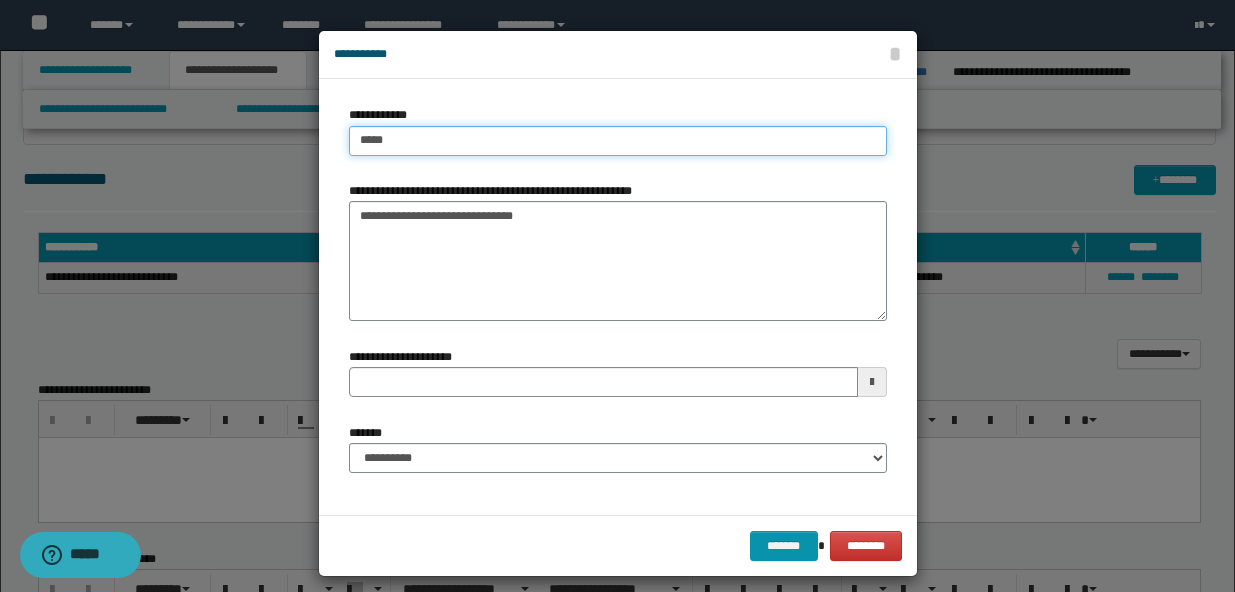 type on "*****" 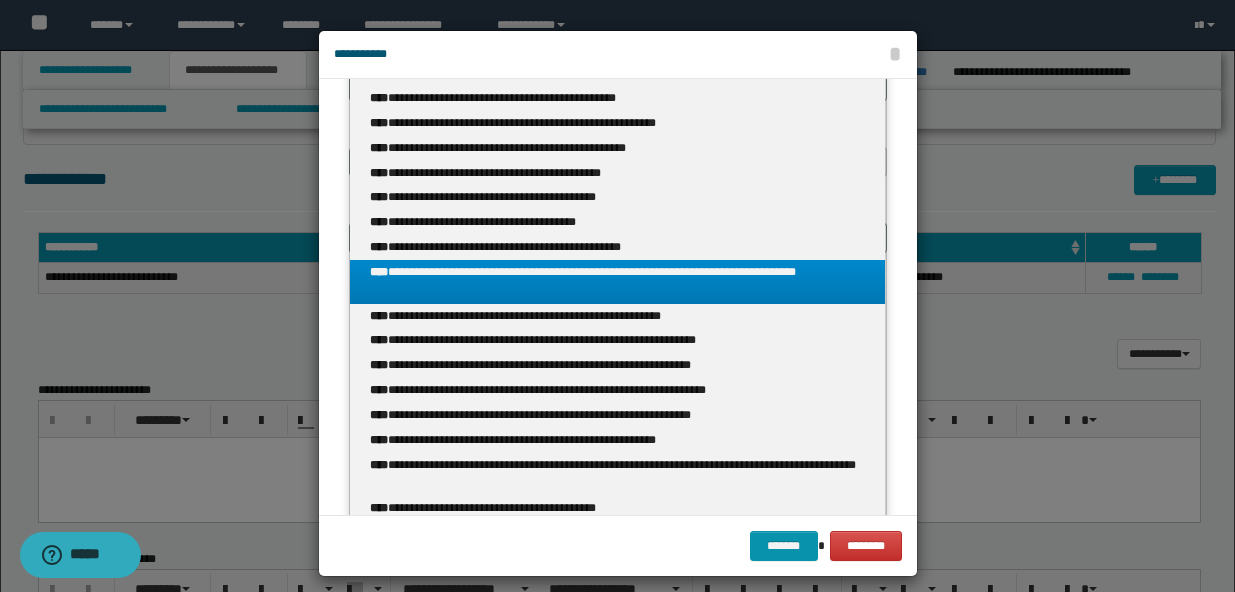 scroll, scrollTop: 221, scrollLeft: 0, axis: vertical 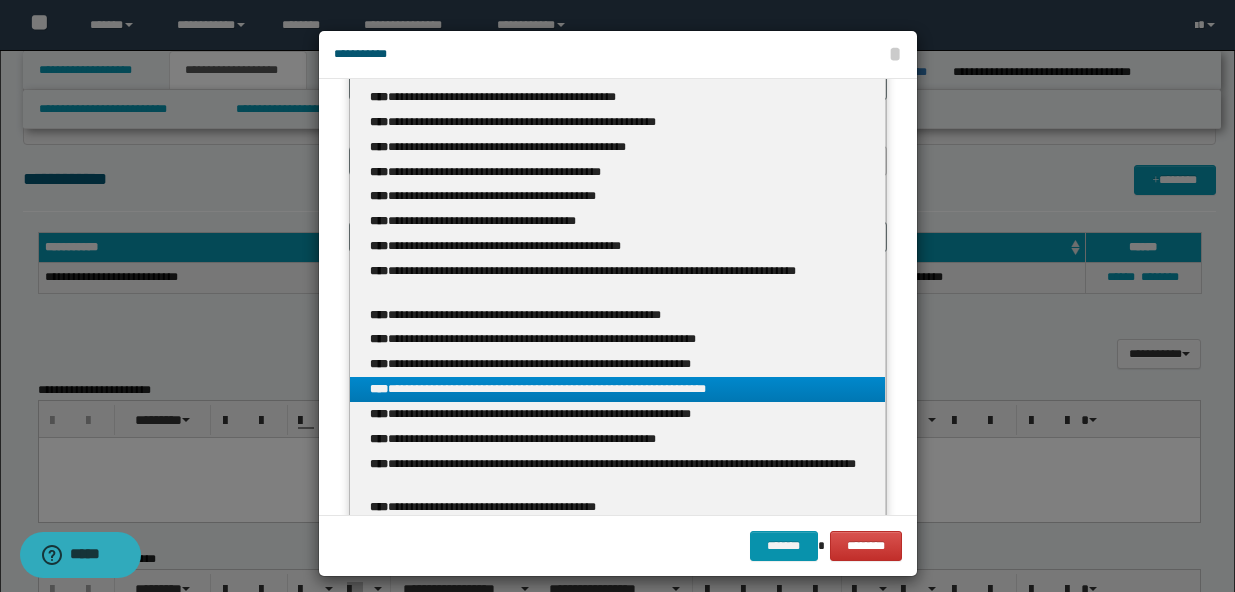 type on "*****" 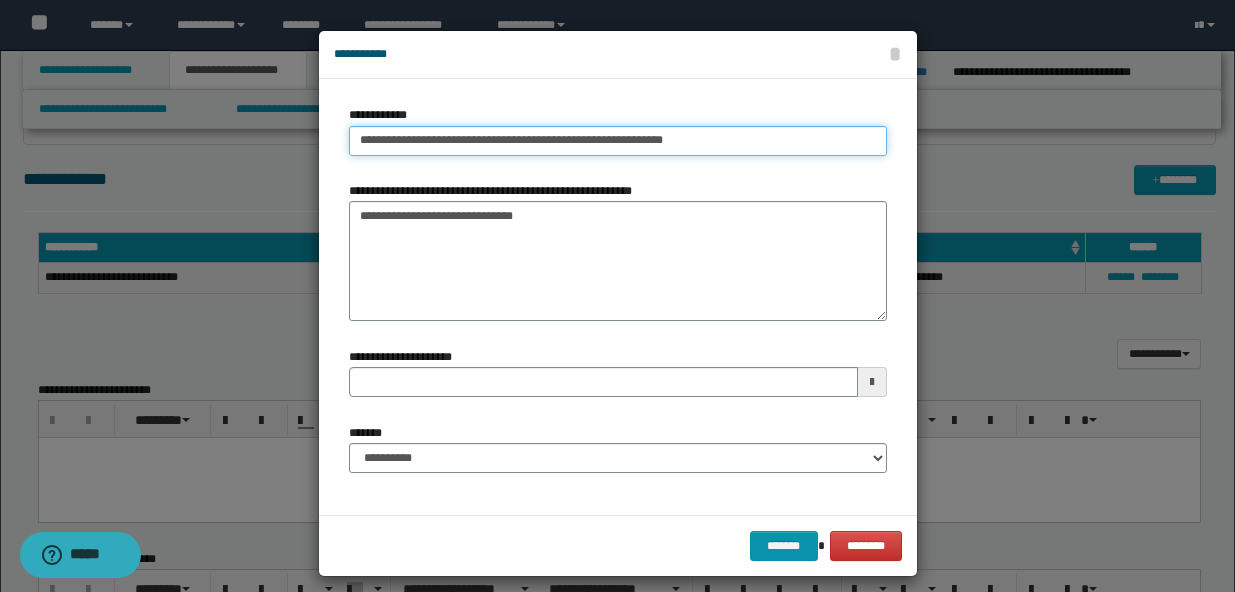 scroll, scrollTop: 0, scrollLeft: 0, axis: both 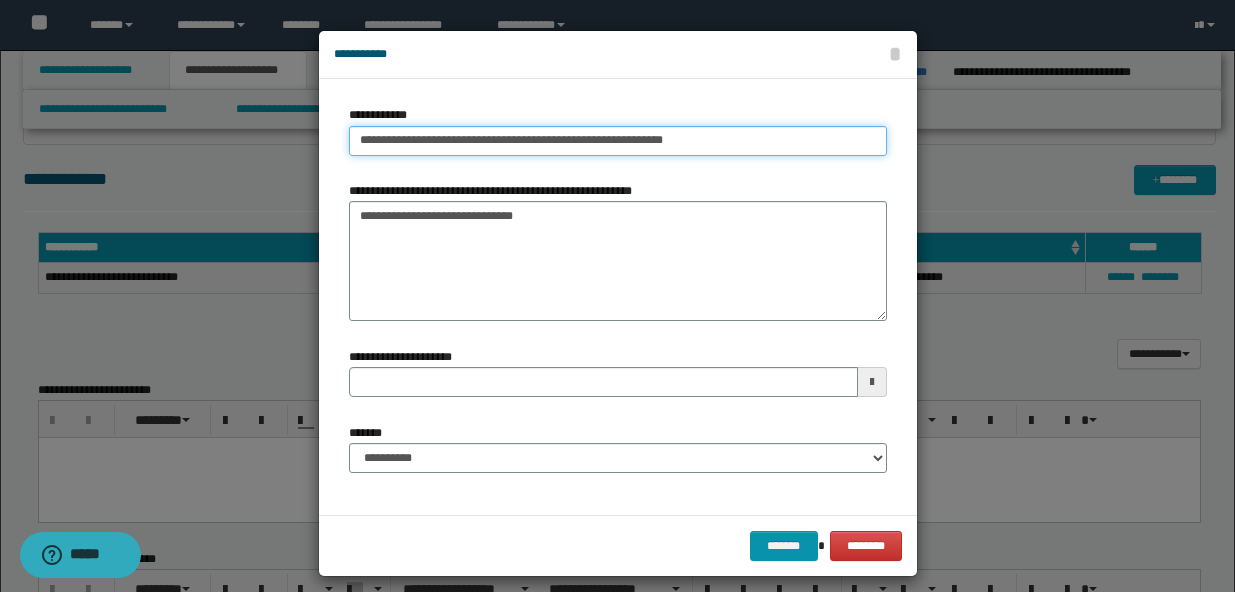 type 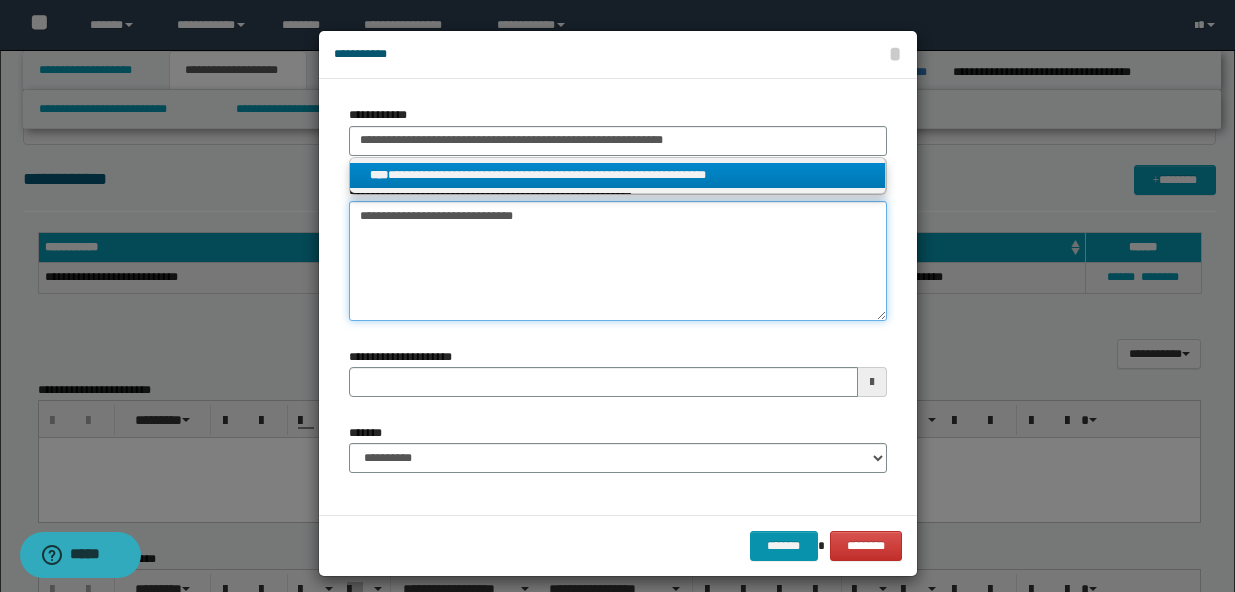 click on "**********" at bounding box center [618, 261] 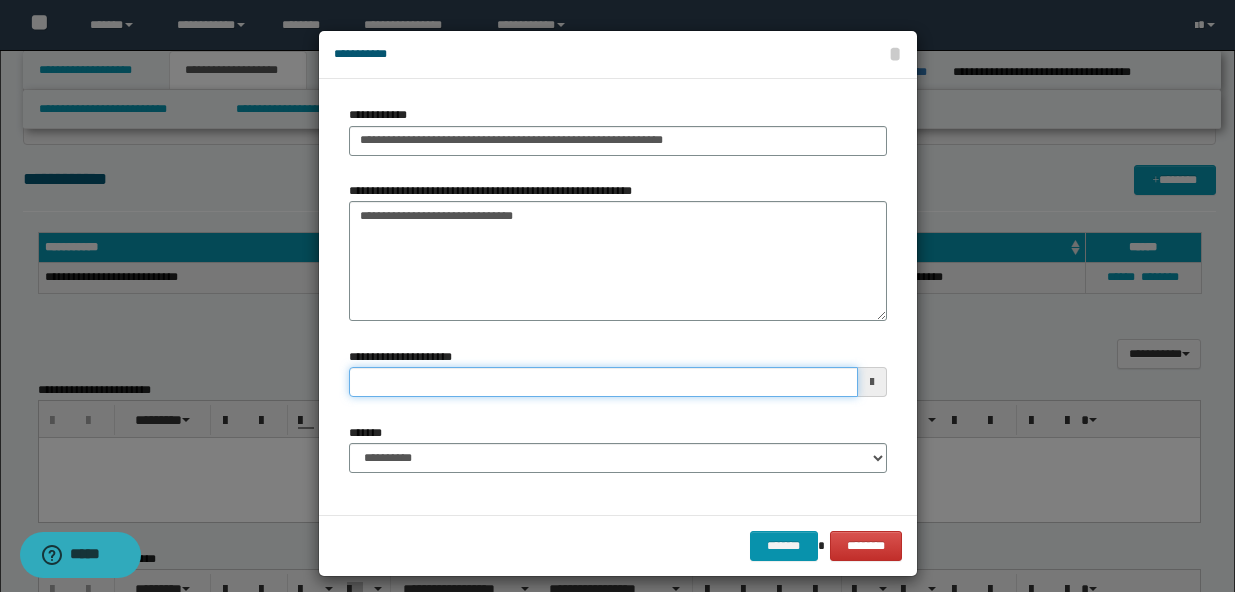 click on "**********" at bounding box center (603, 382) 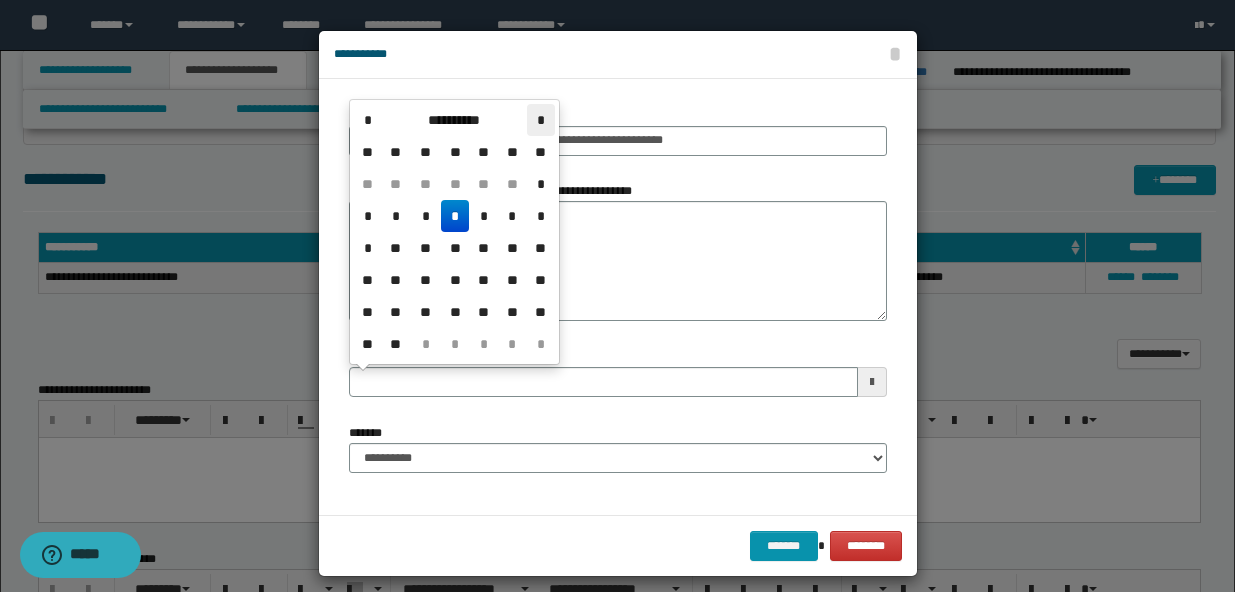click on "*" at bounding box center [541, 120] 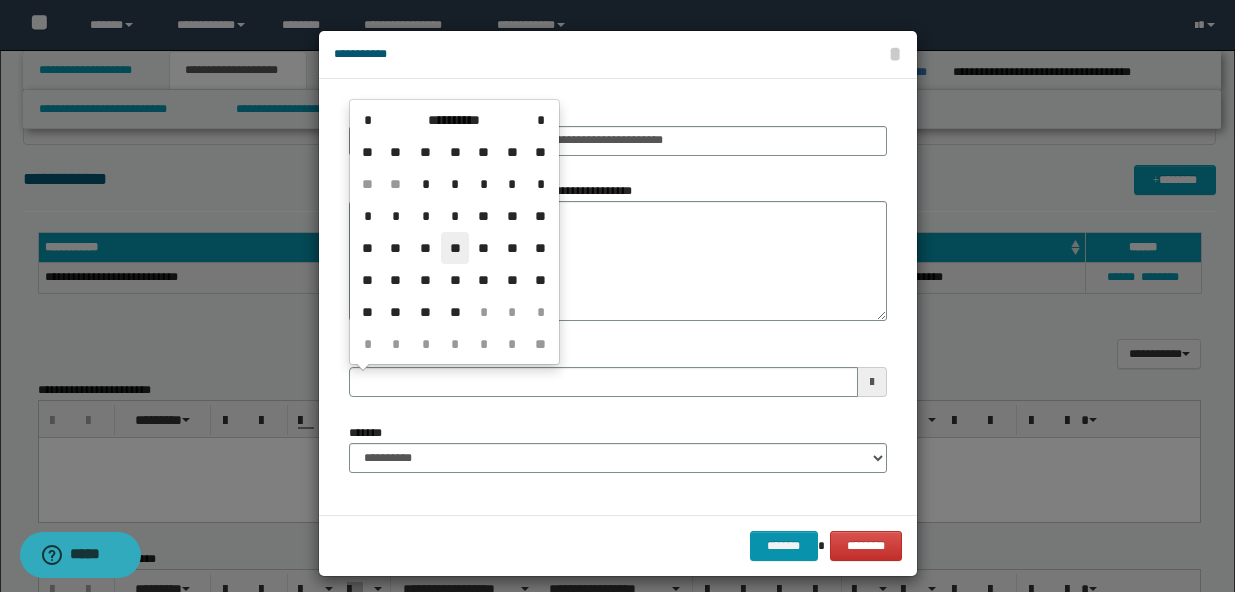 click on "**" at bounding box center (455, 248) 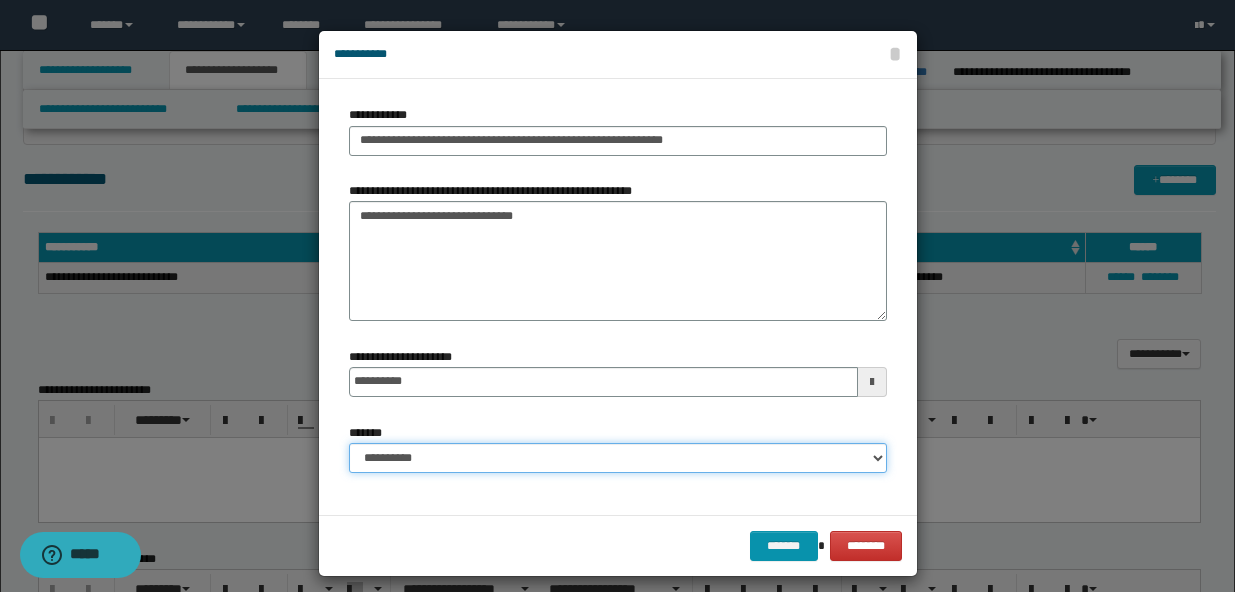 click on "**********" at bounding box center [618, 458] 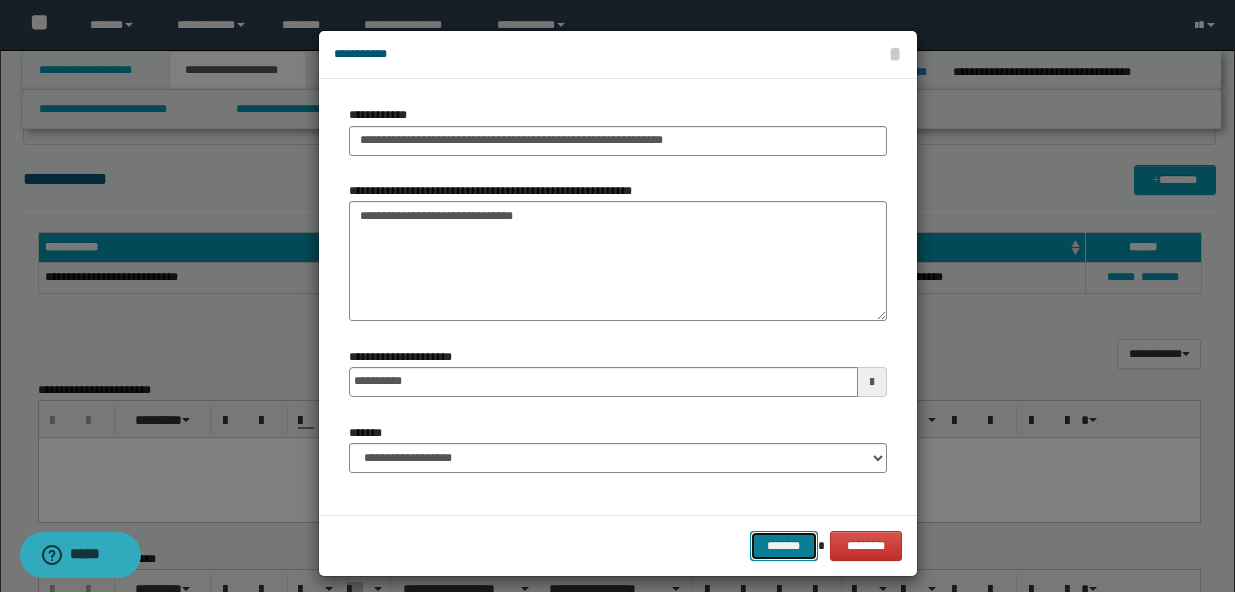 click on "*******" at bounding box center (784, 546) 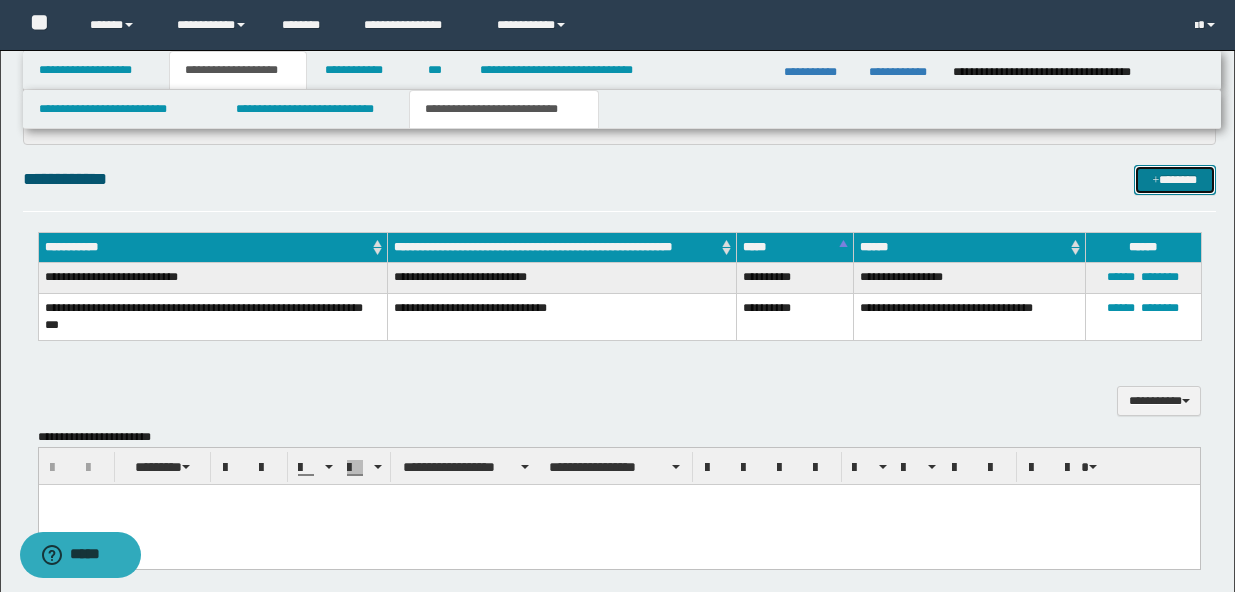 click on "*******" at bounding box center (1175, 180) 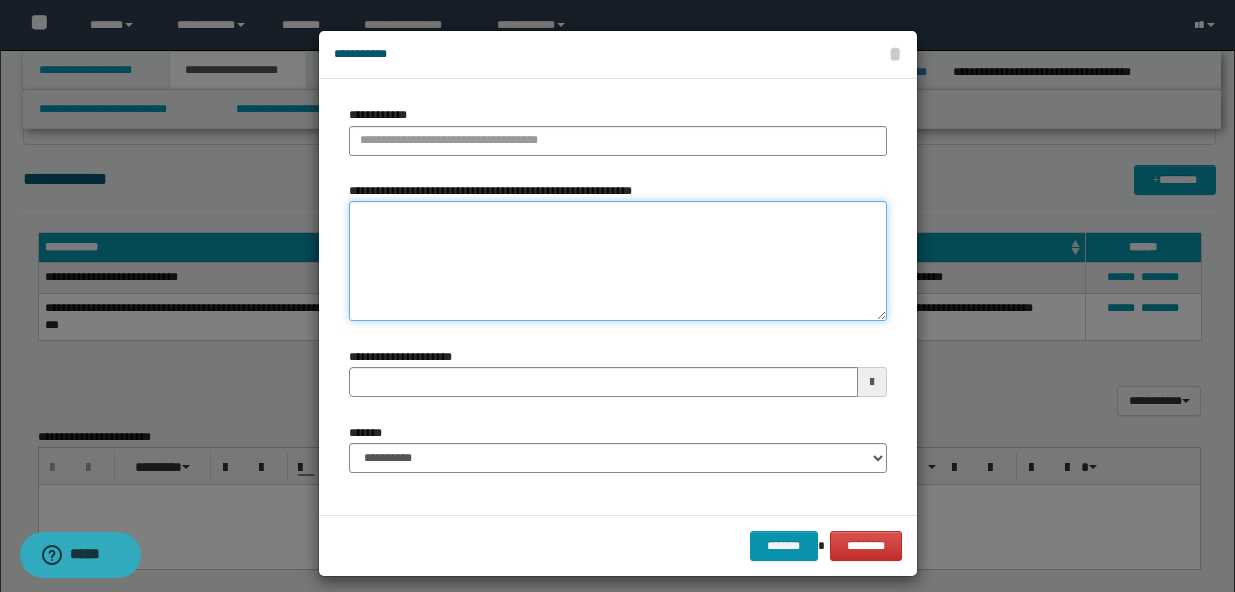 click on "**********" at bounding box center (618, 261) 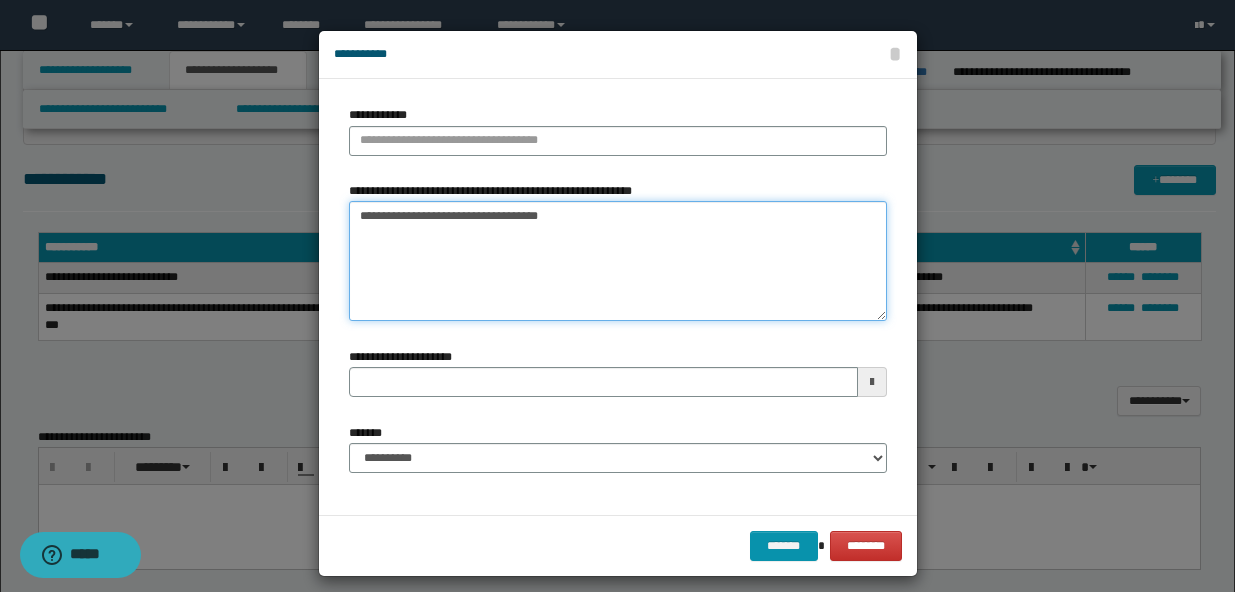 type on "**********" 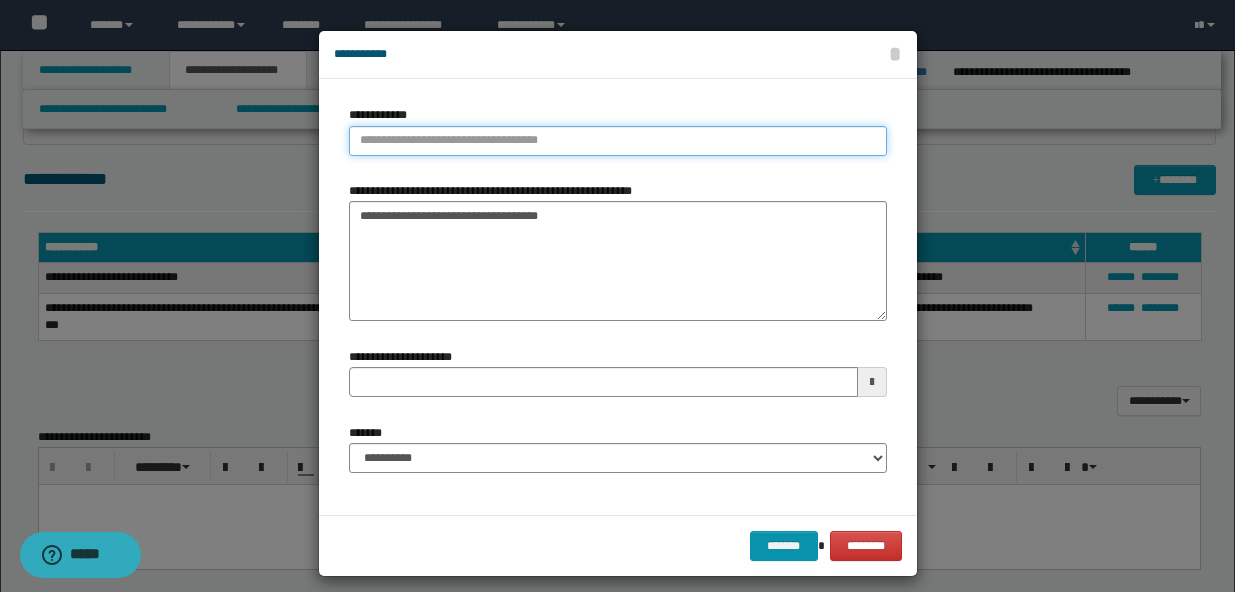 click on "**********" at bounding box center (618, 141) 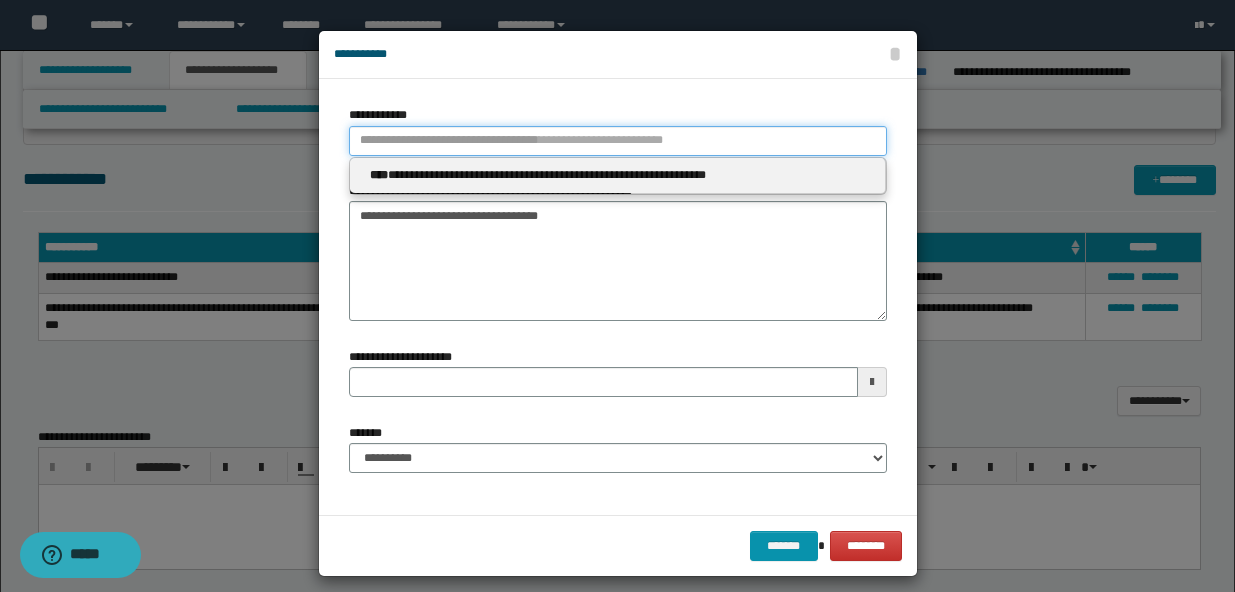 type 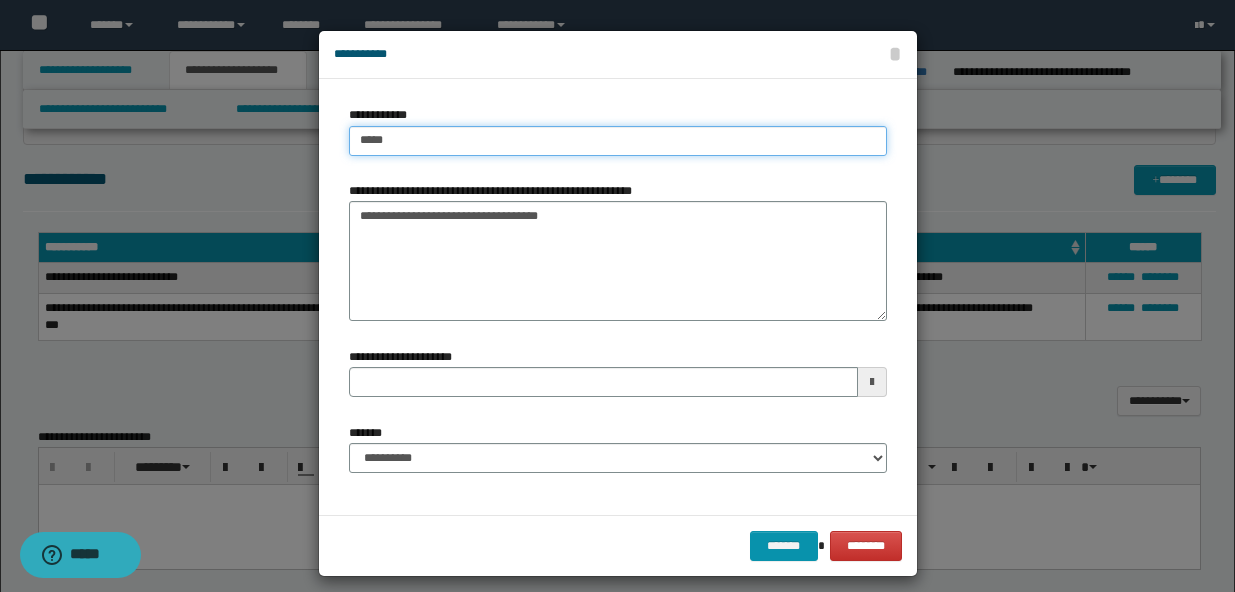 type on "******" 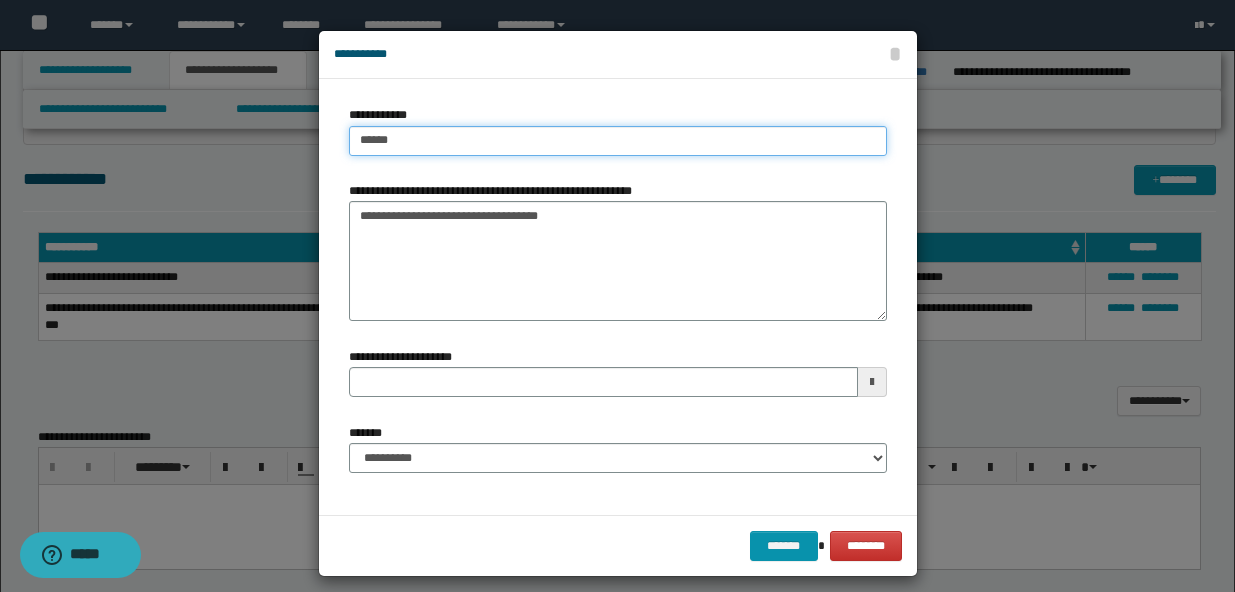 type on "**********" 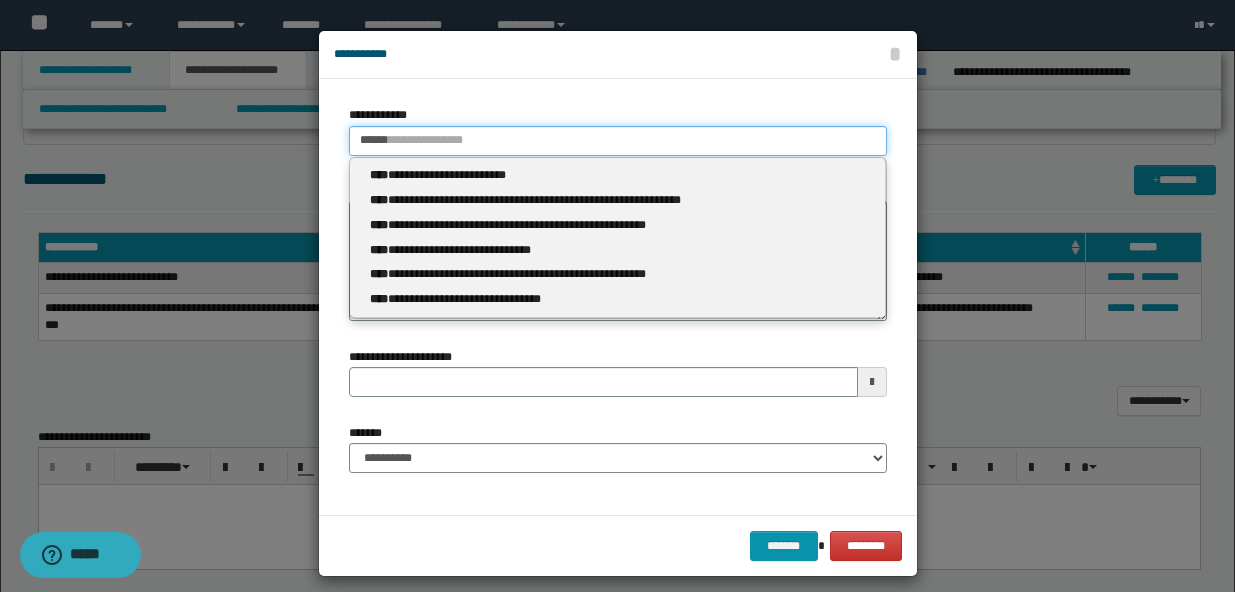 type 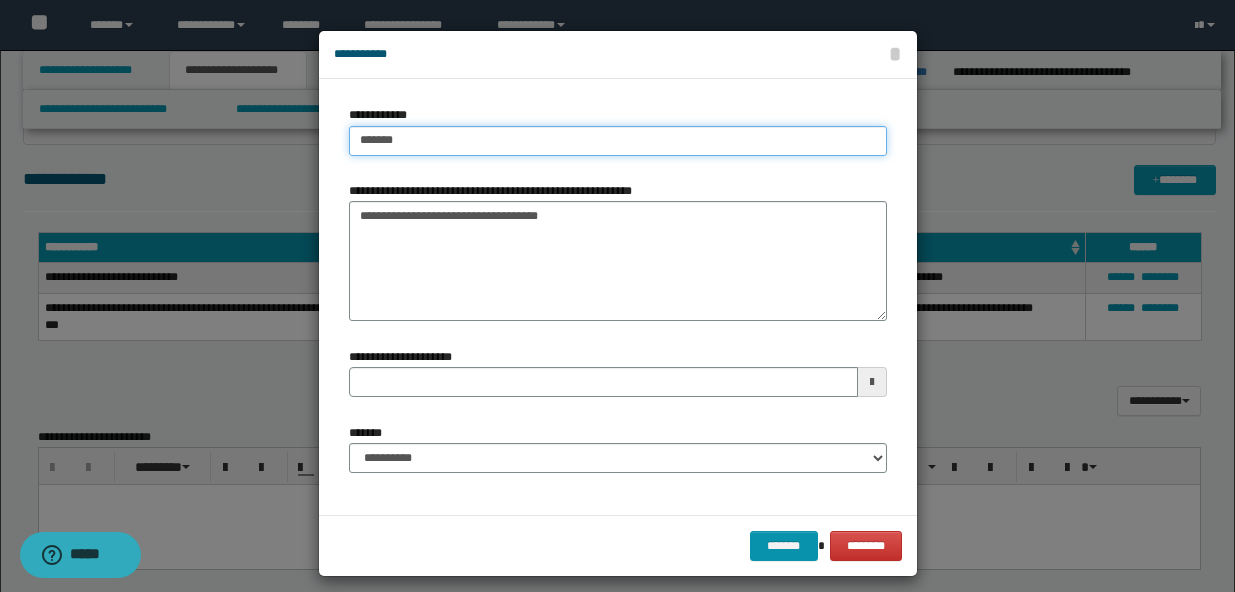 type on "**********" 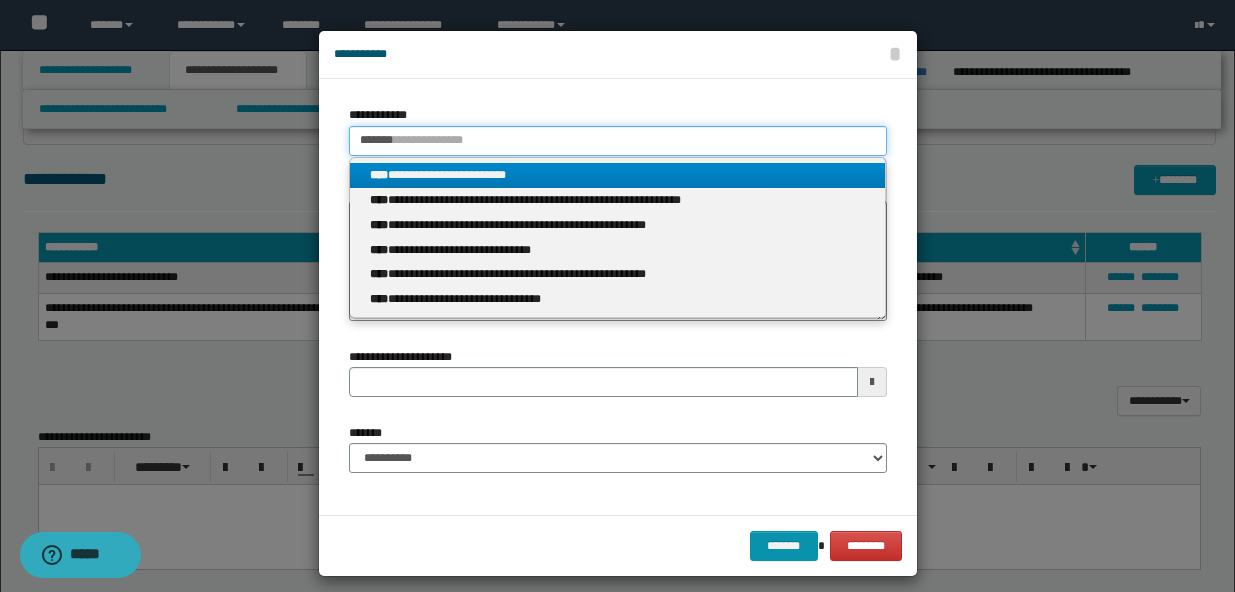 type on "*******" 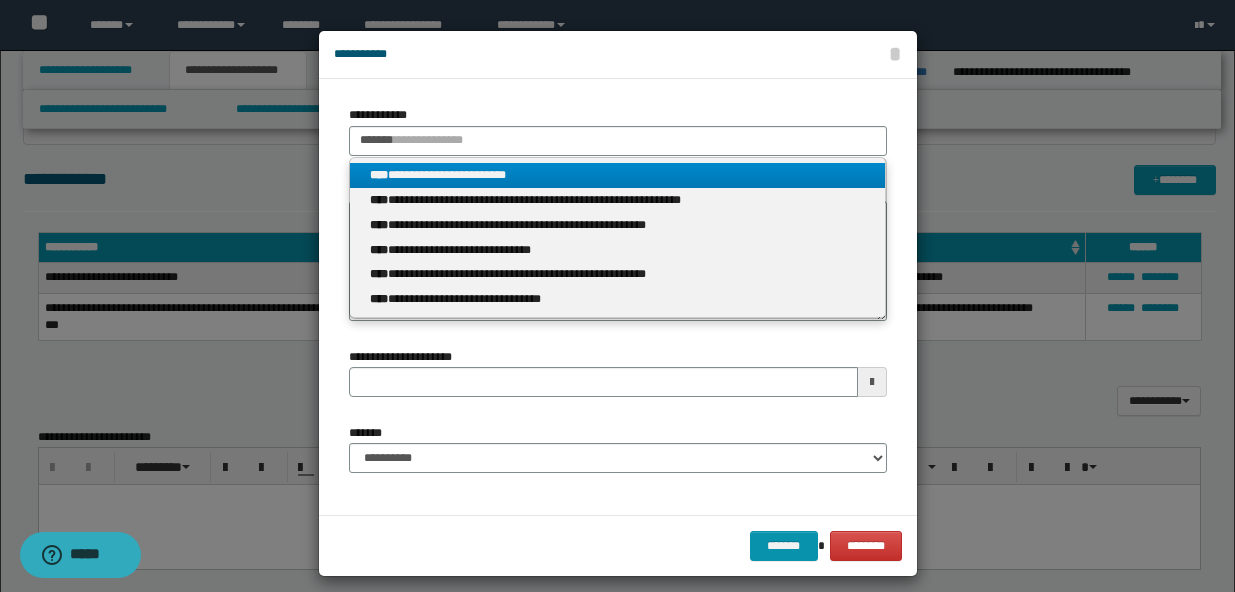 click on "**********" at bounding box center [617, 175] 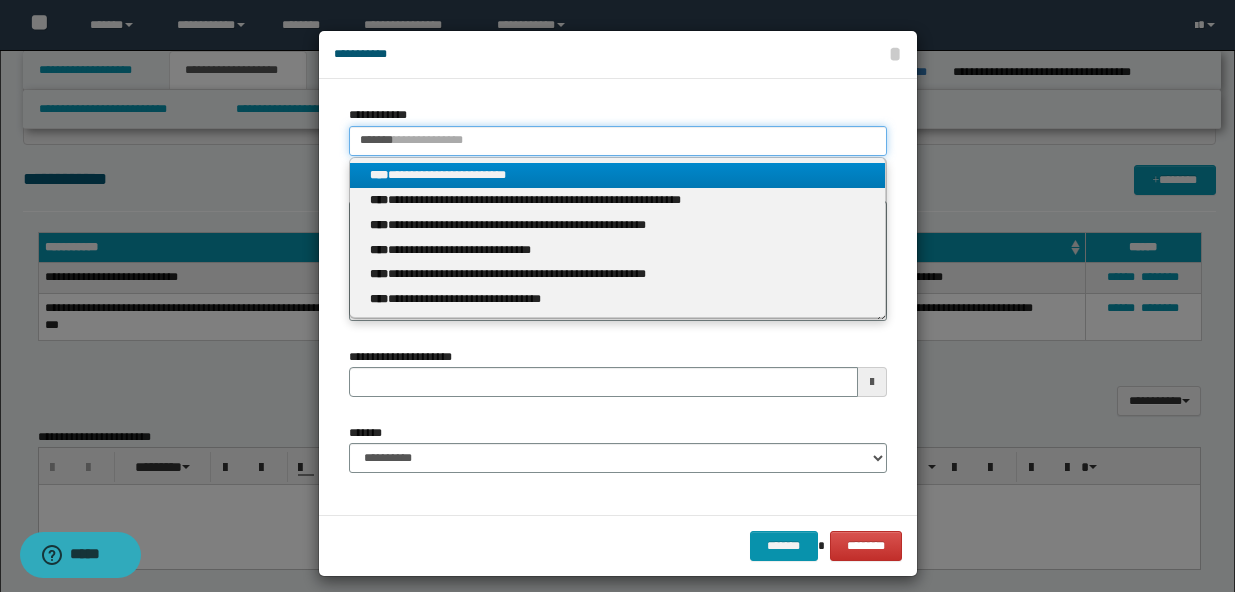 type 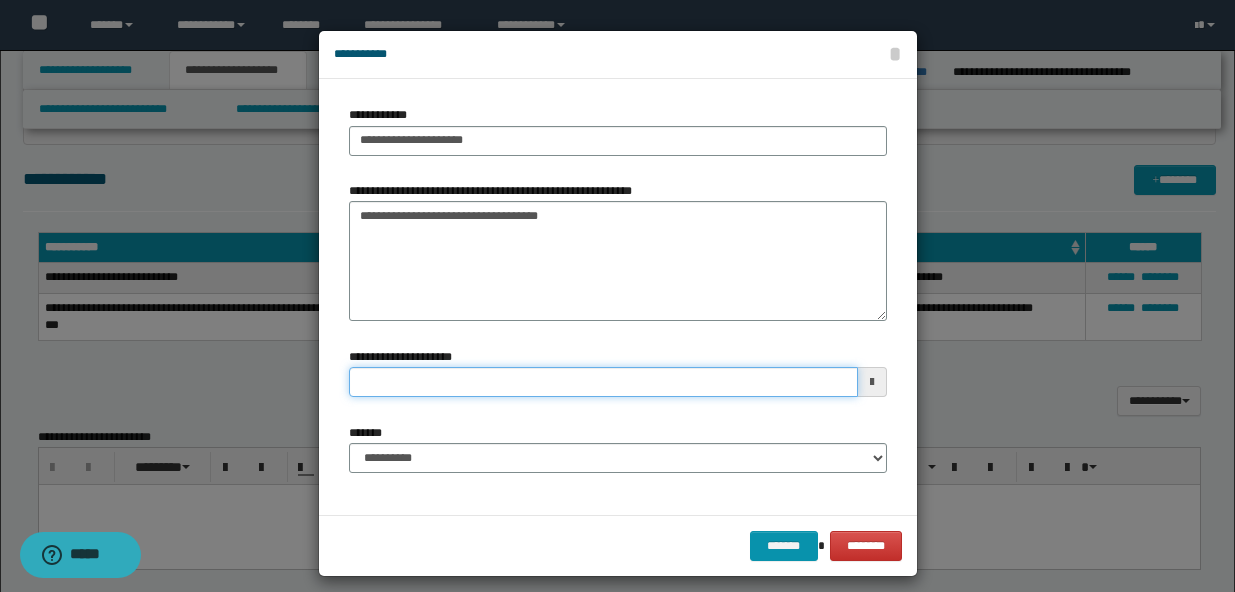 click on "**********" at bounding box center (603, 382) 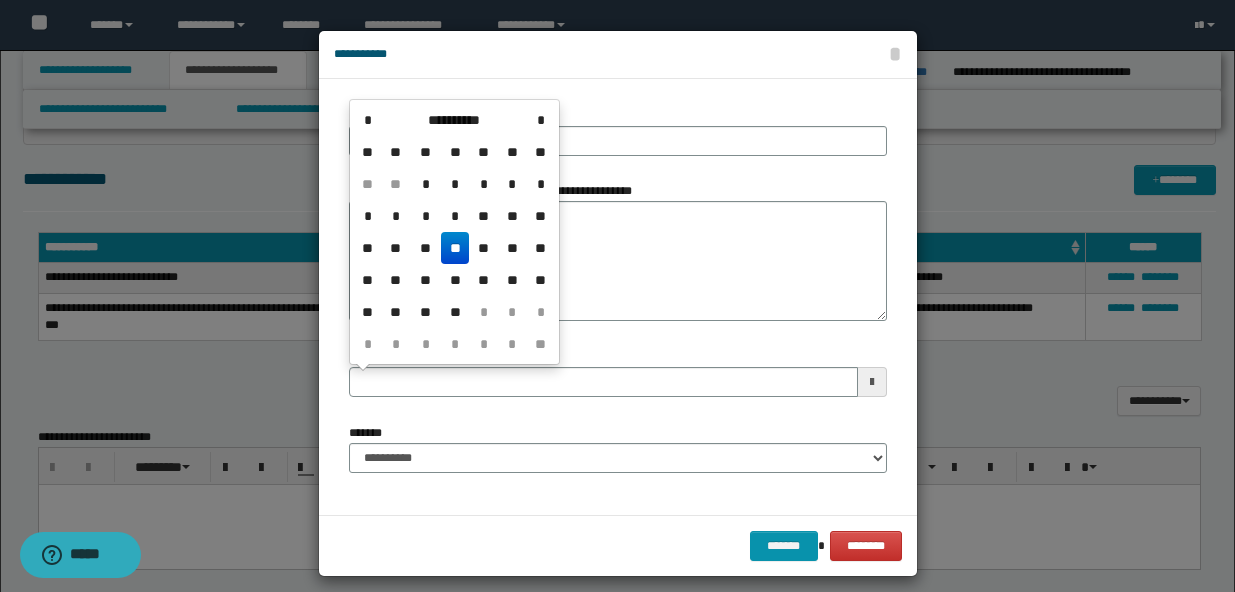 click on "**" at bounding box center (455, 248) 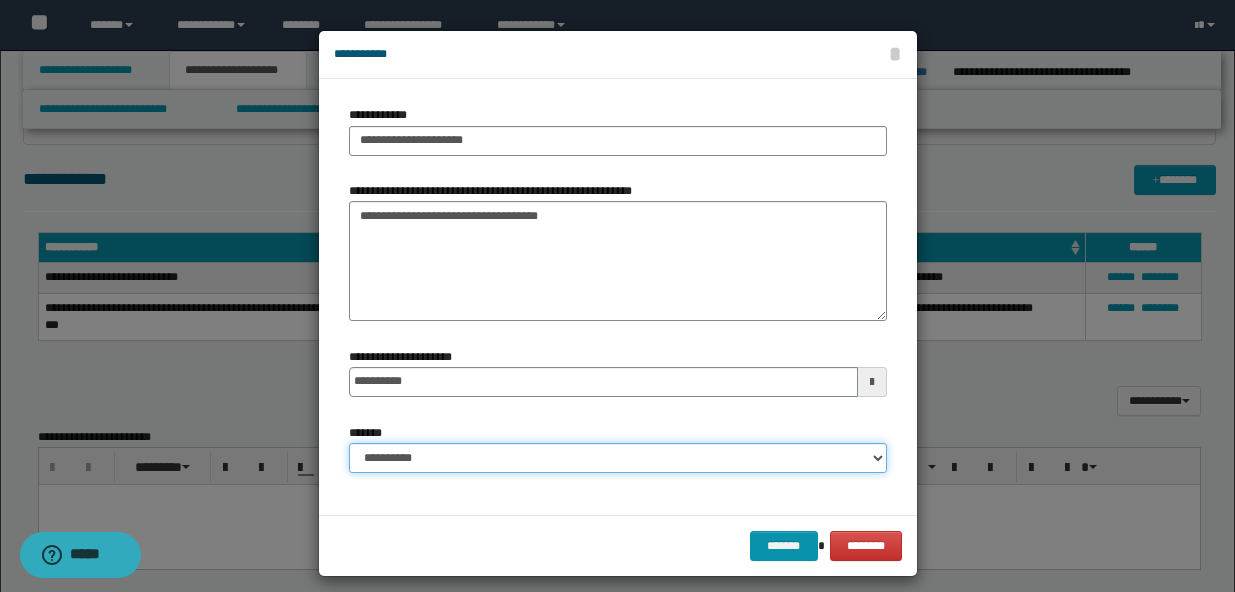 click on "**********" at bounding box center [618, 458] 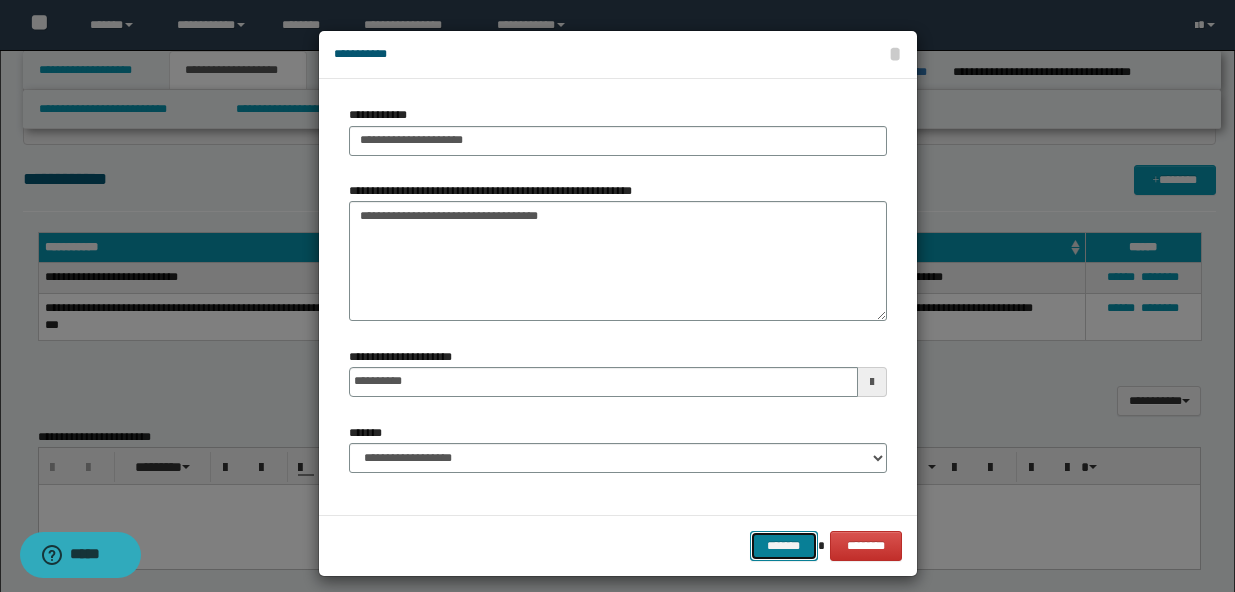 click on "*******" at bounding box center (784, 546) 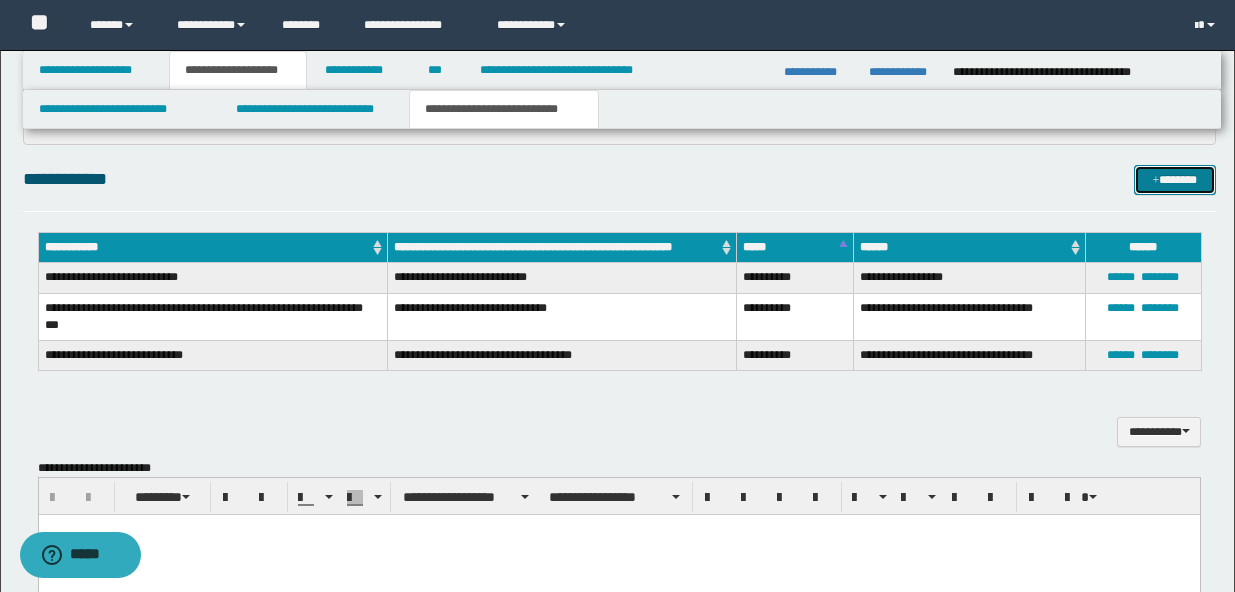 click on "*******" at bounding box center (1175, 180) 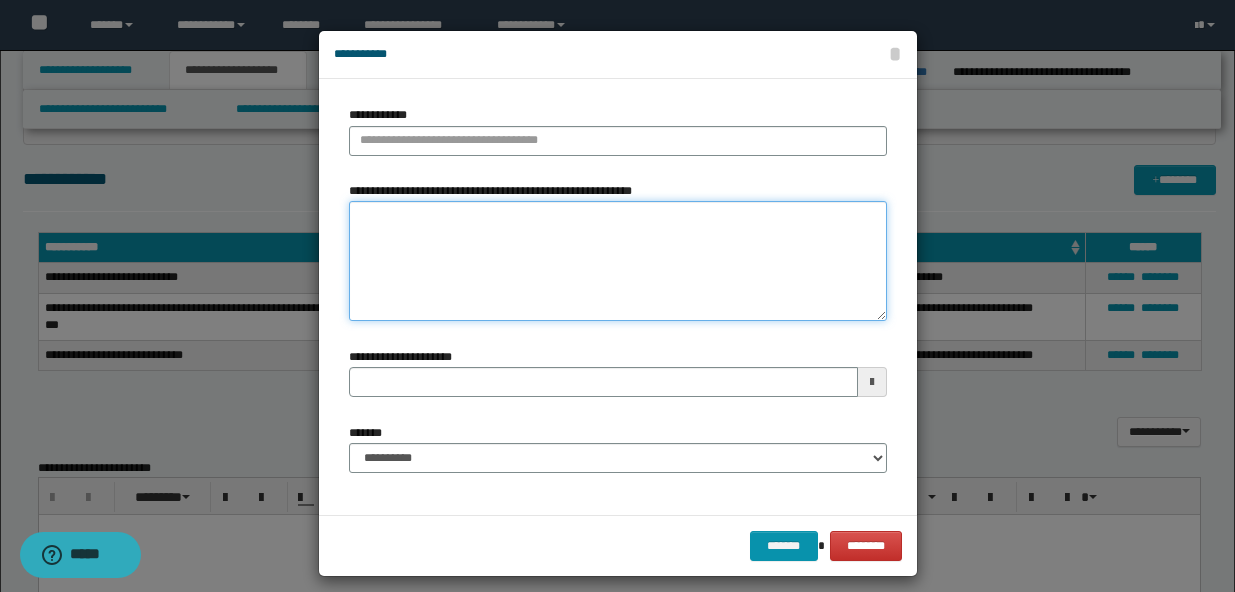 click on "**********" at bounding box center (618, 261) 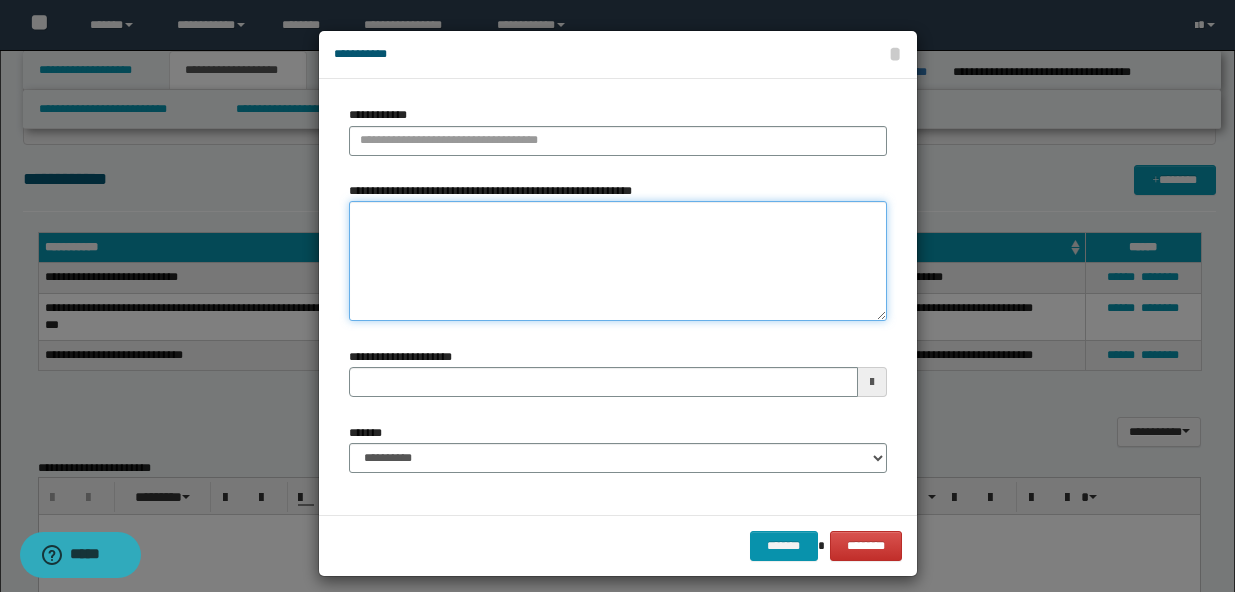 paste on "**********" 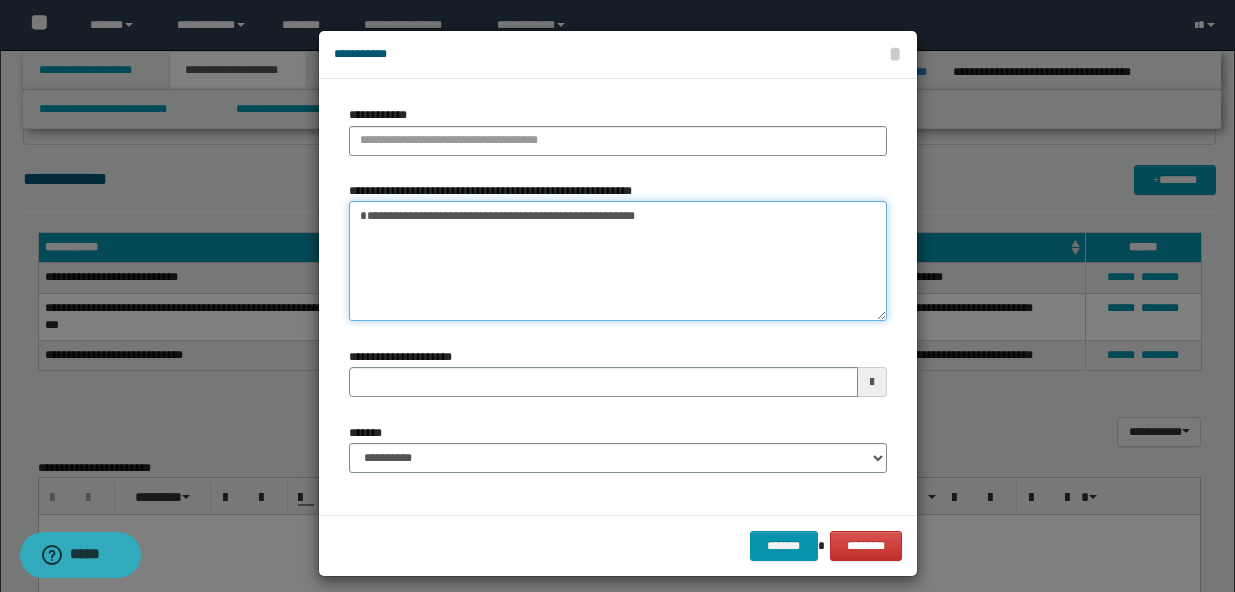 click on "**********" at bounding box center [618, 261] 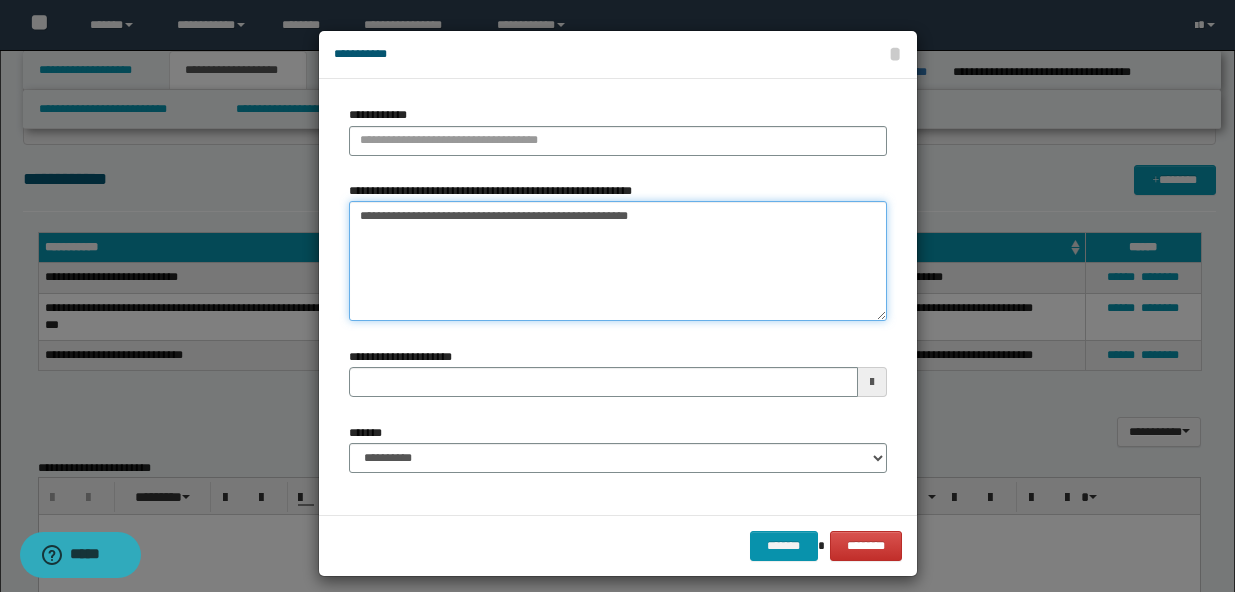 type on "**********" 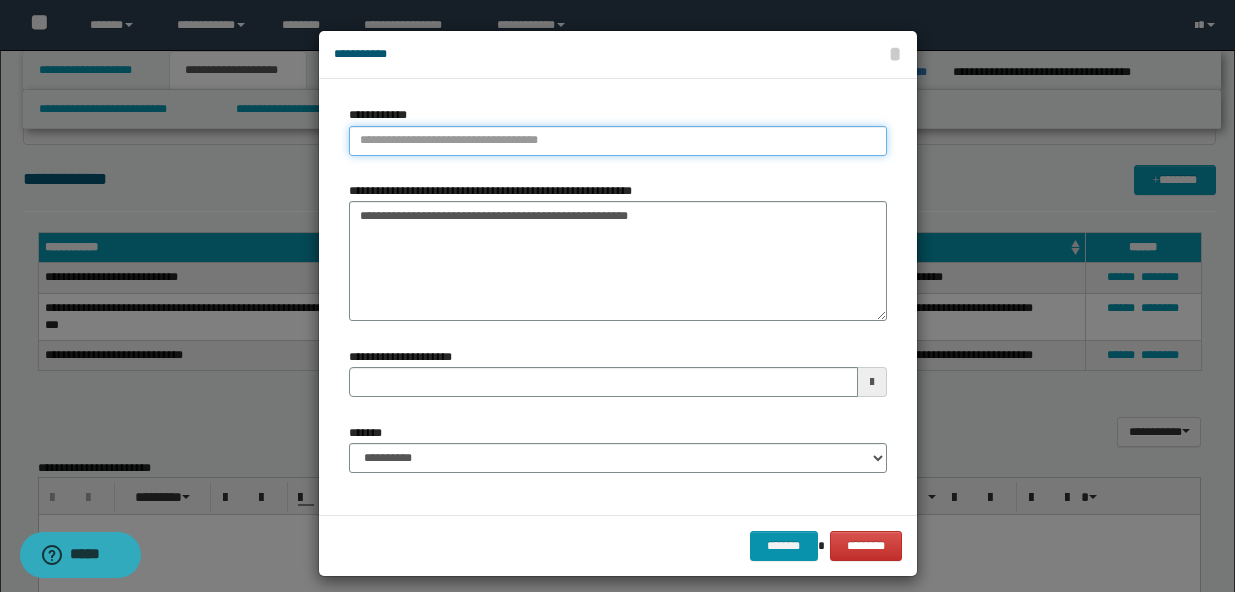 click on "**********" at bounding box center (618, 141) 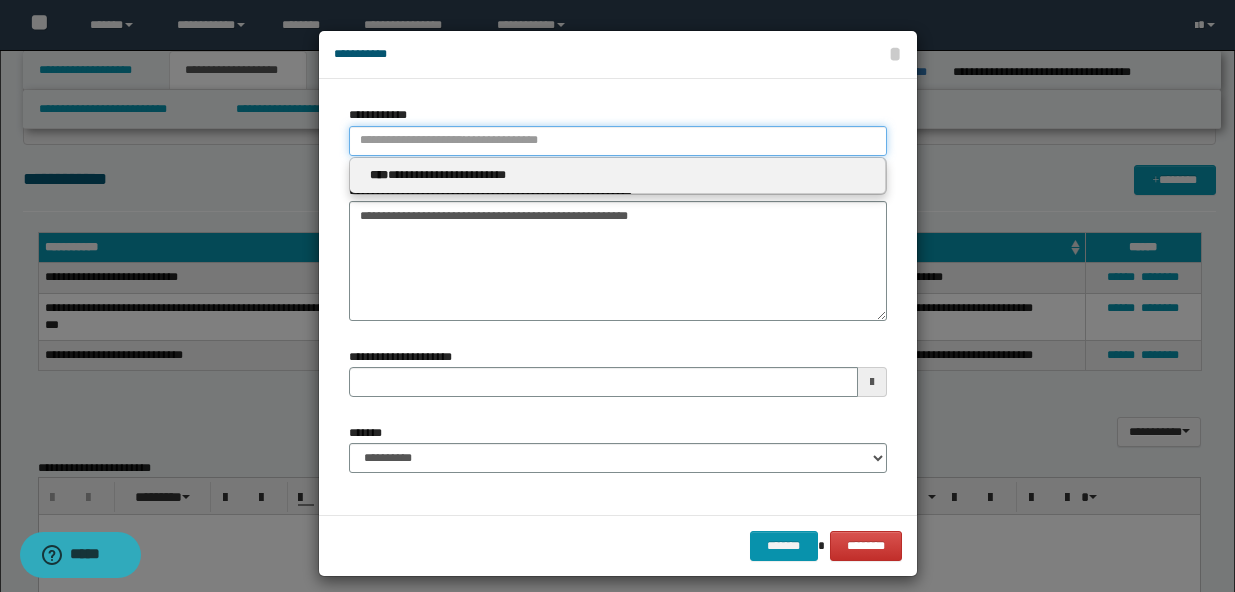 type 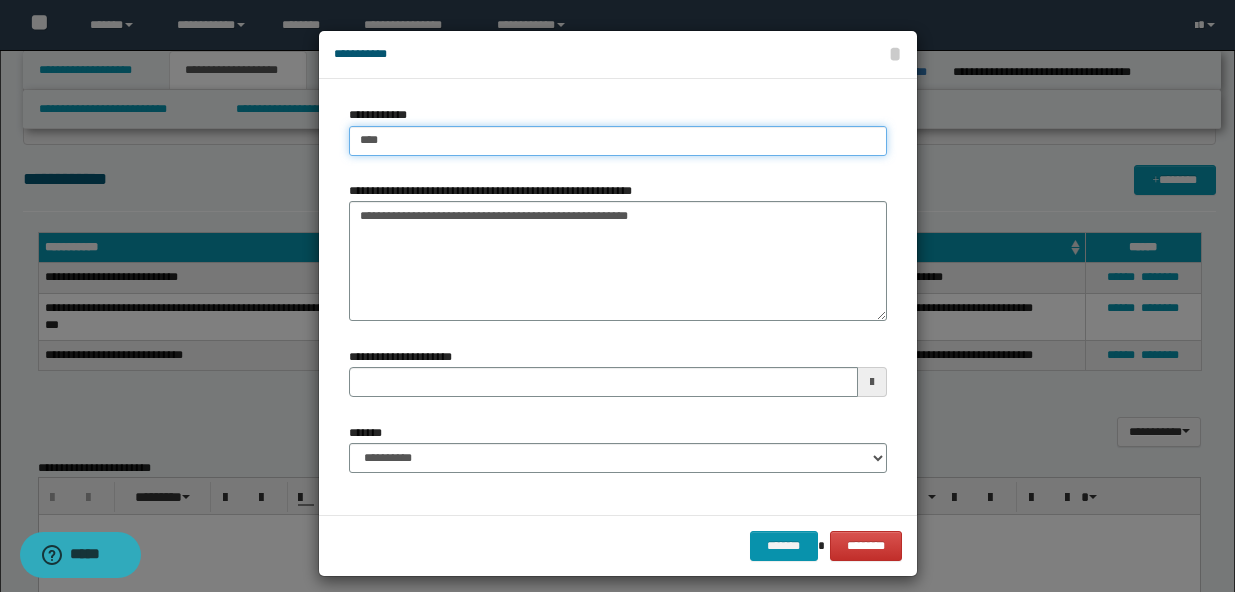 type on "*****" 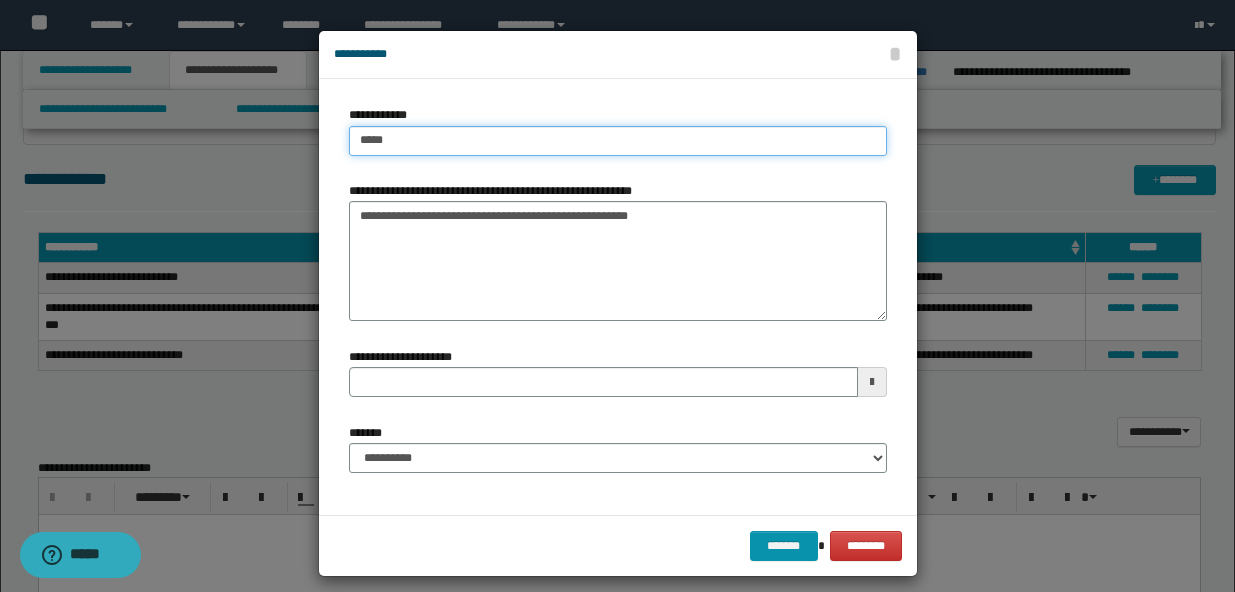 type on "*****" 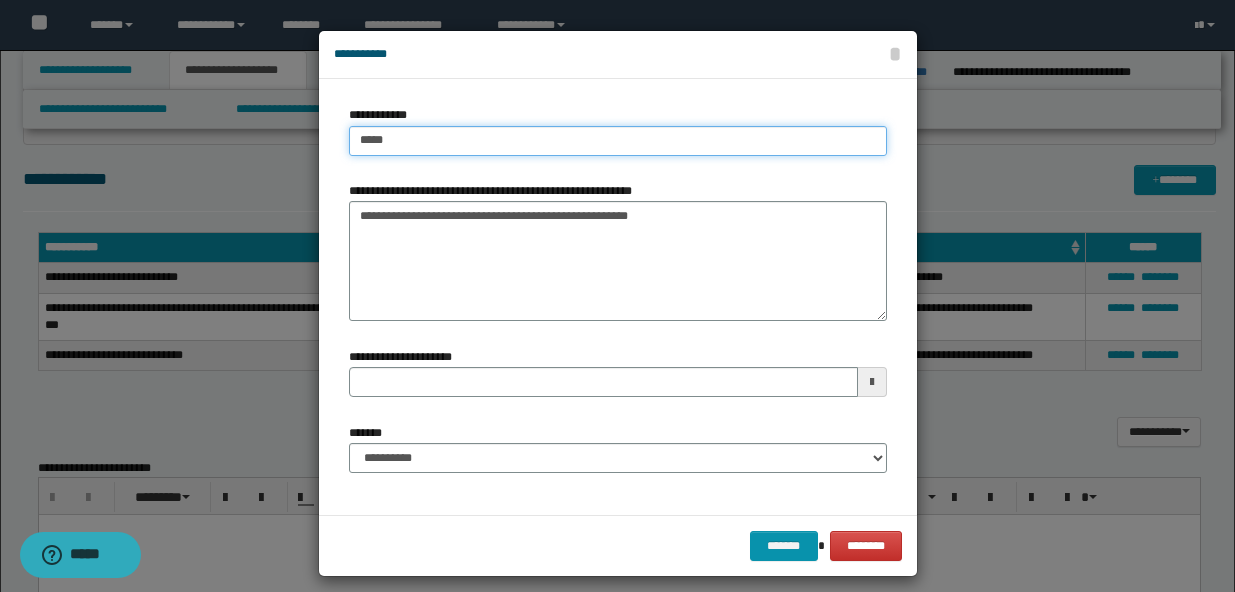 type 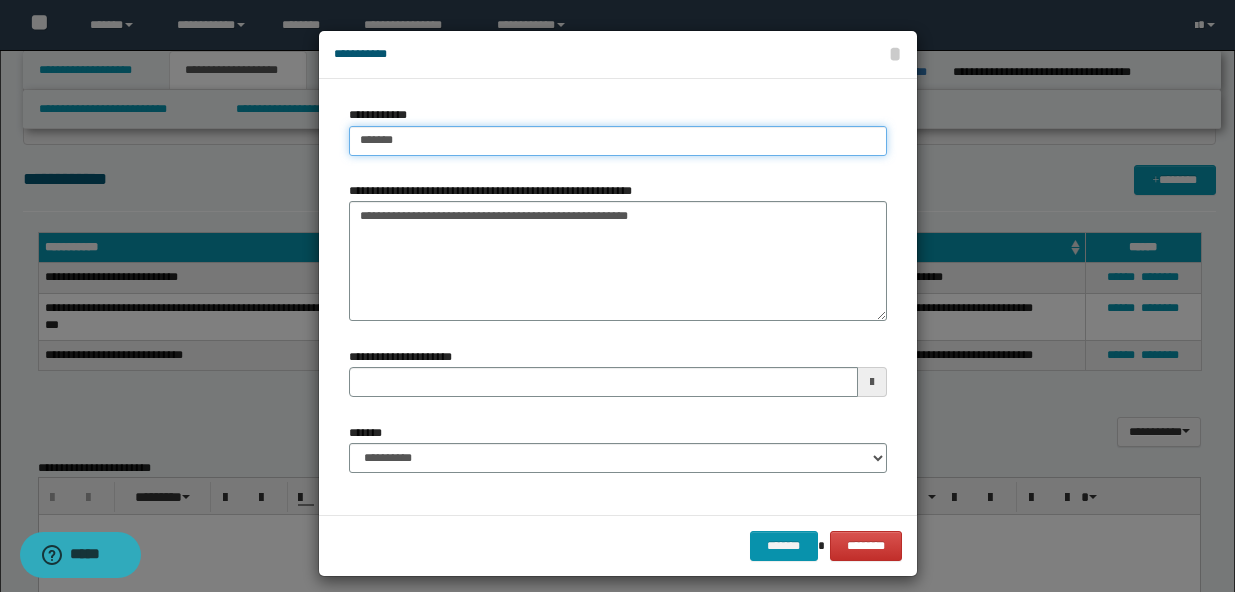 type on "********" 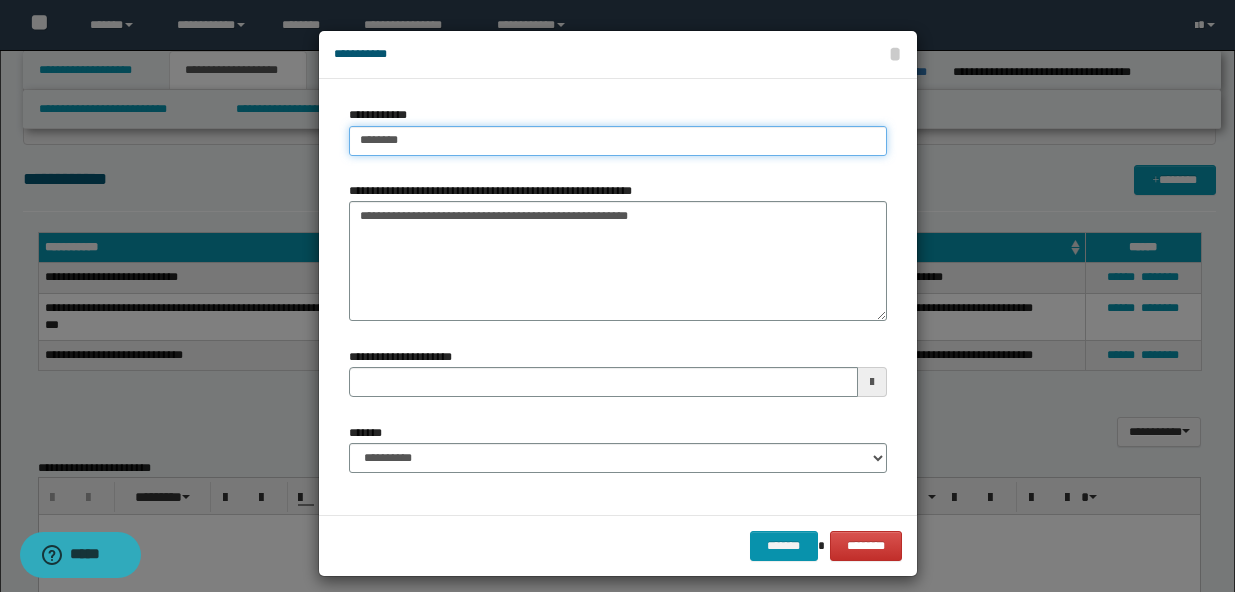 type on "********" 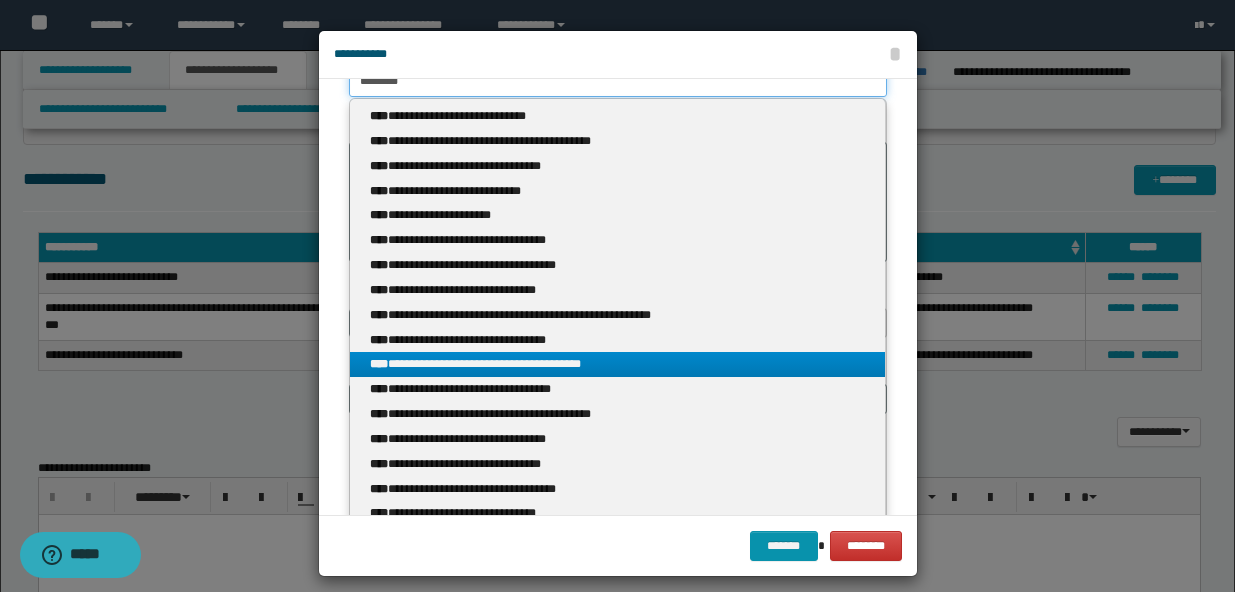 scroll, scrollTop: 0, scrollLeft: 0, axis: both 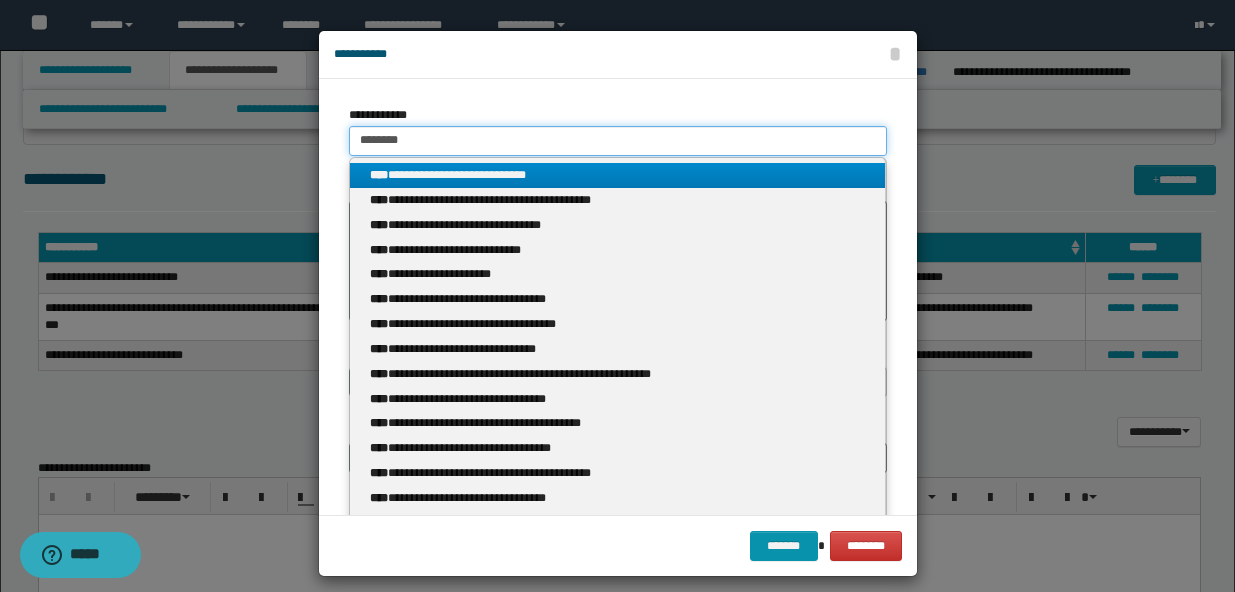 type on "********" 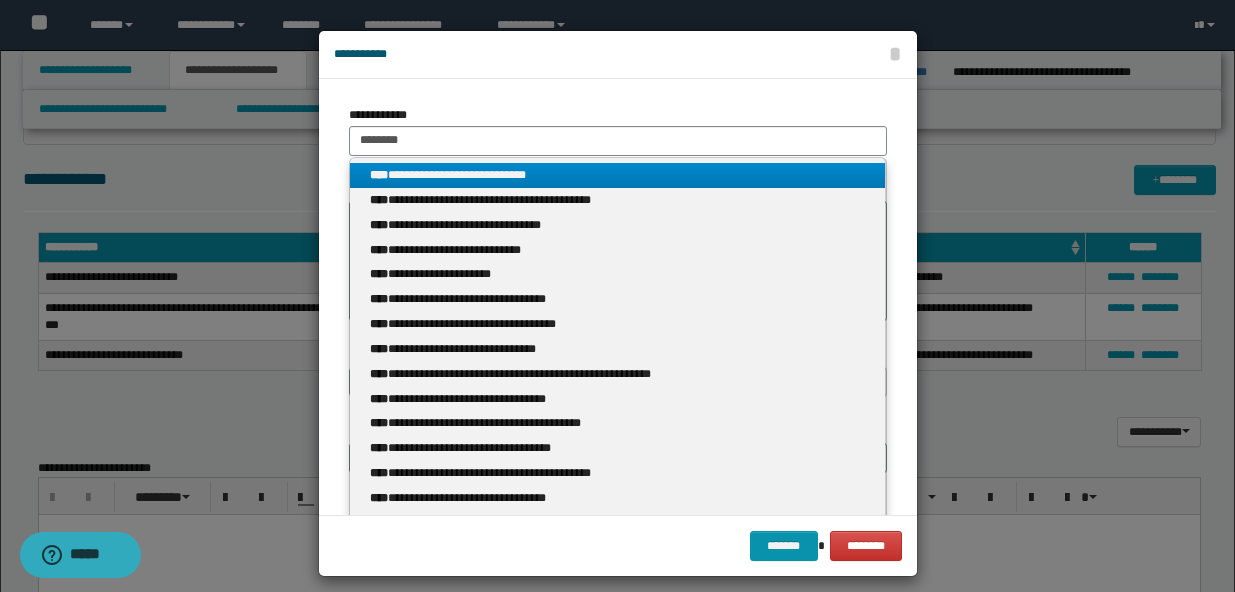 click on "**********" at bounding box center [617, 175] 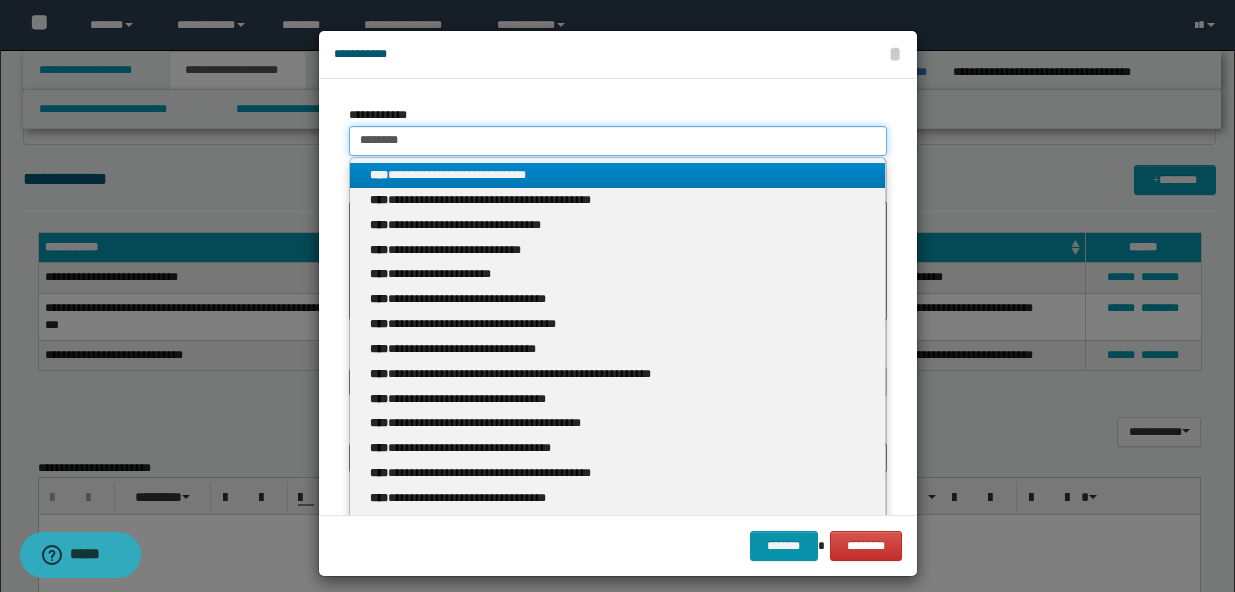 type 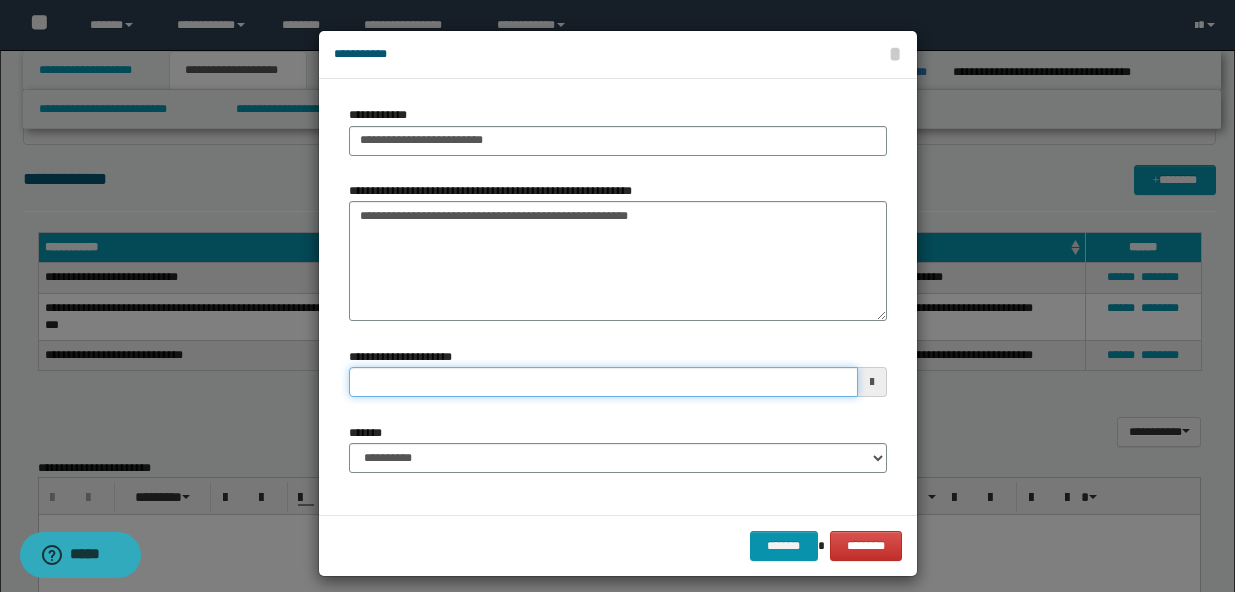 click on "**********" at bounding box center [603, 382] 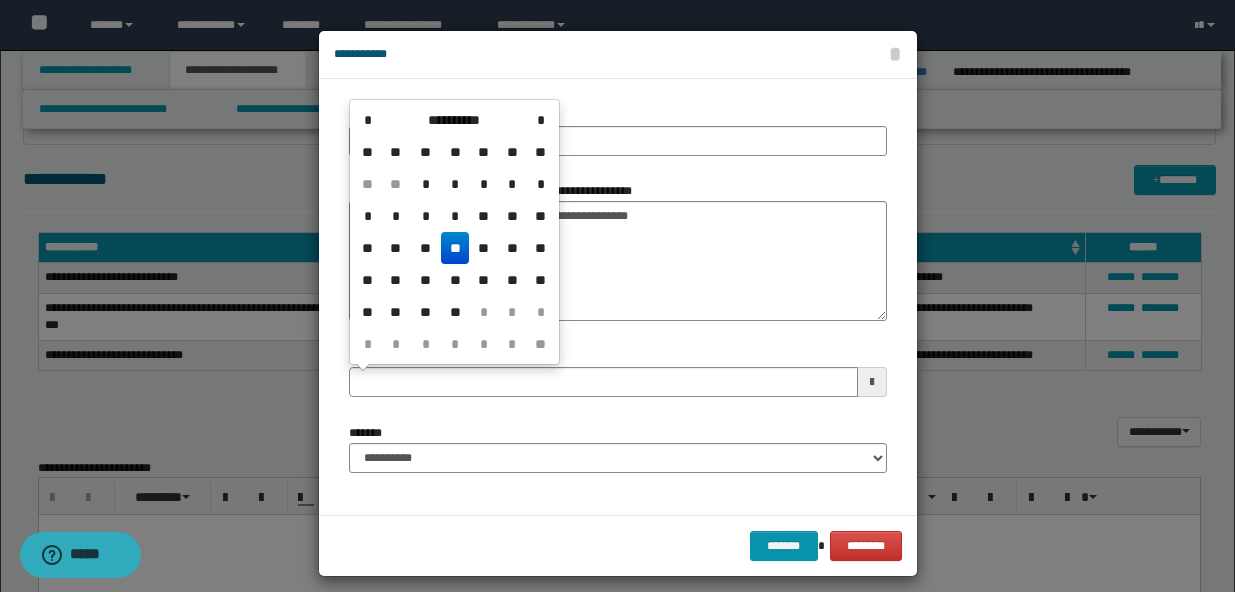 click on "**" at bounding box center [455, 248] 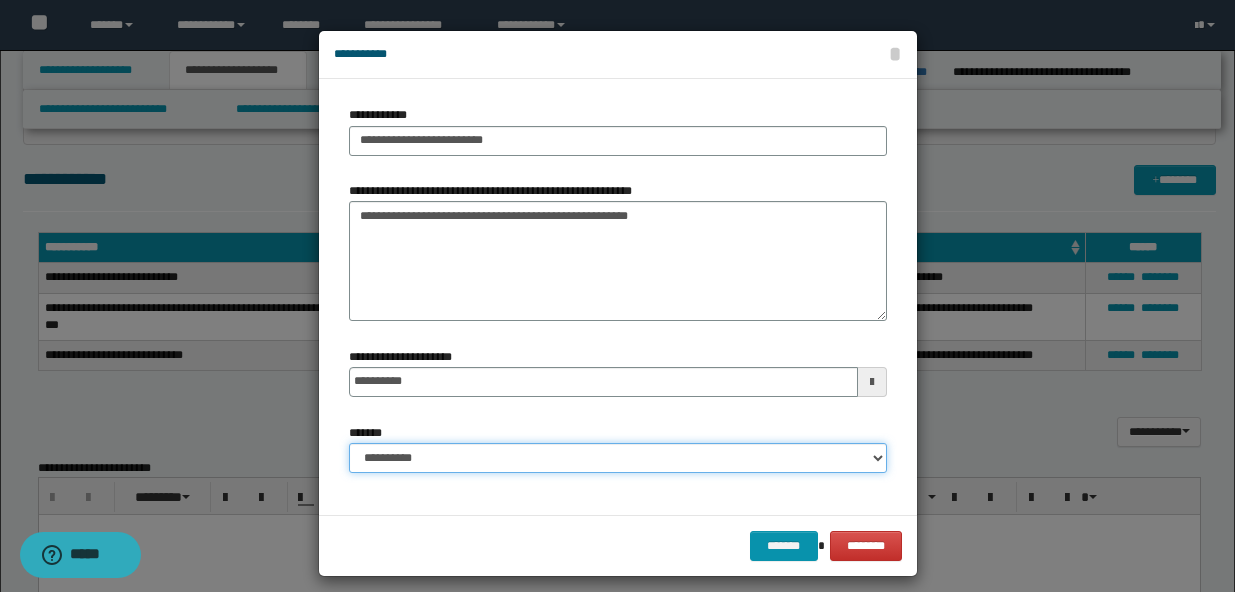 click on "**********" at bounding box center [618, 458] 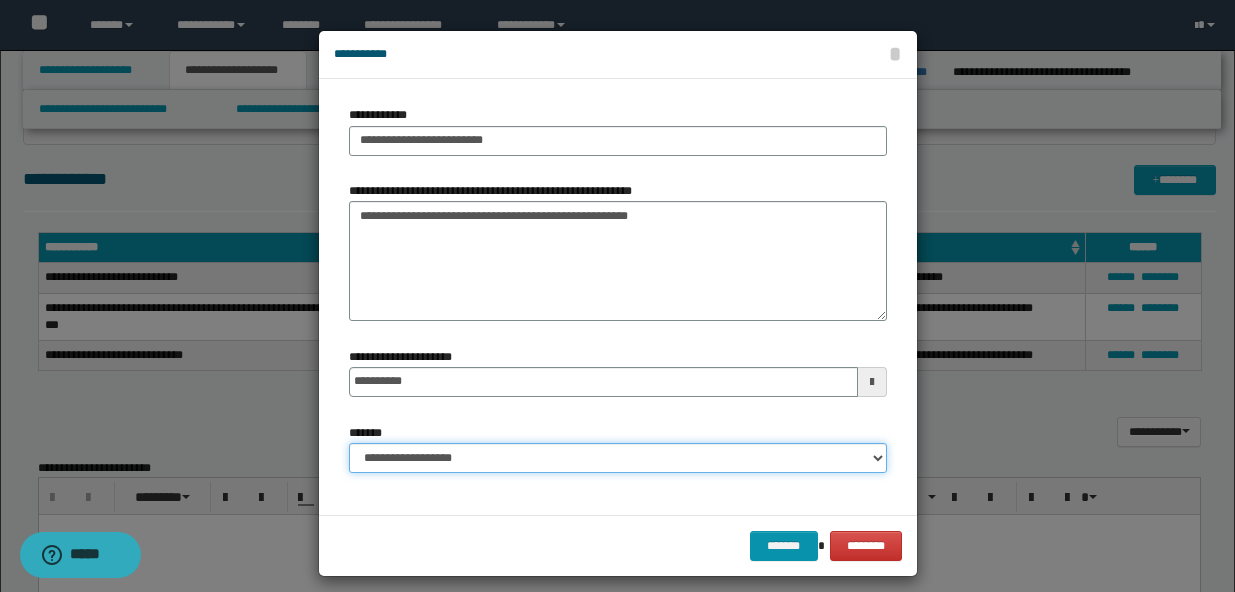 scroll, scrollTop: 15, scrollLeft: 0, axis: vertical 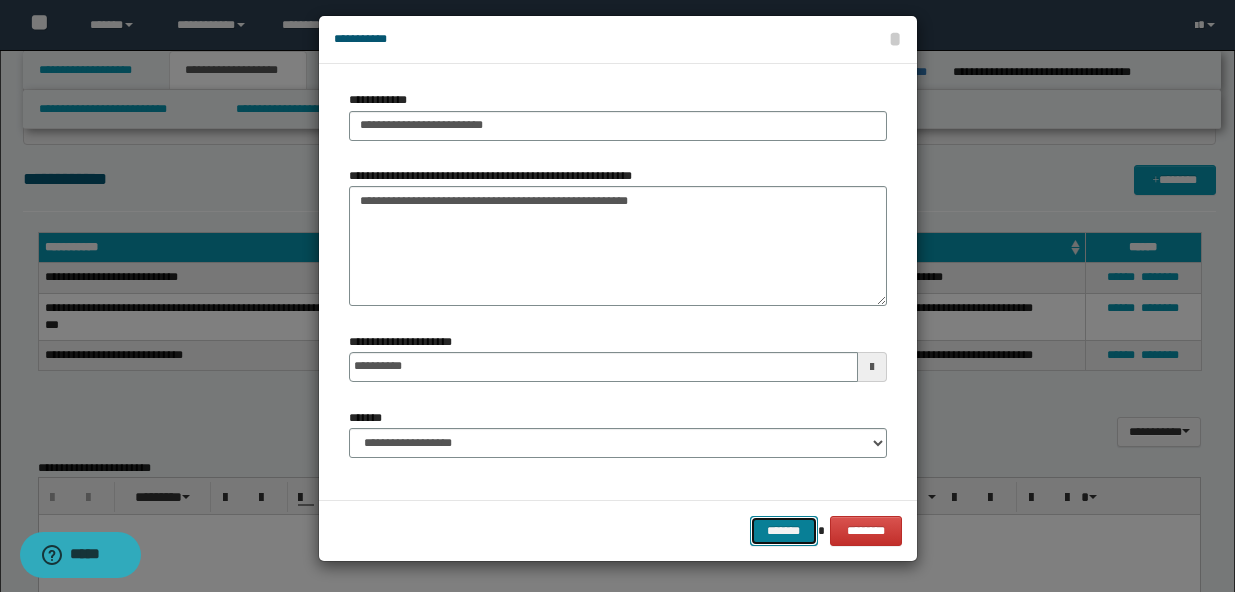 click on "*******" at bounding box center (784, 531) 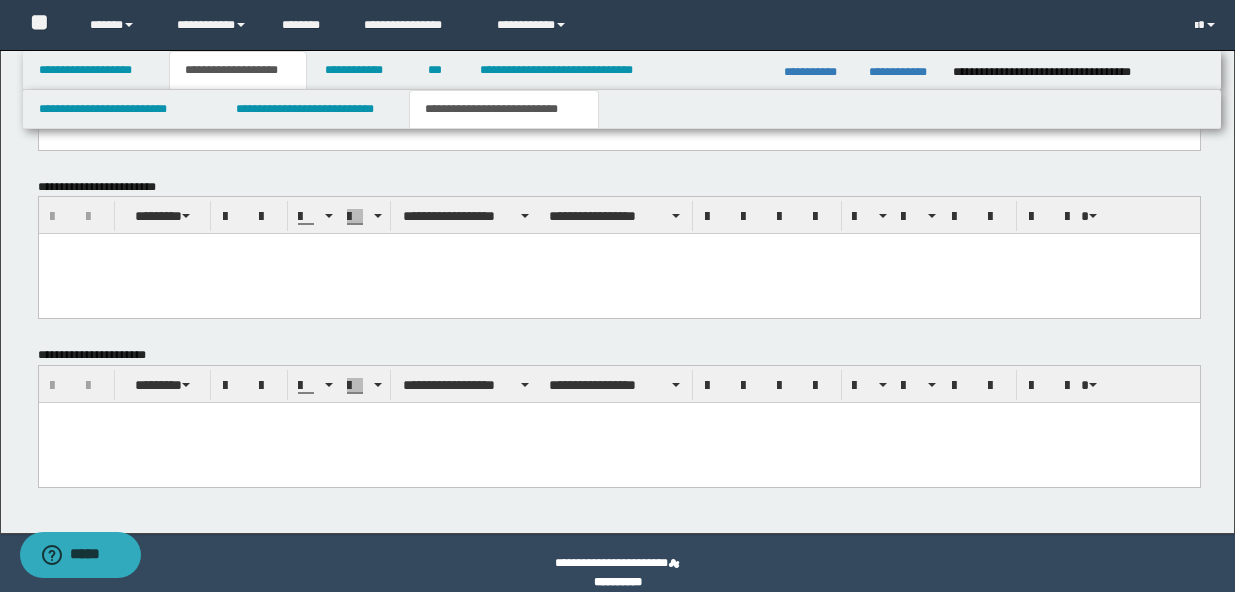 scroll, scrollTop: 889, scrollLeft: 0, axis: vertical 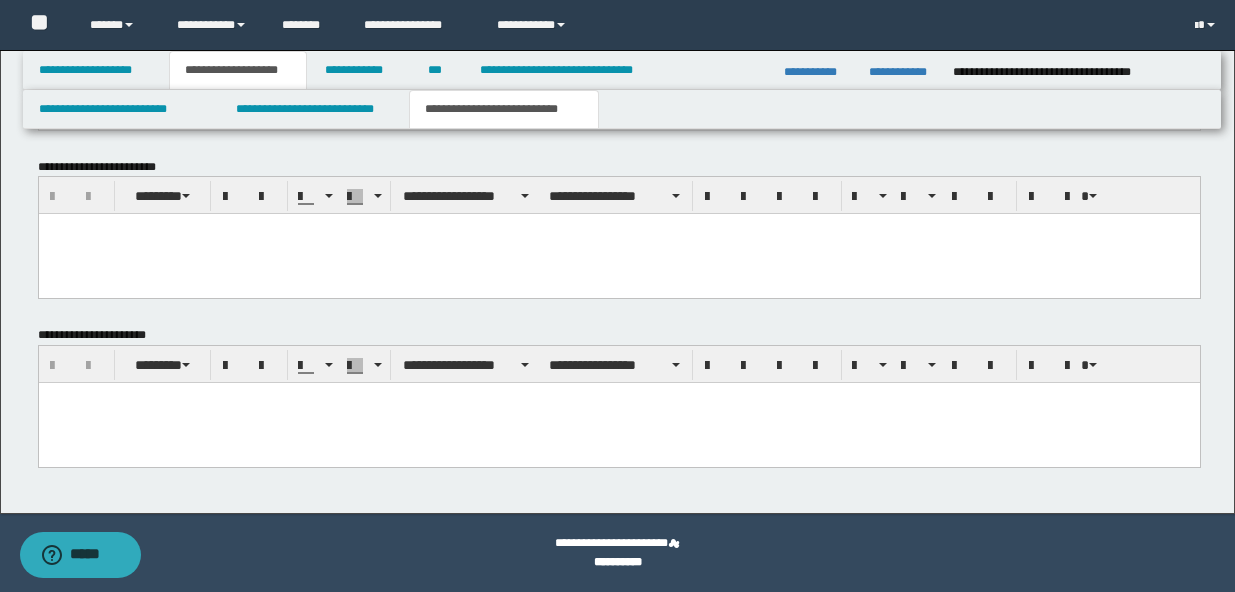 click at bounding box center (618, 423) 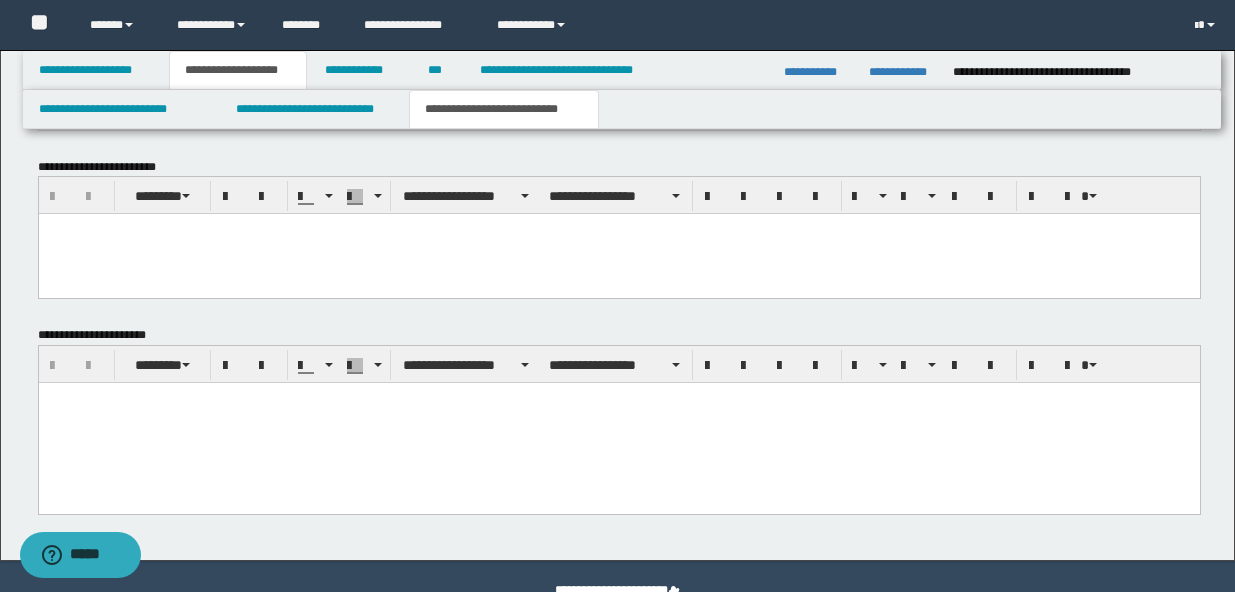 type 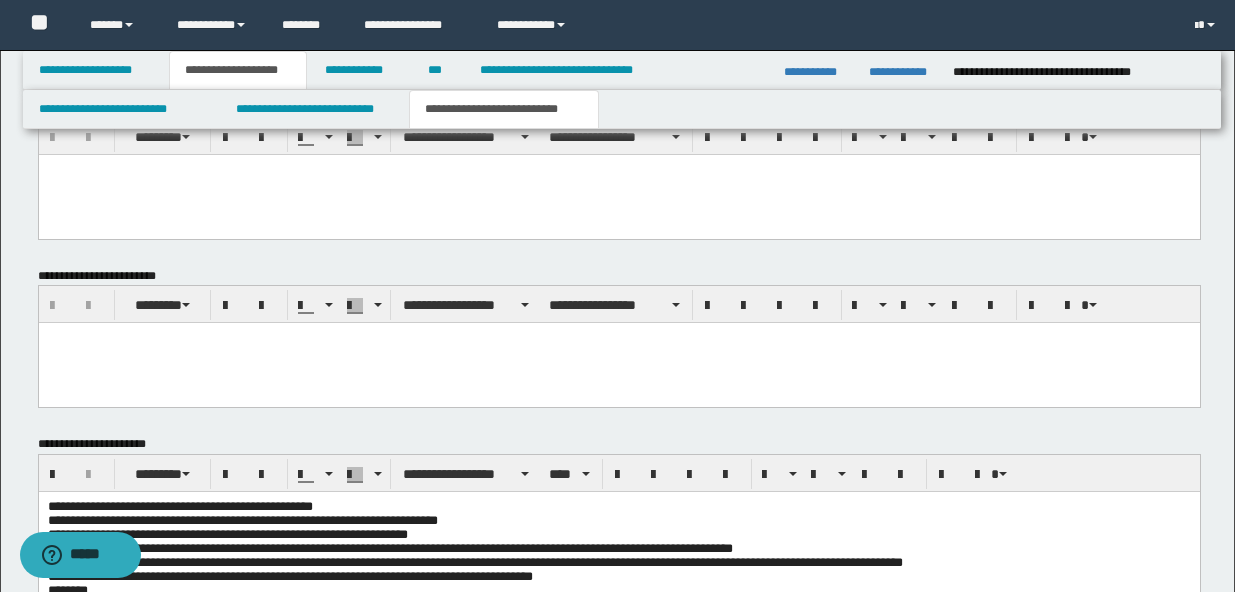 scroll, scrollTop: 759, scrollLeft: 0, axis: vertical 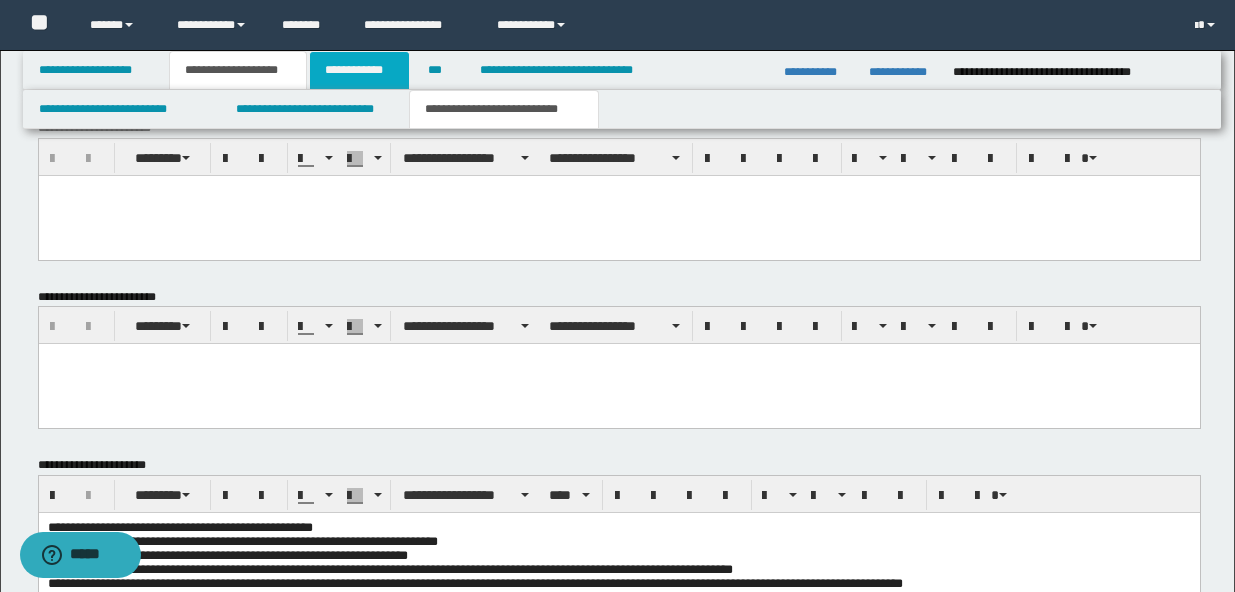 click on "**********" at bounding box center (359, 70) 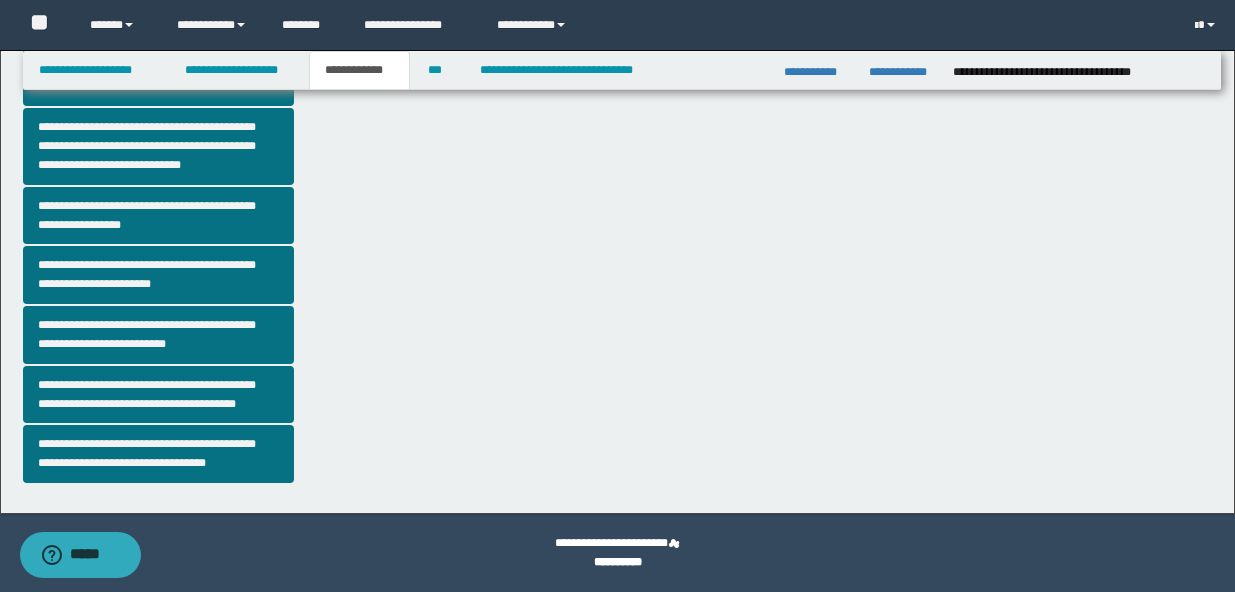 scroll, scrollTop: 557, scrollLeft: 0, axis: vertical 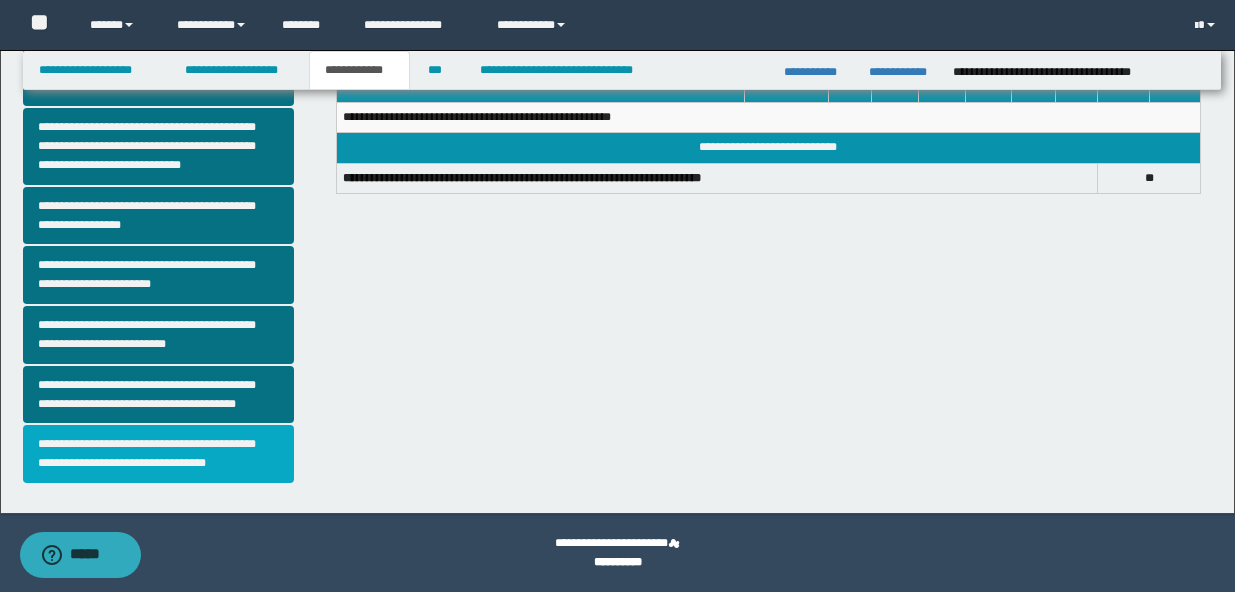 click on "**********" at bounding box center [158, 454] 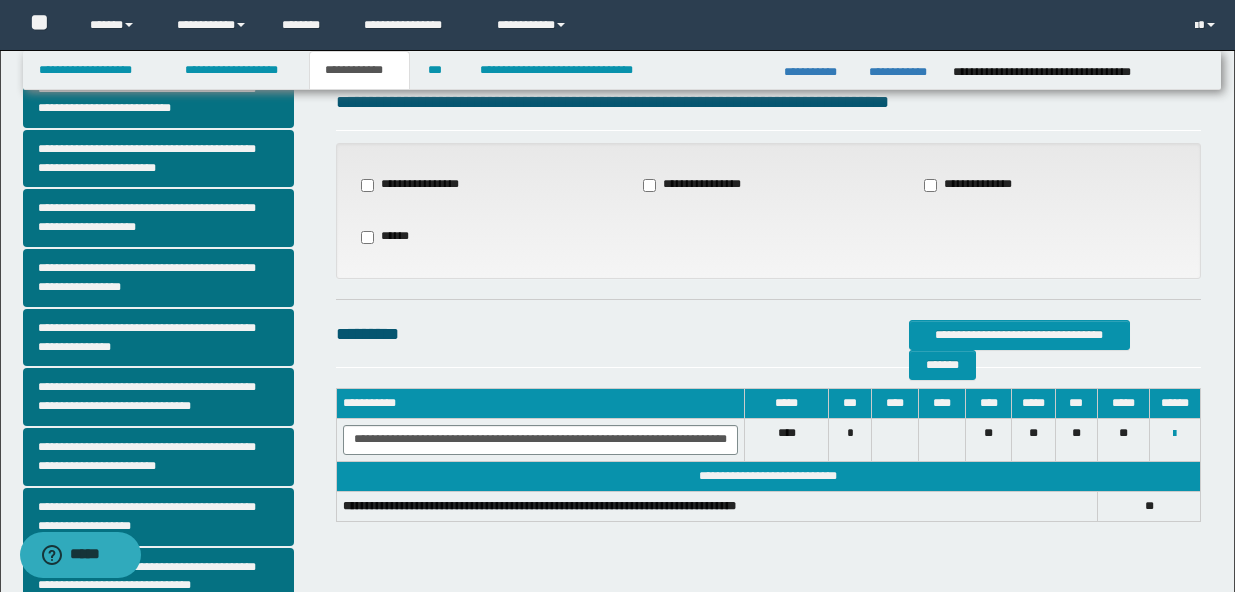 scroll, scrollTop: 0, scrollLeft: 0, axis: both 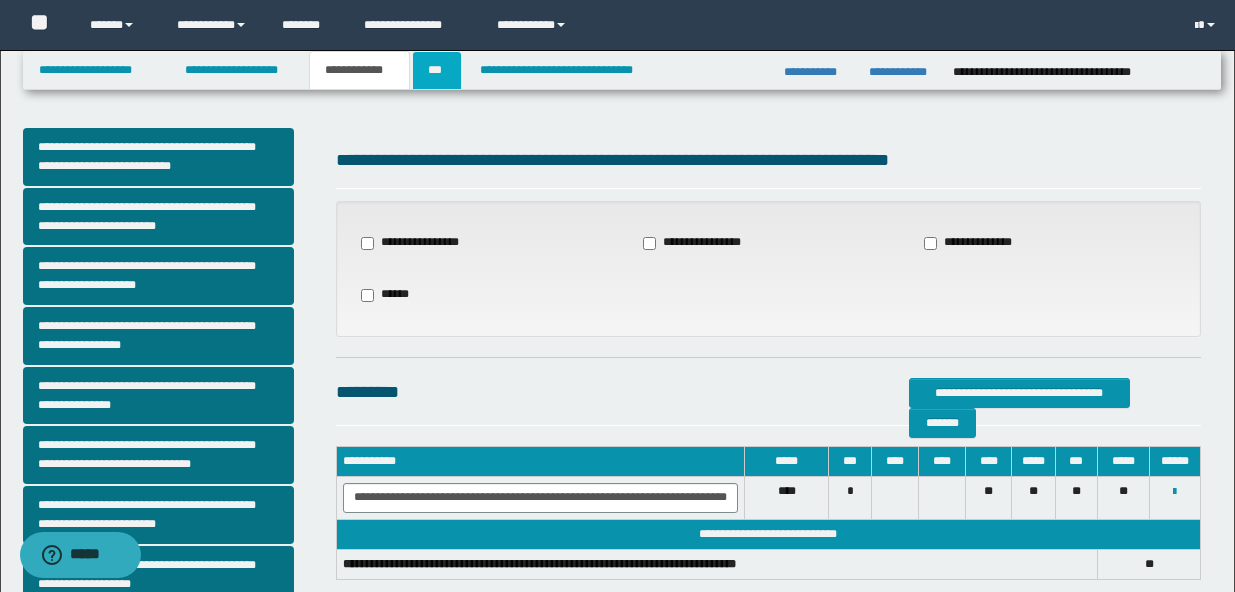 click on "***" at bounding box center (437, 70) 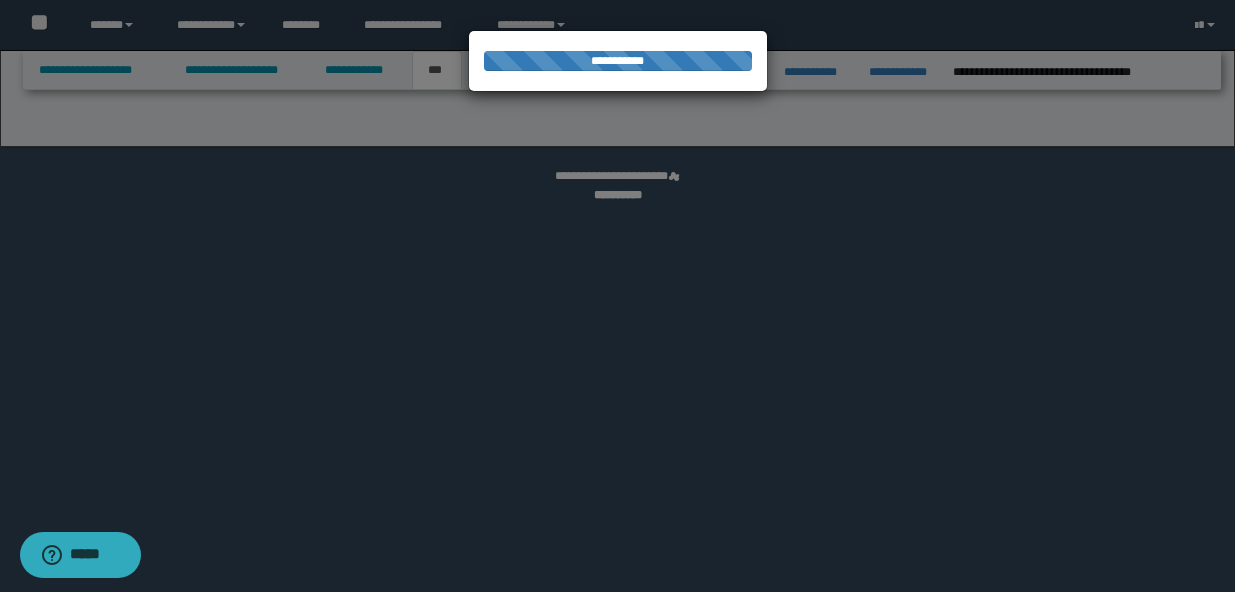 select on "*" 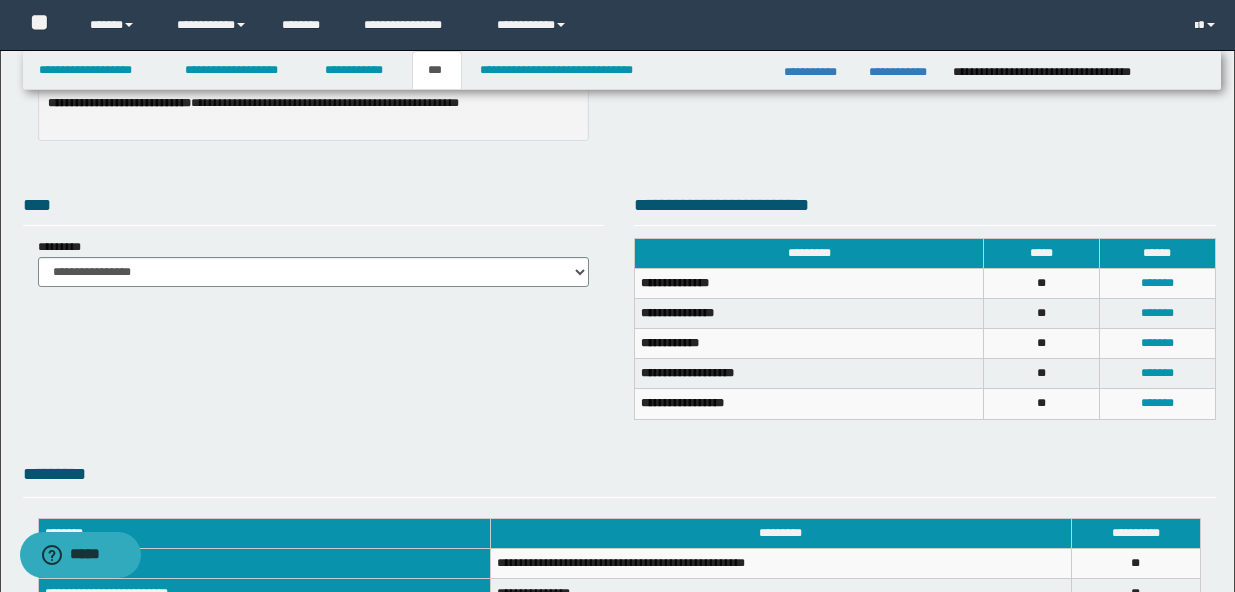 scroll, scrollTop: 0, scrollLeft: 0, axis: both 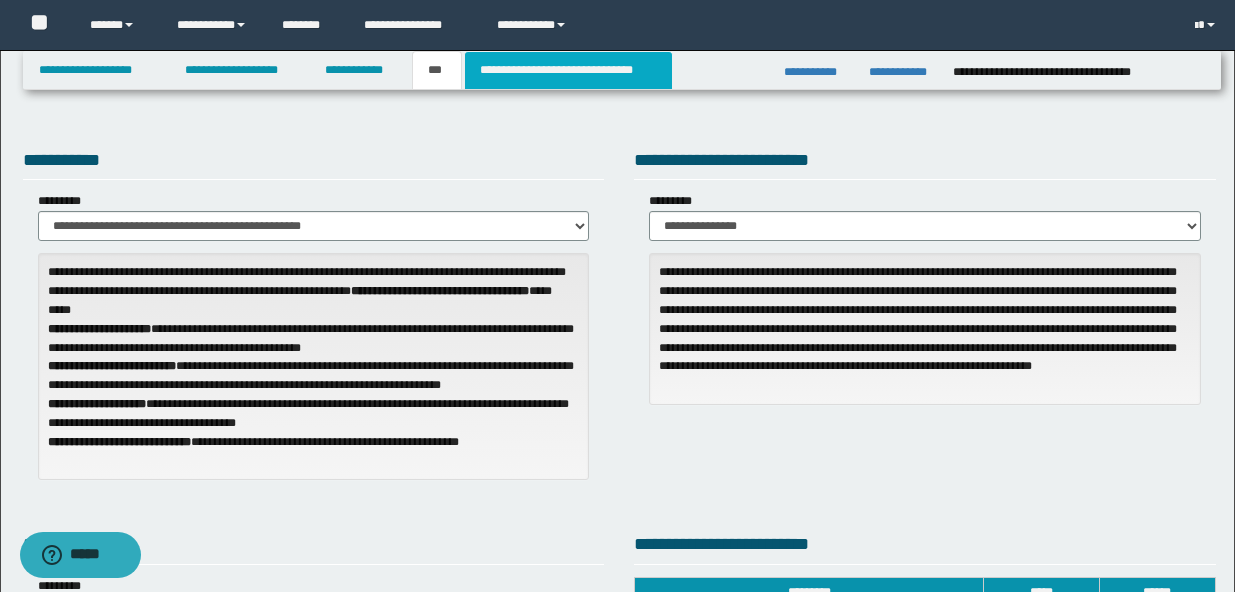 click on "**********" at bounding box center [568, 70] 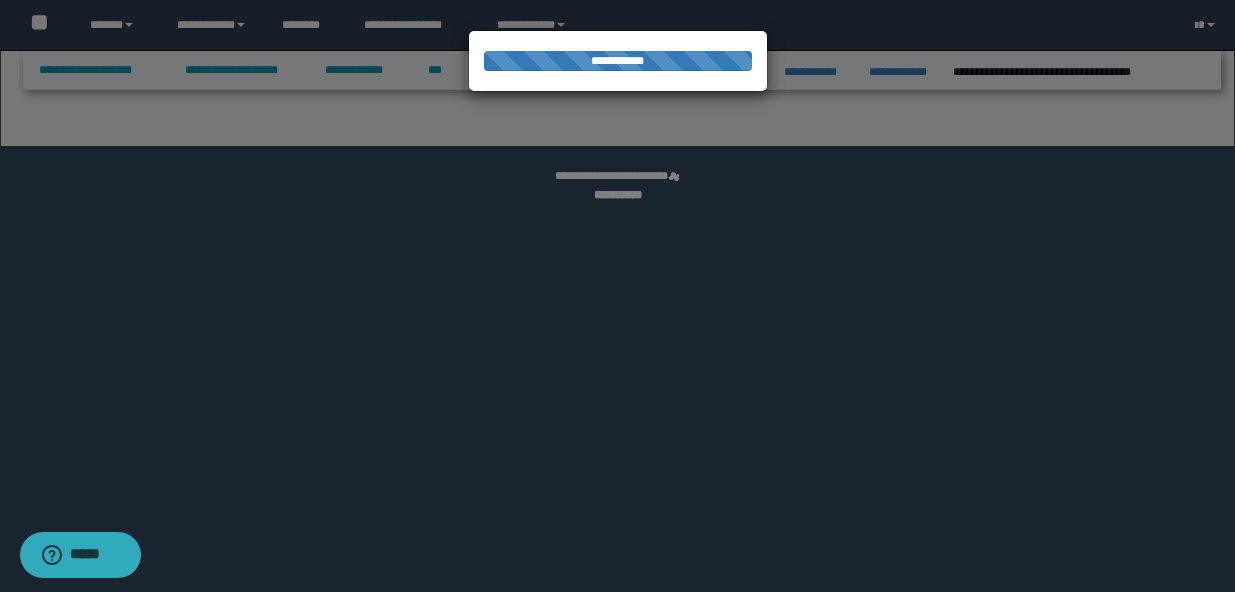 select on "*" 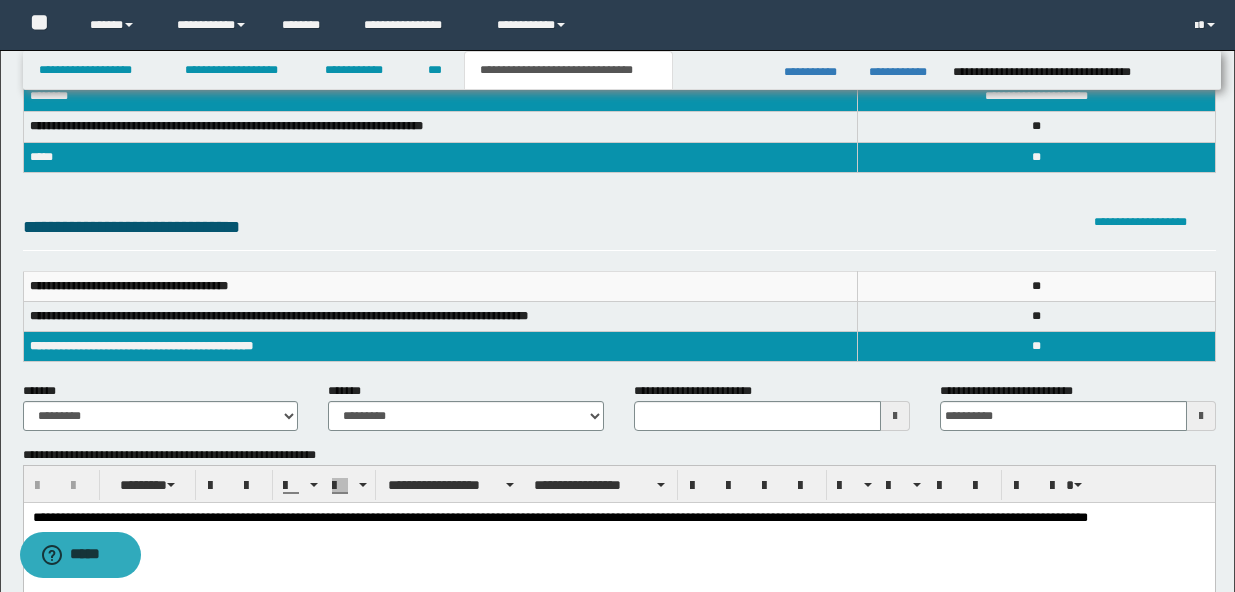 scroll, scrollTop: 106, scrollLeft: 0, axis: vertical 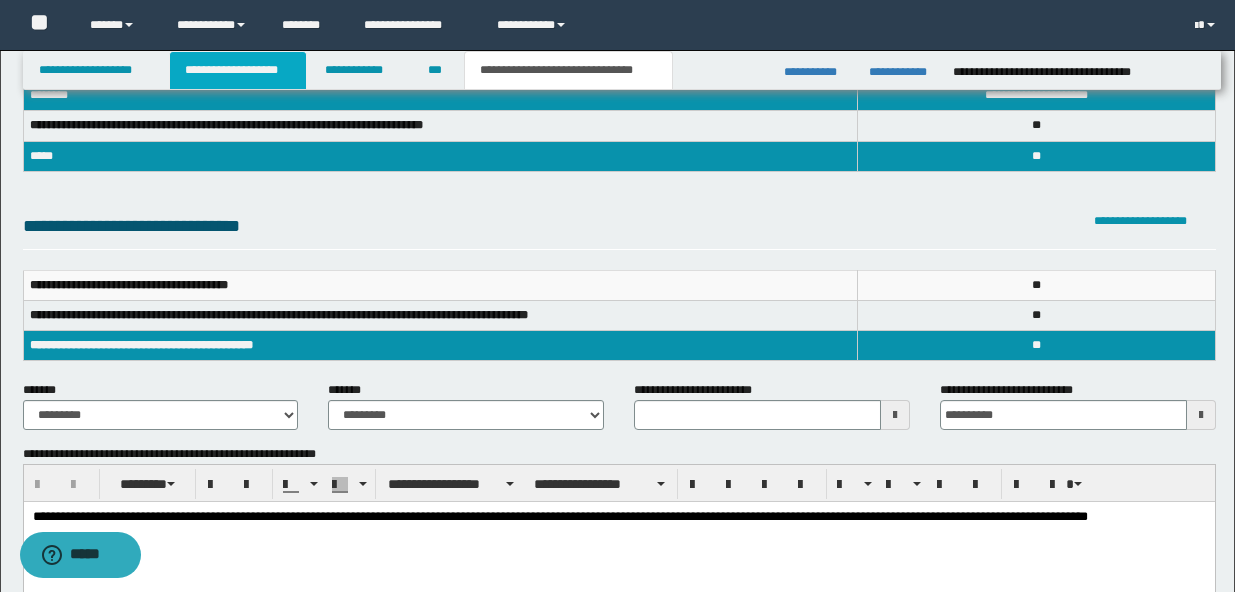 click on "**********" at bounding box center [238, 70] 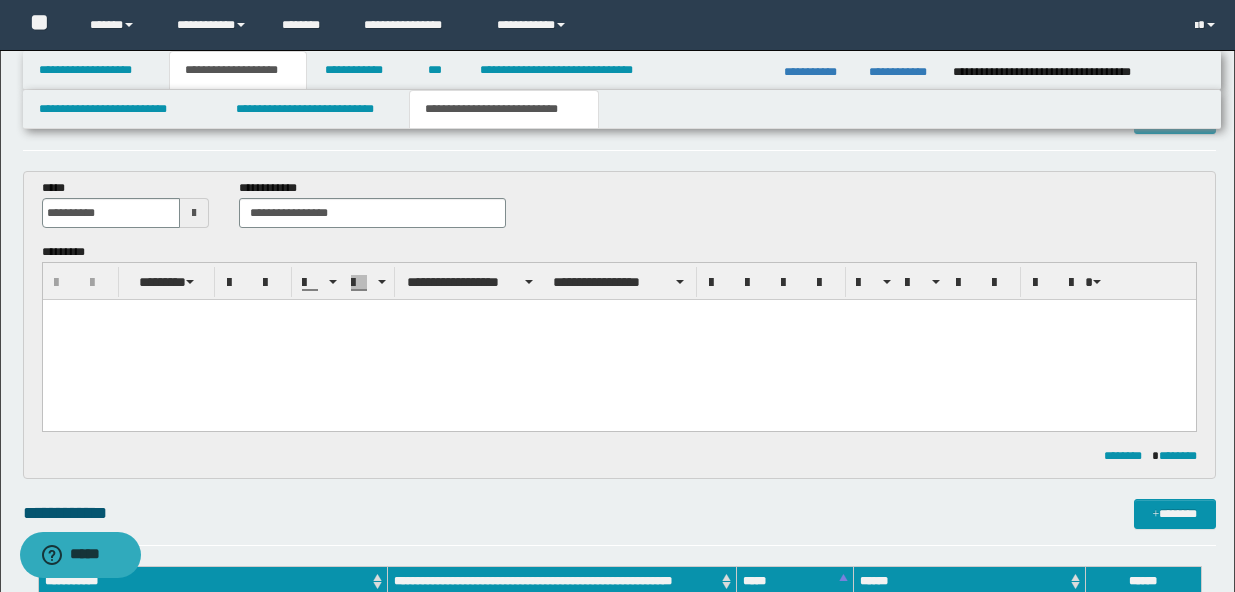 scroll, scrollTop: 0, scrollLeft: 0, axis: both 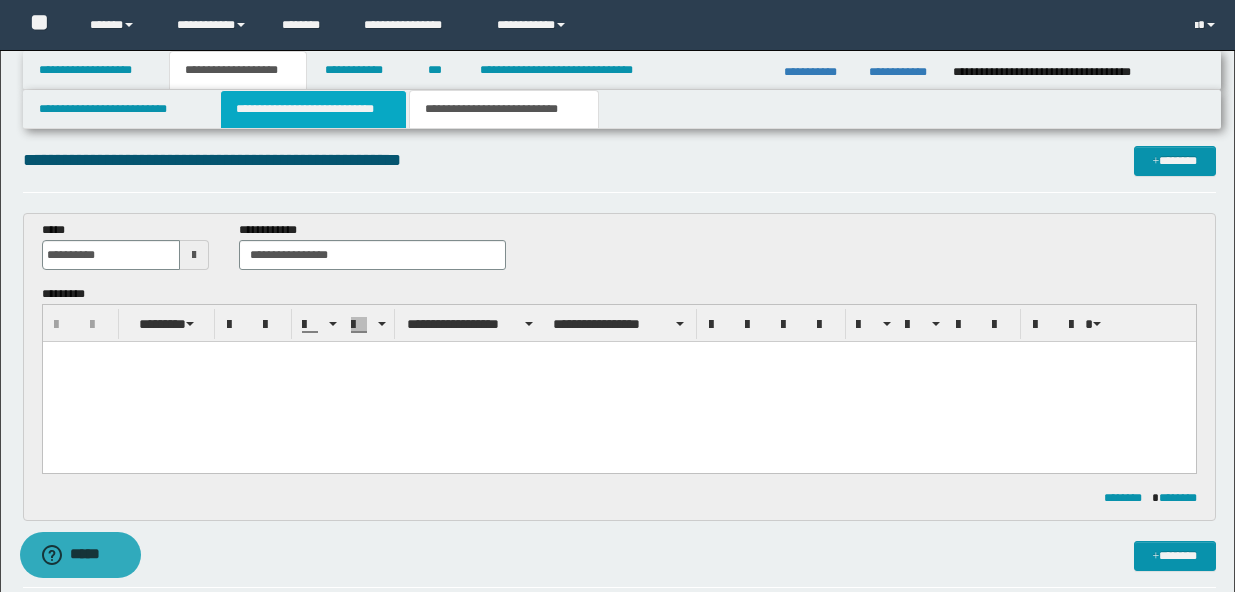 click on "**********" at bounding box center [314, 109] 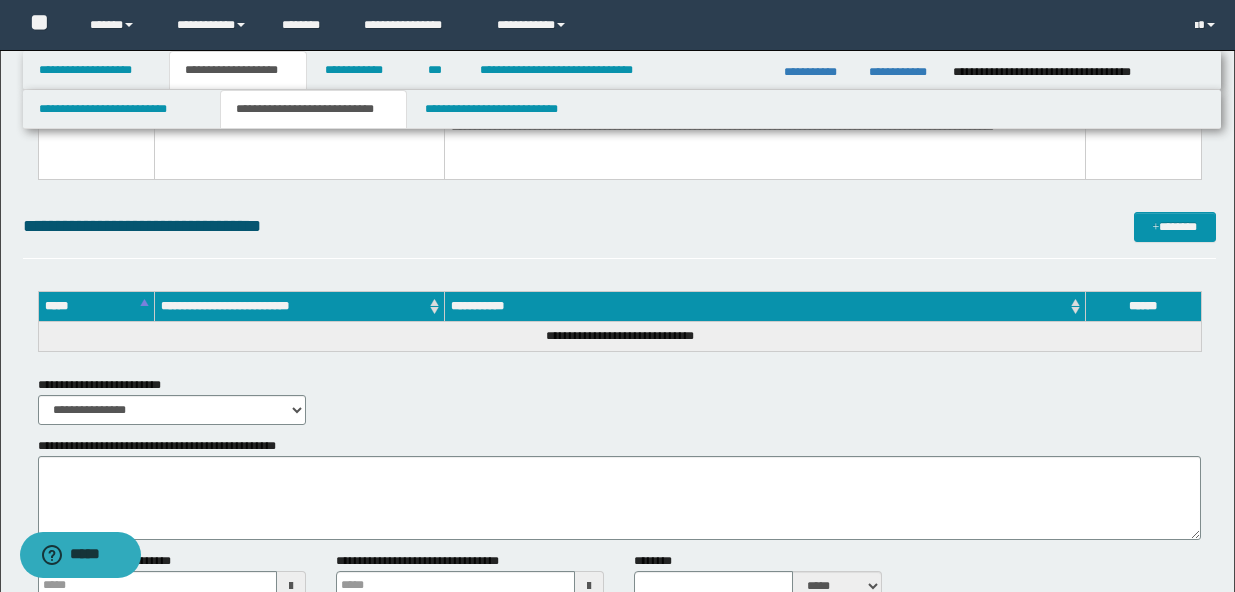scroll, scrollTop: 1314, scrollLeft: 0, axis: vertical 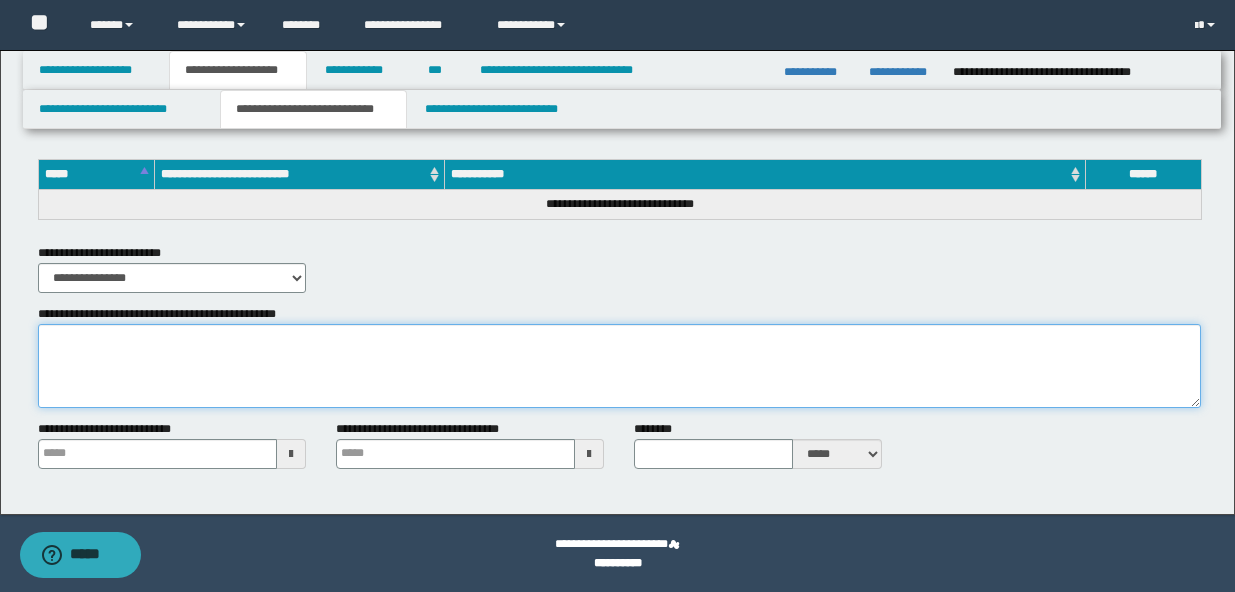 click on "**********" at bounding box center (619, 366) 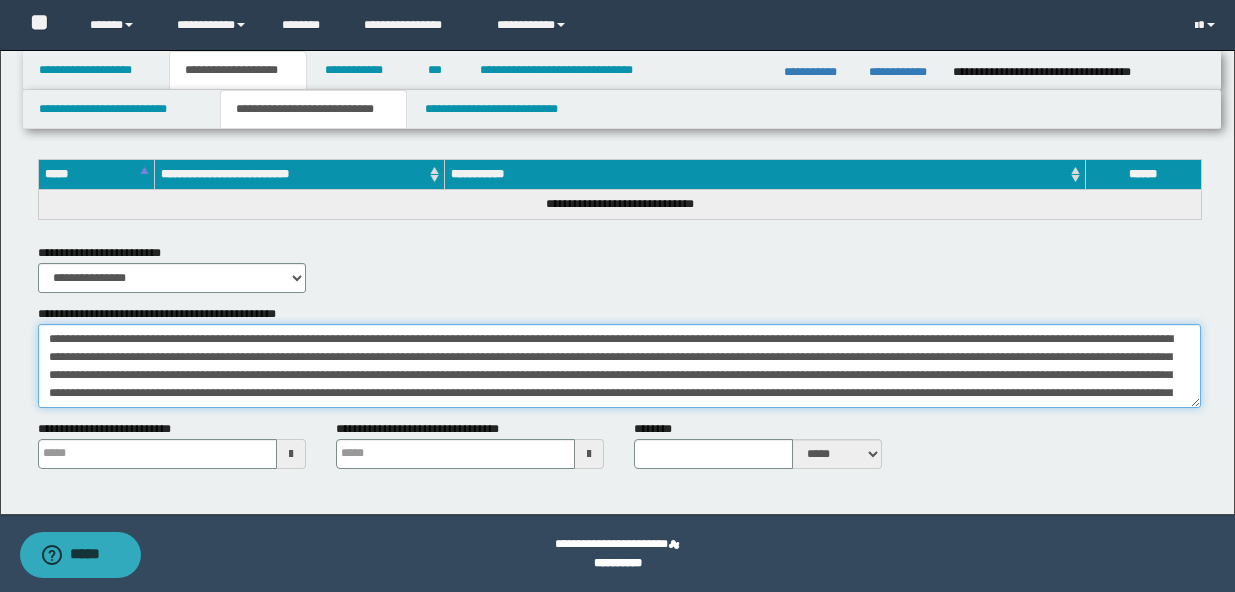scroll, scrollTop: 29, scrollLeft: 0, axis: vertical 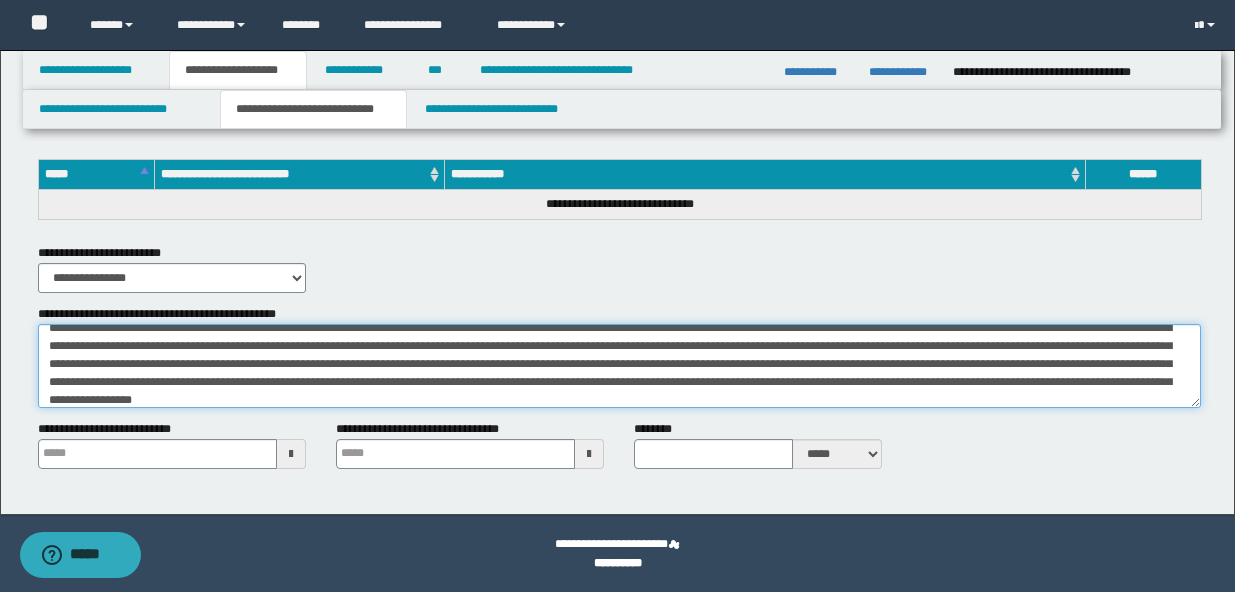 type on "**********" 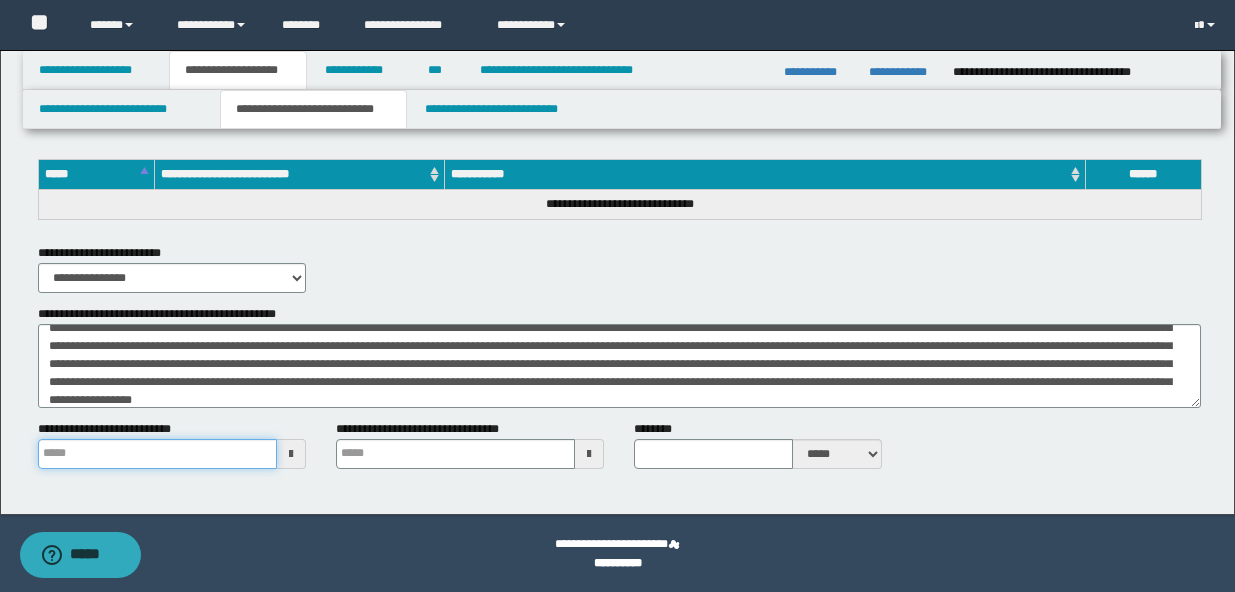 click on "**********" at bounding box center (157, 454) 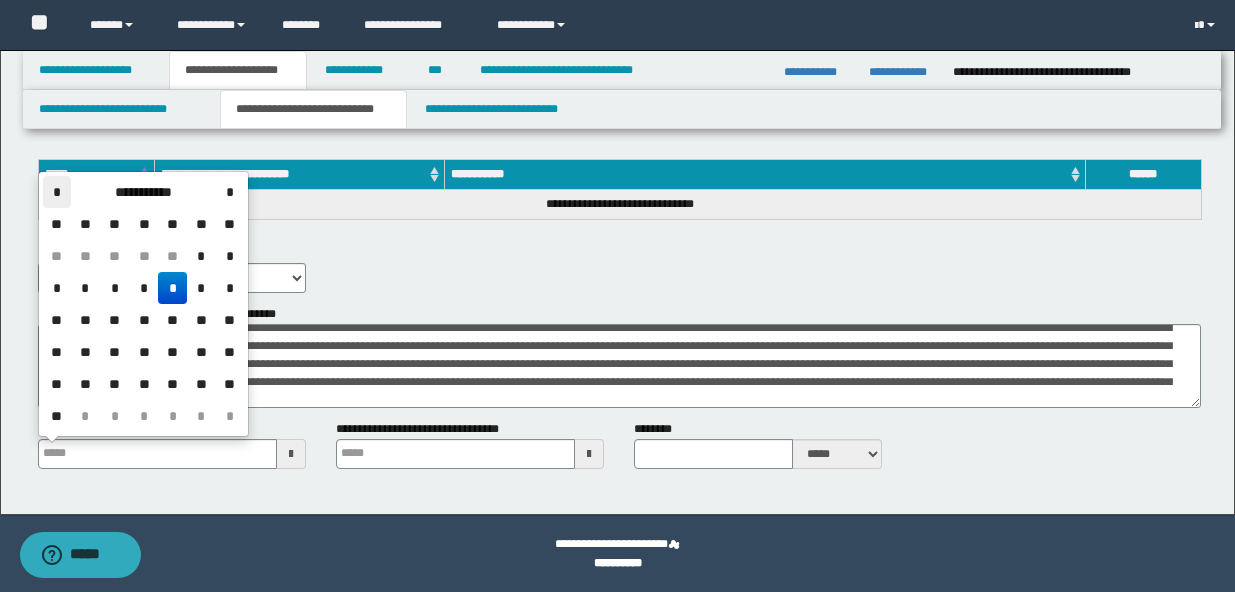 click on "*" at bounding box center [57, 192] 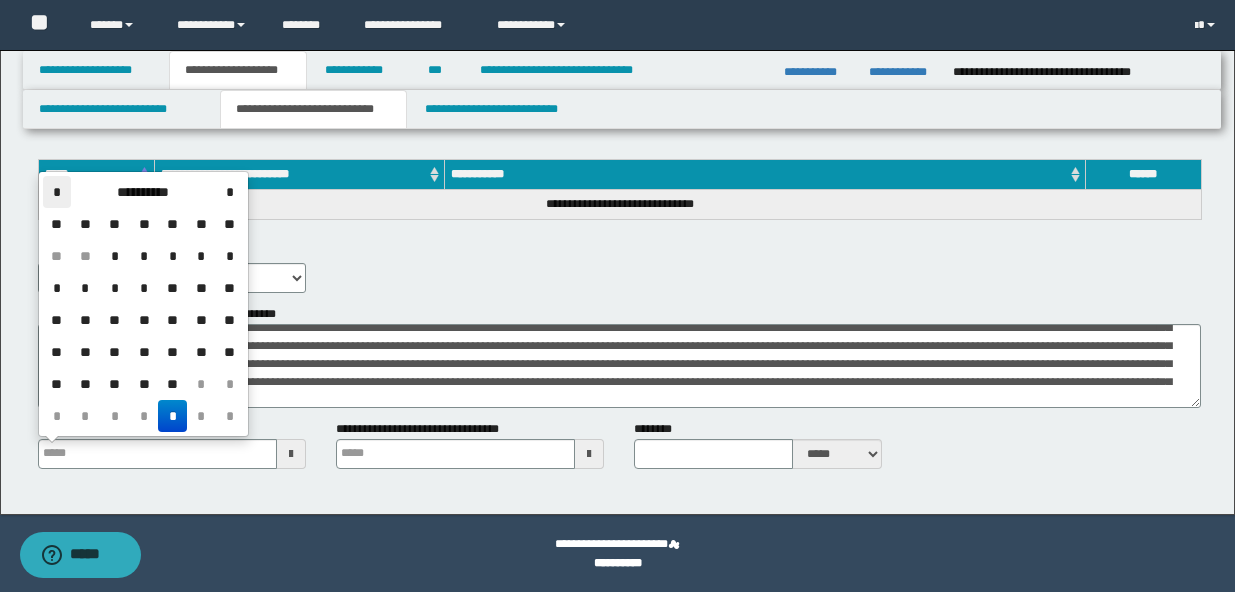 click on "*" at bounding box center [57, 192] 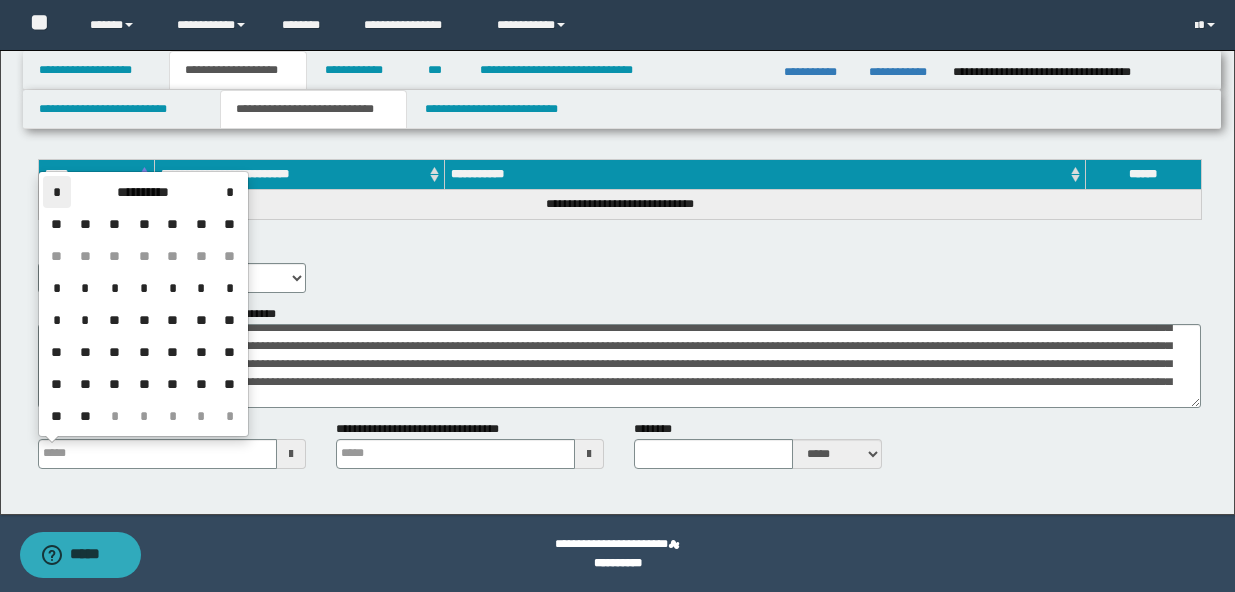 click on "*" at bounding box center (57, 192) 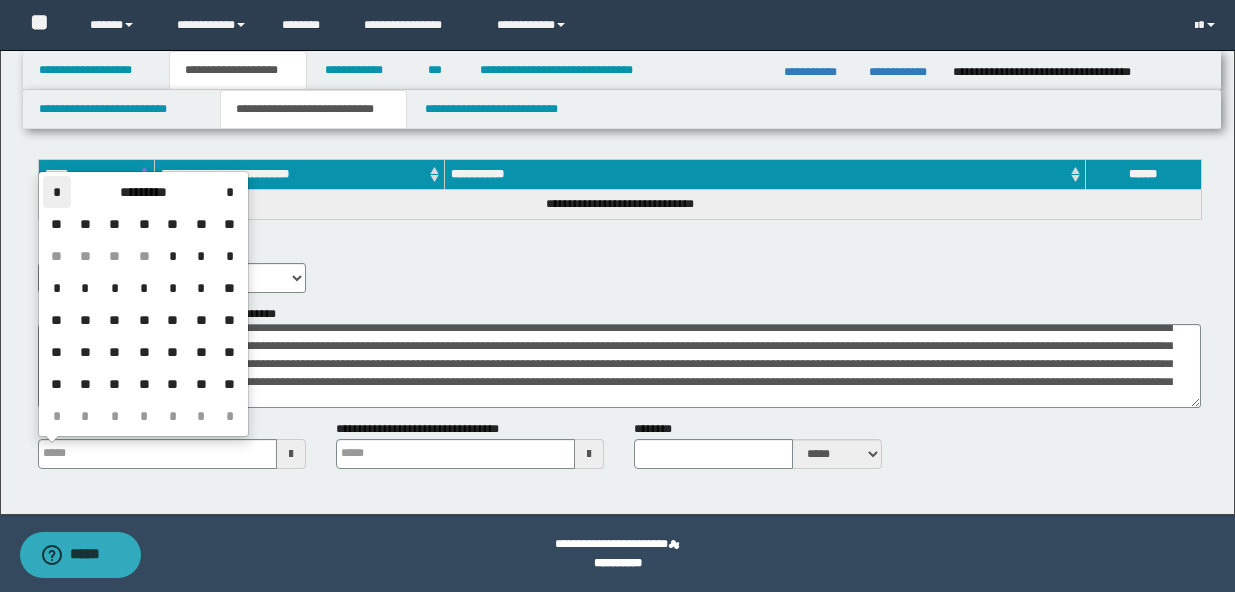click on "*" at bounding box center [57, 192] 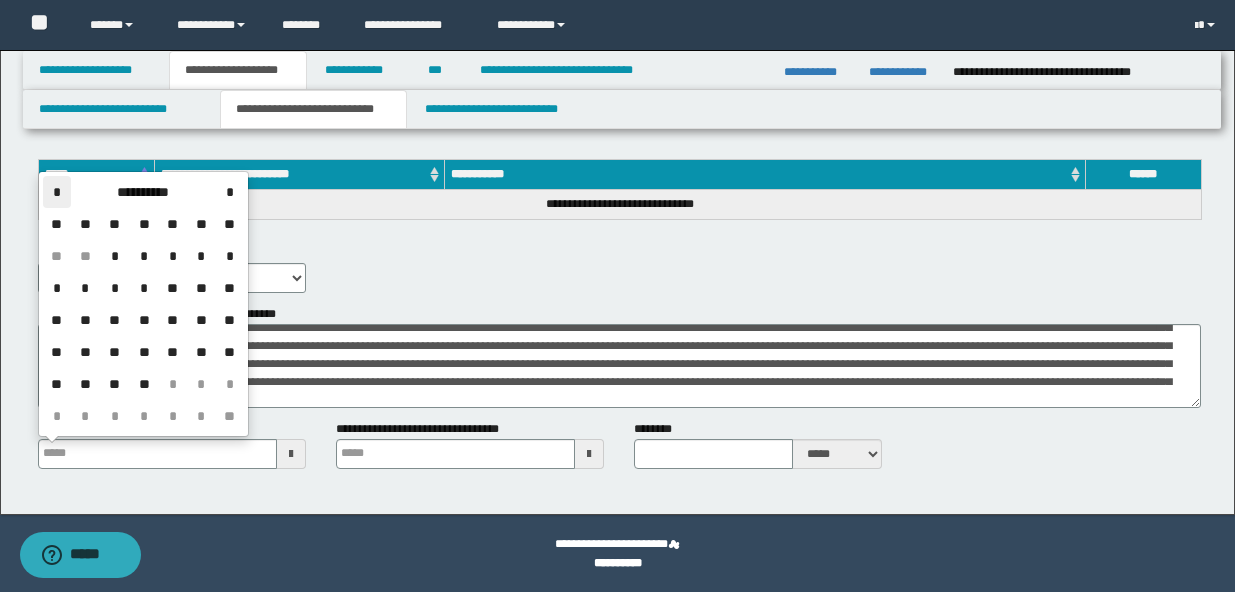 click on "*" at bounding box center [57, 192] 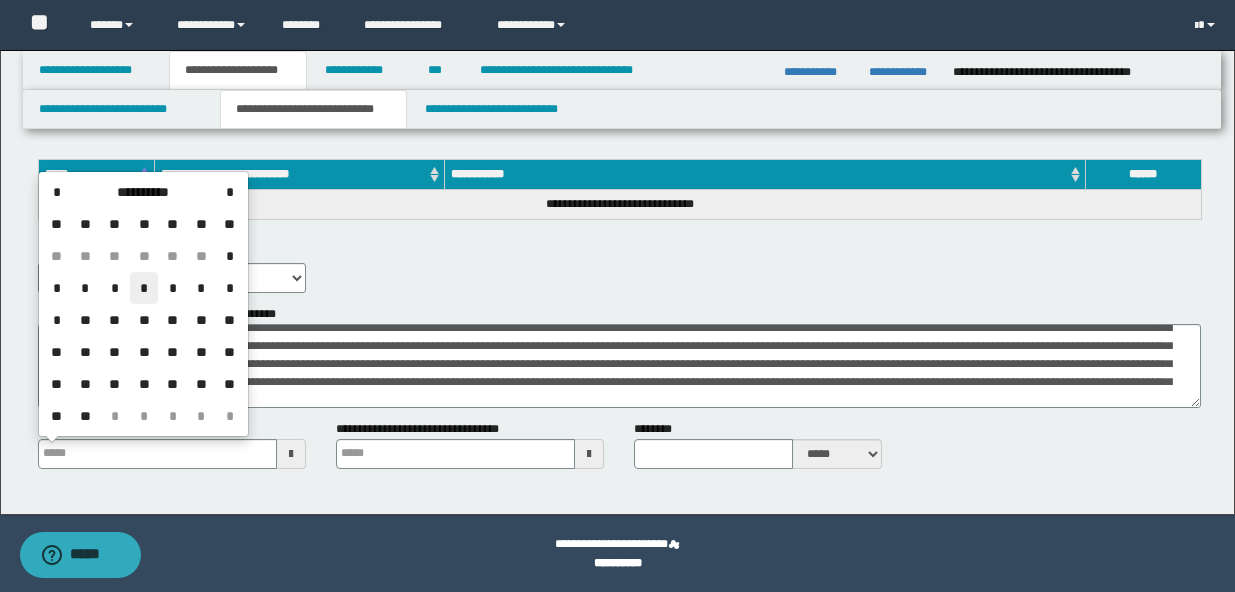 click on "*" at bounding box center [144, 288] 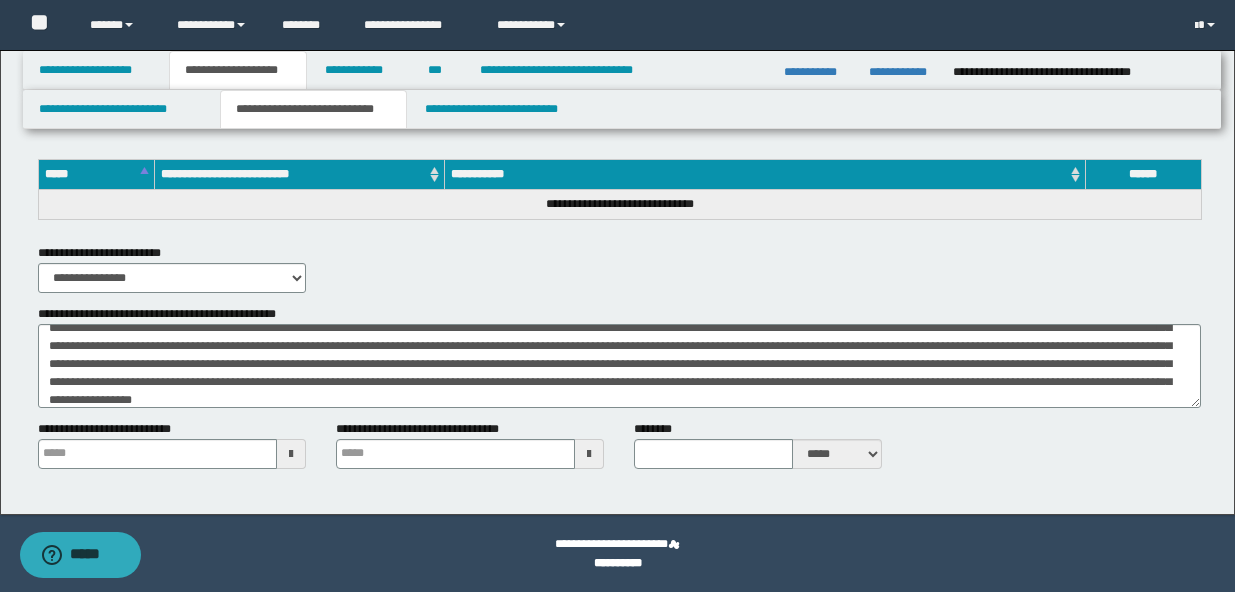 scroll, scrollTop: 0, scrollLeft: 0, axis: both 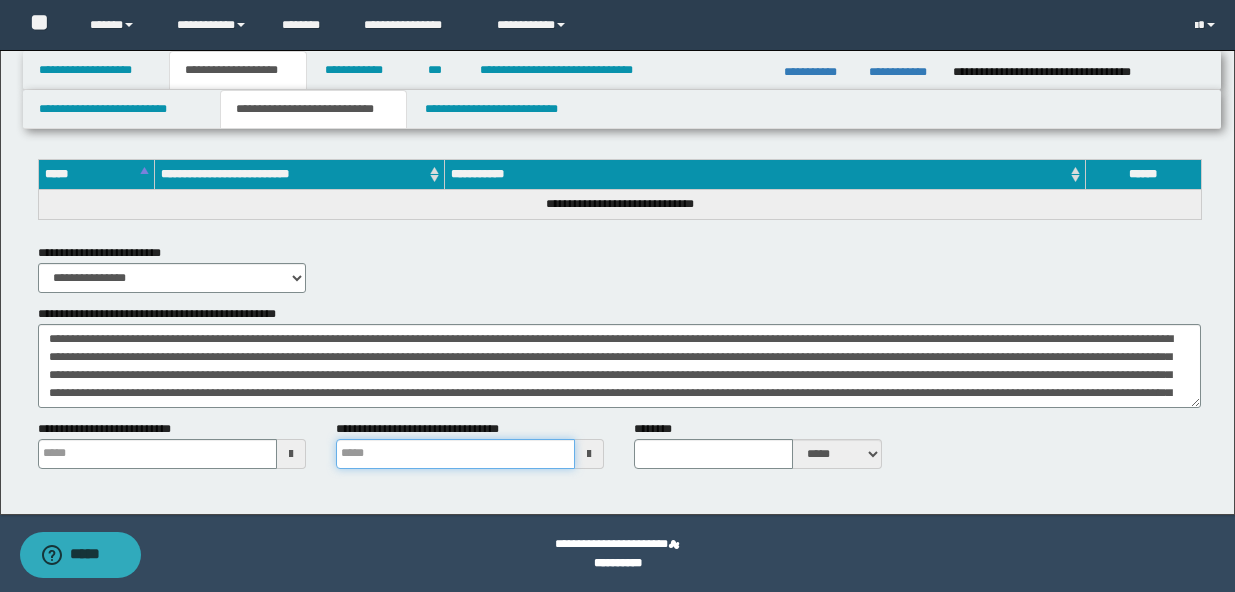 click on "**********" at bounding box center [455, 454] 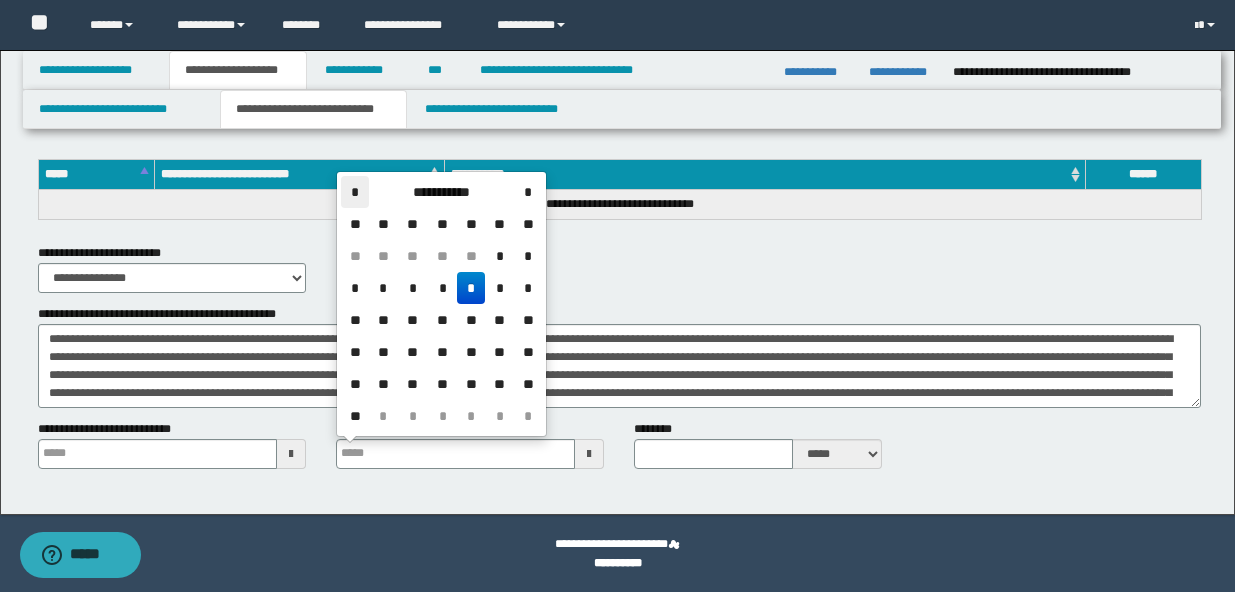 click on "*" at bounding box center (355, 192) 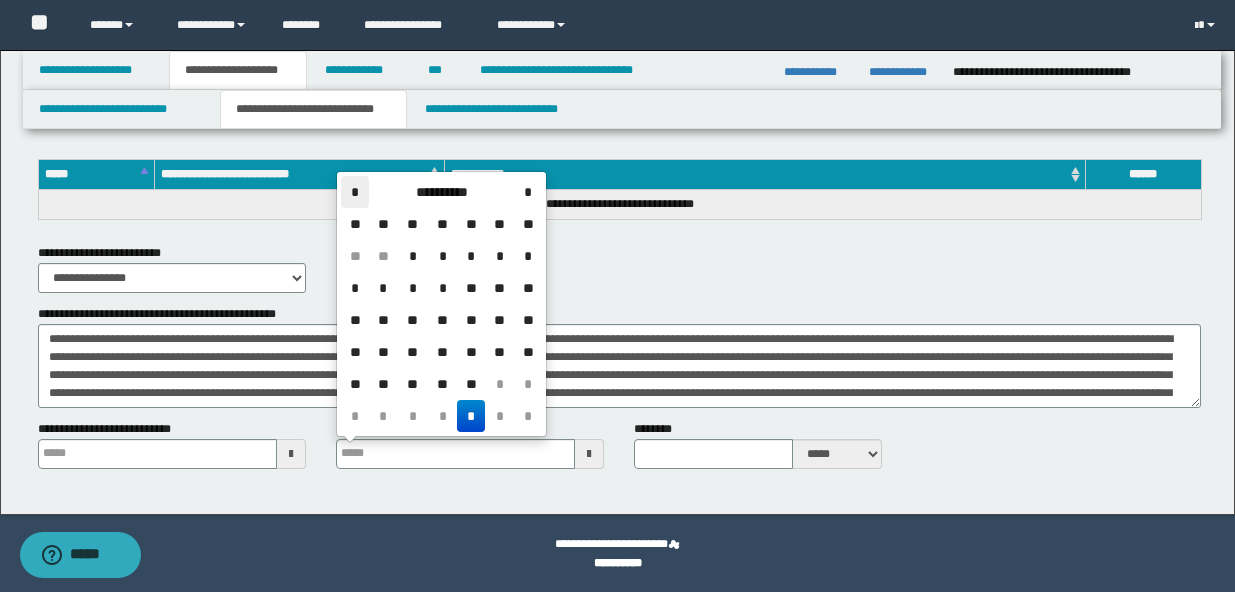 click on "*" at bounding box center [355, 192] 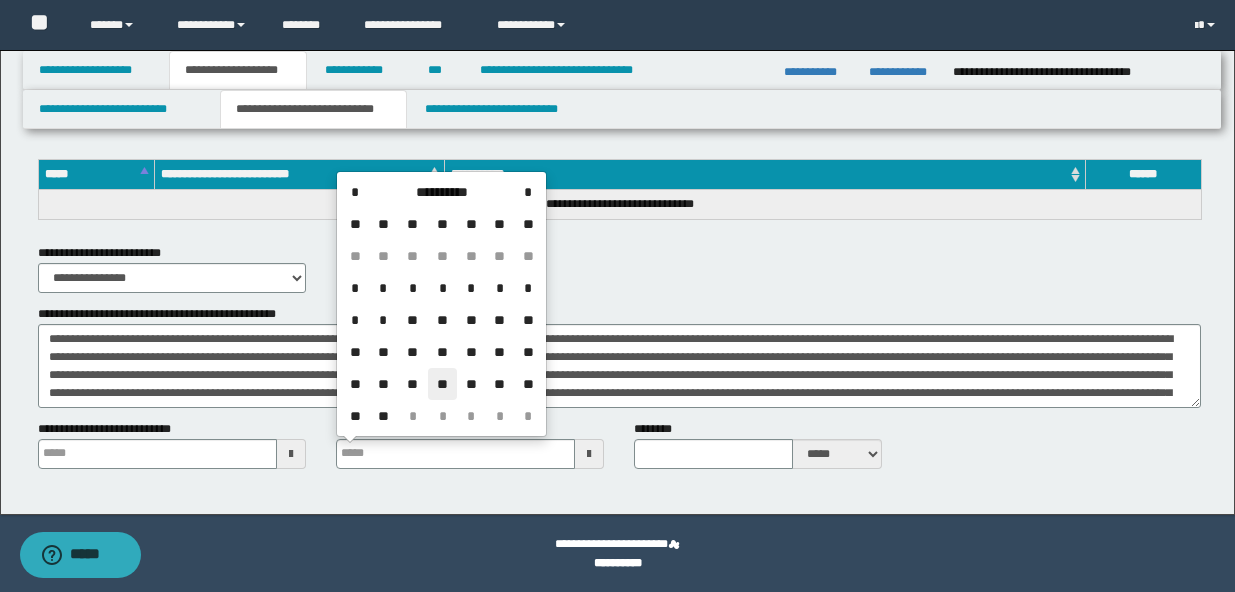 click on "**" at bounding box center [442, 384] 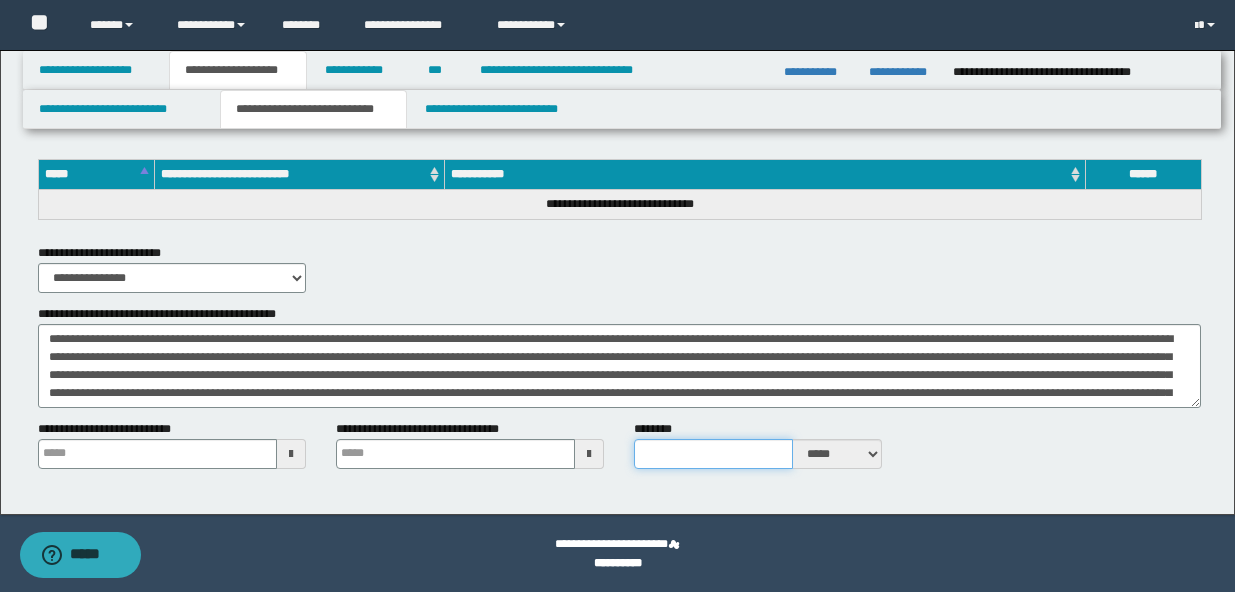 click on "********" at bounding box center (713, 454) 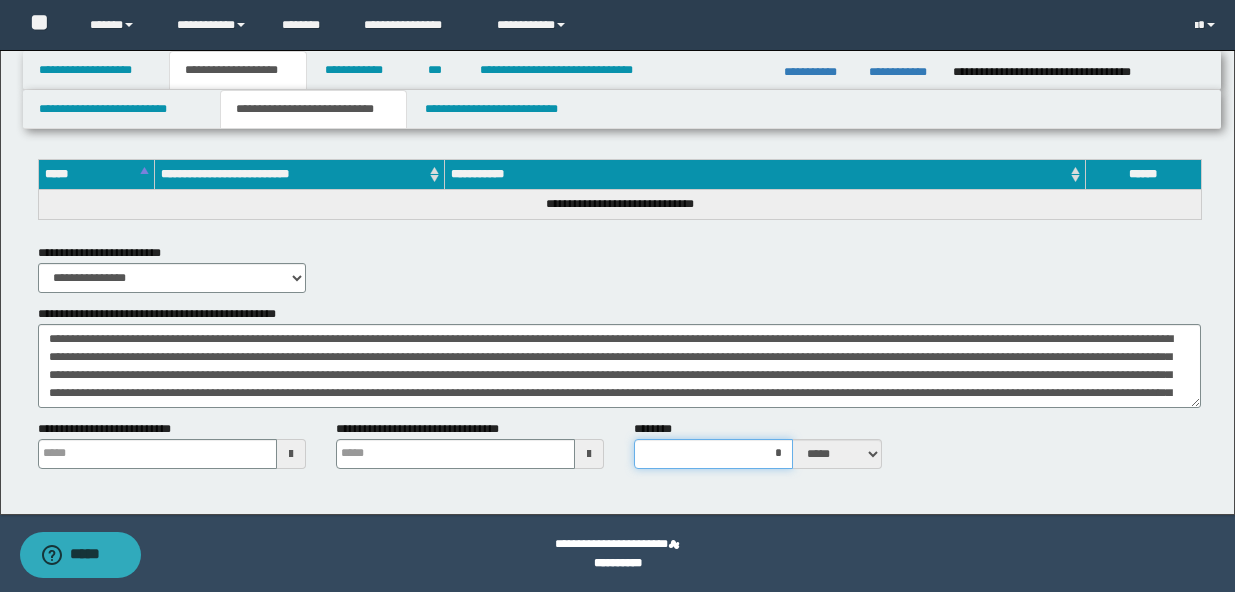 click on "*" at bounding box center [713, 454] 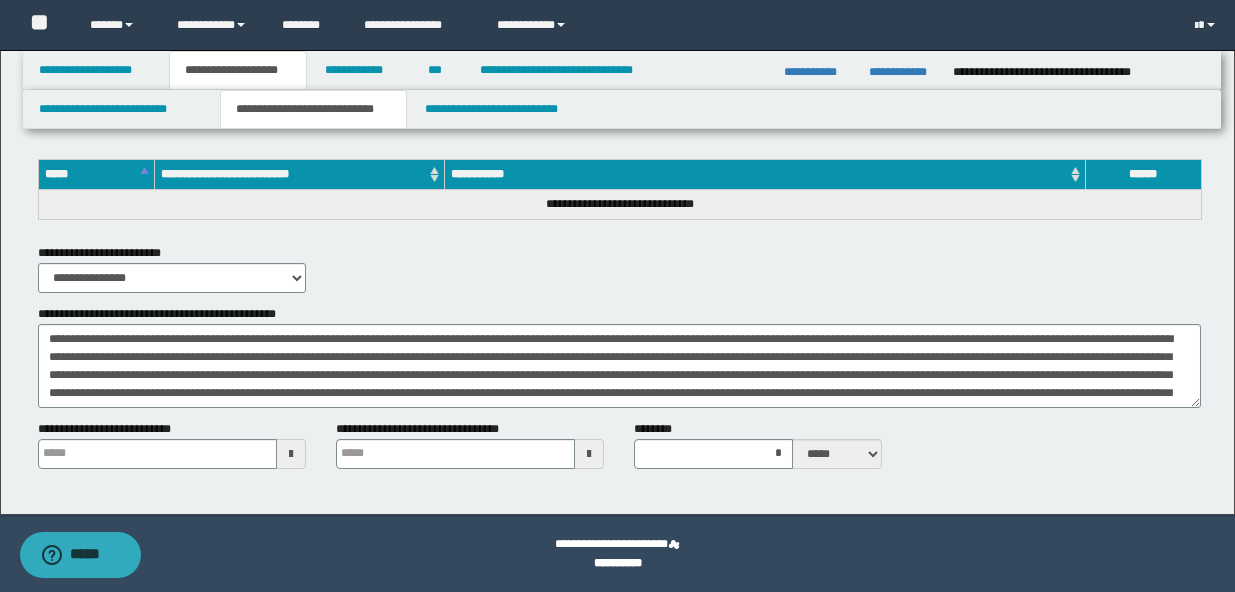 click on "**********" at bounding box center (617, -375) 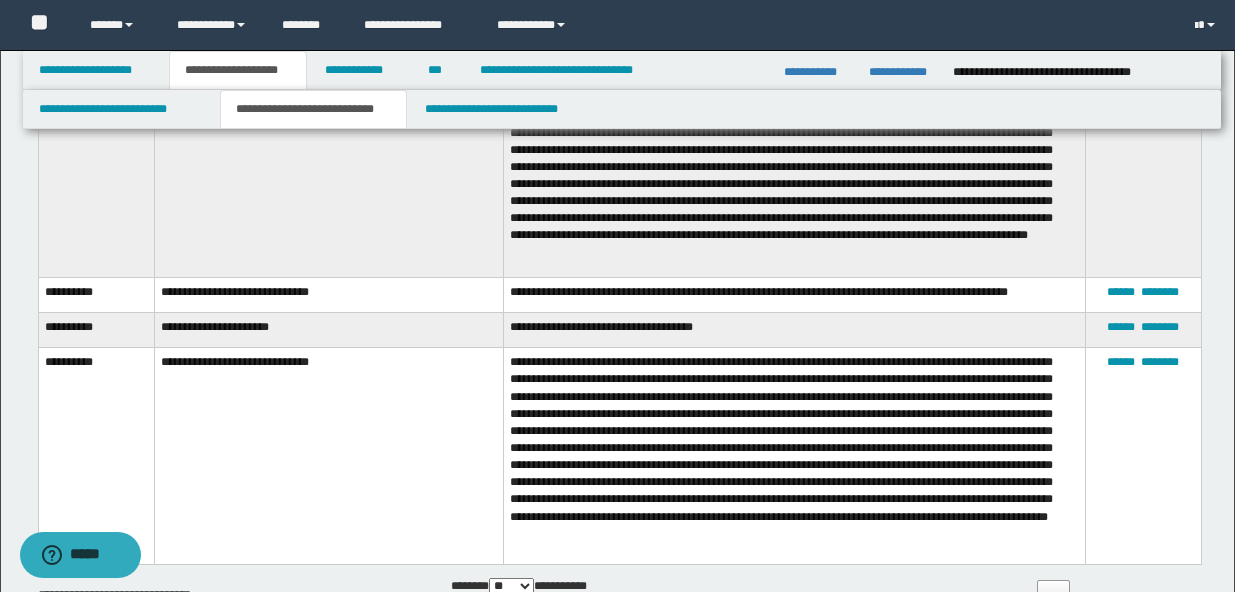 scroll, scrollTop: 0, scrollLeft: 0, axis: both 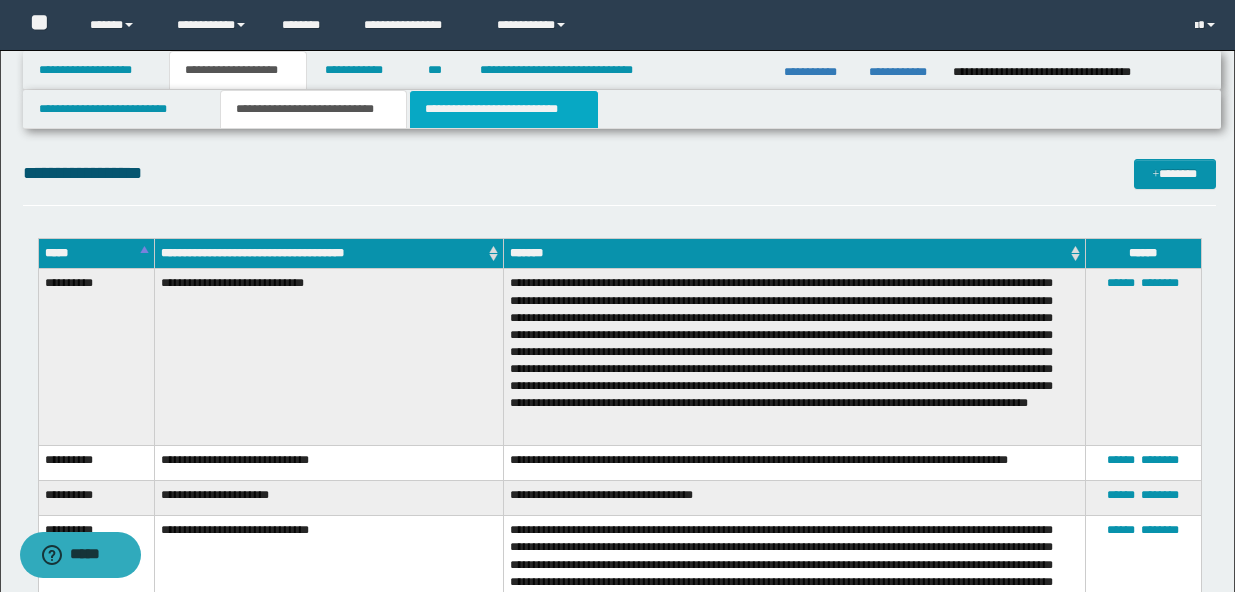 click on "**********" at bounding box center [504, 109] 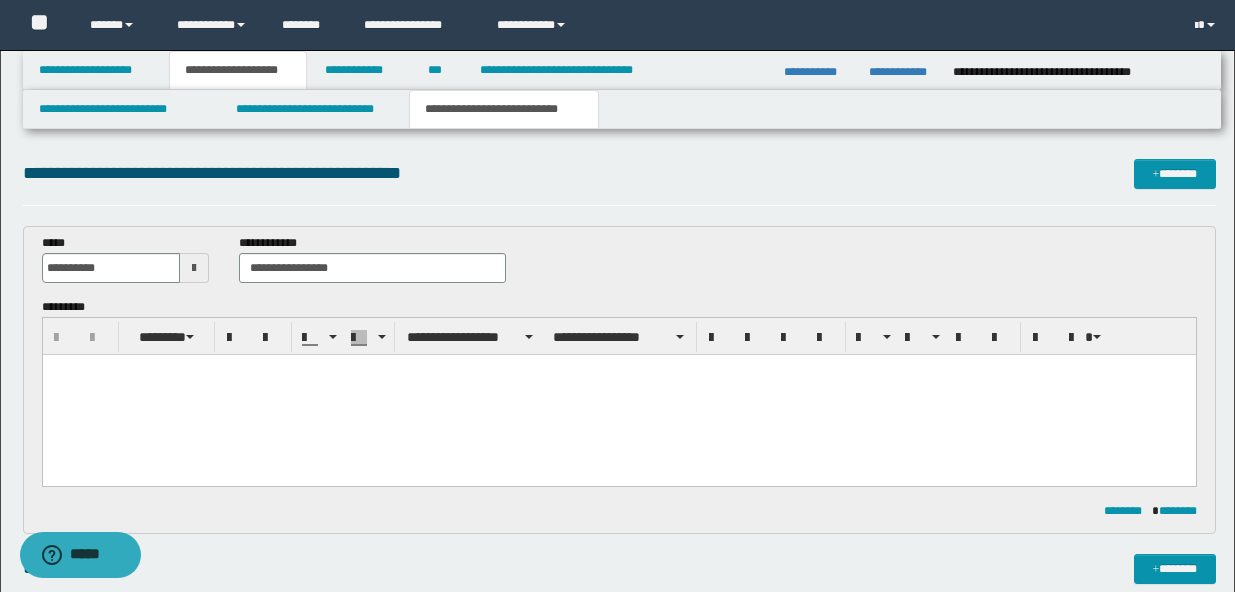click at bounding box center [618, 395] 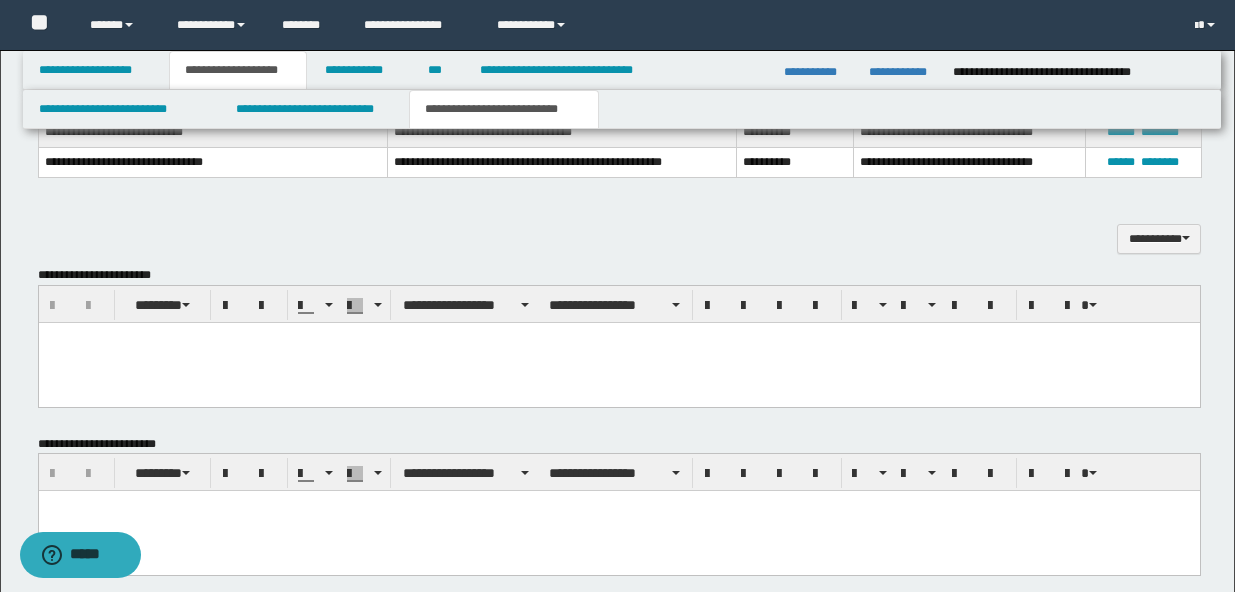 scroll, scrollTop: 895, scrollLeft: 0, axis: vertical 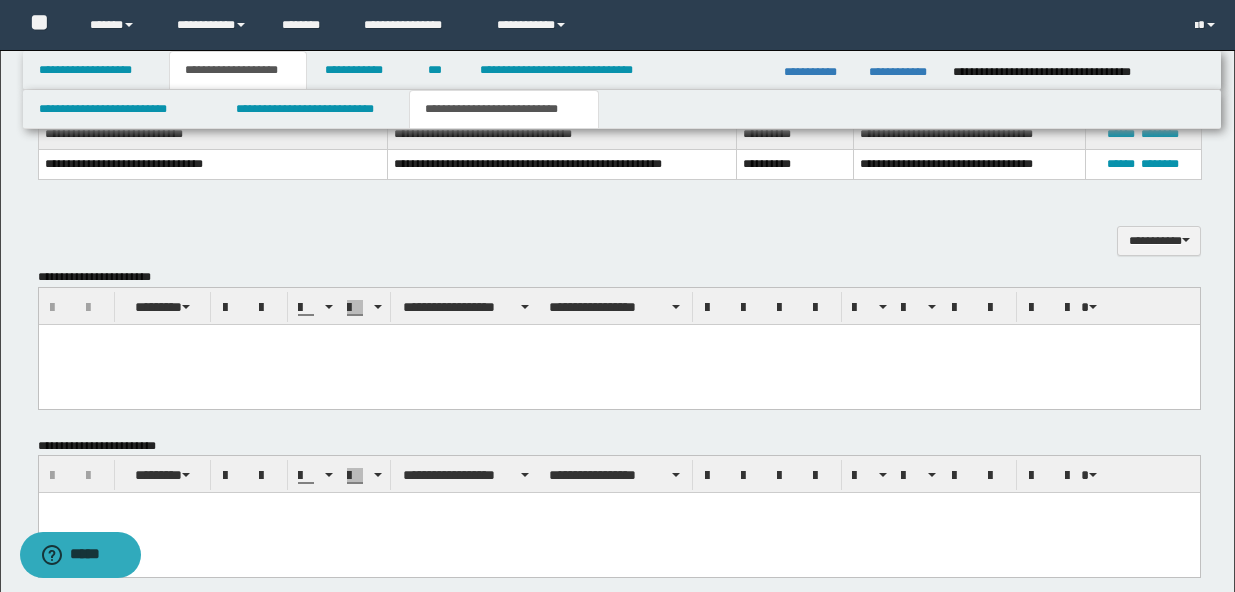 click at bounding box center [618, 364] 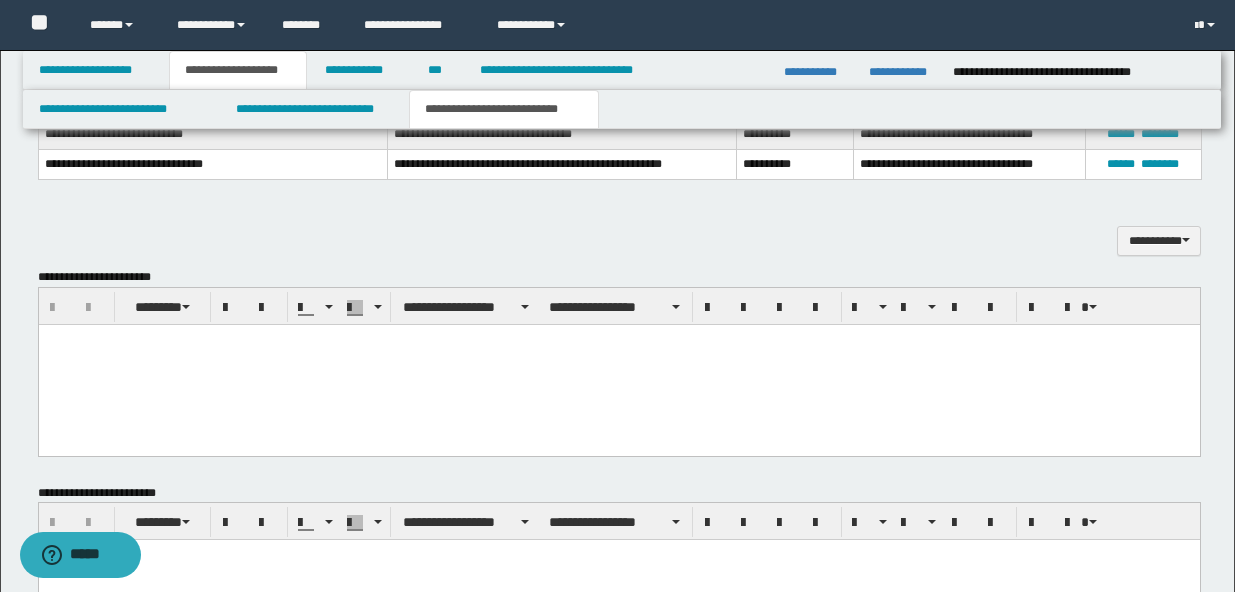 paste 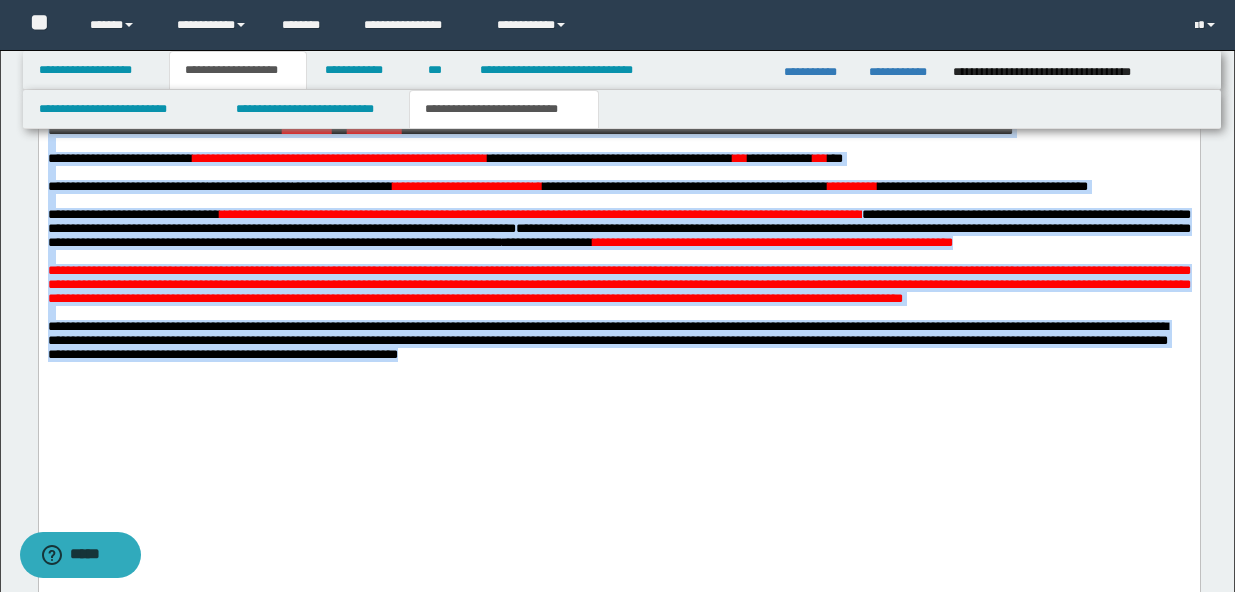 scroll, scrollTop: 1377, scrollLeft: 0, axis: vertical 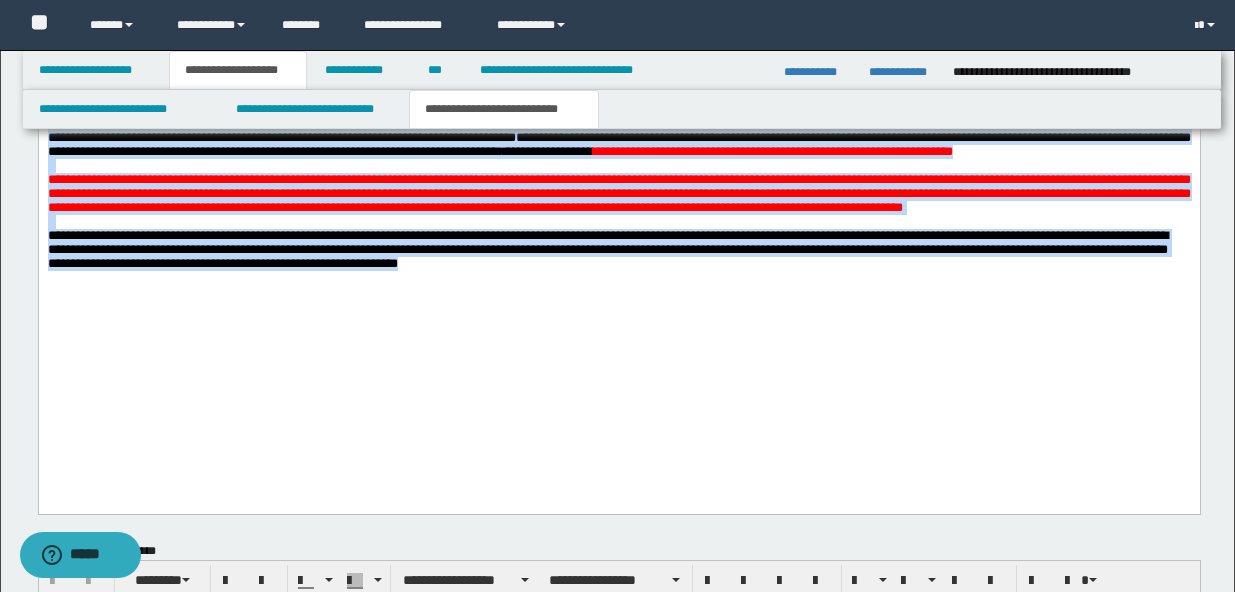 drag, startPoint x: 47, startPoint y: -139, endPoint x: 887, endPoint y: 410, distance: 1003.4944 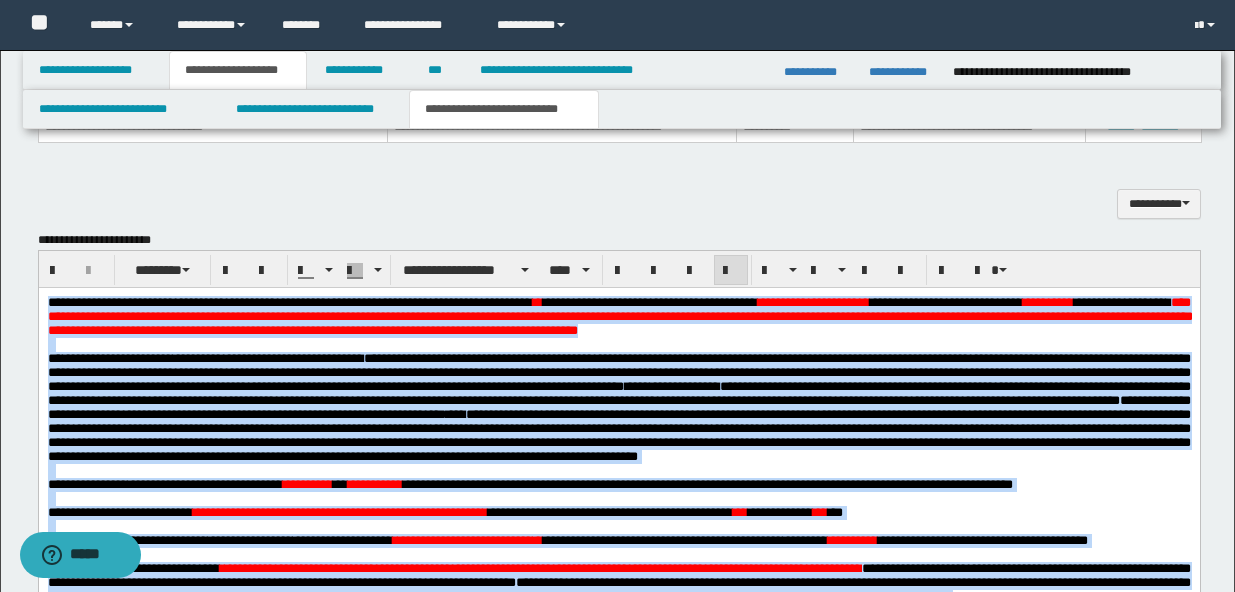 scroll, scrollTop: 886, scrollLeft: 0, axis: vertical 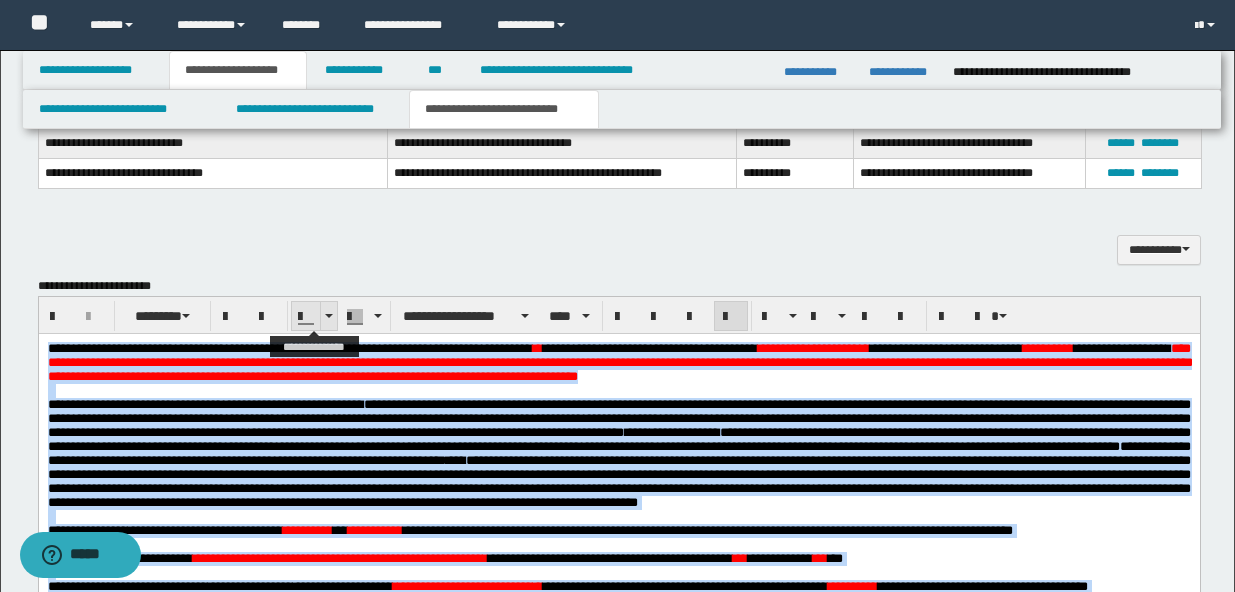 click at bounding box center [328, 316] 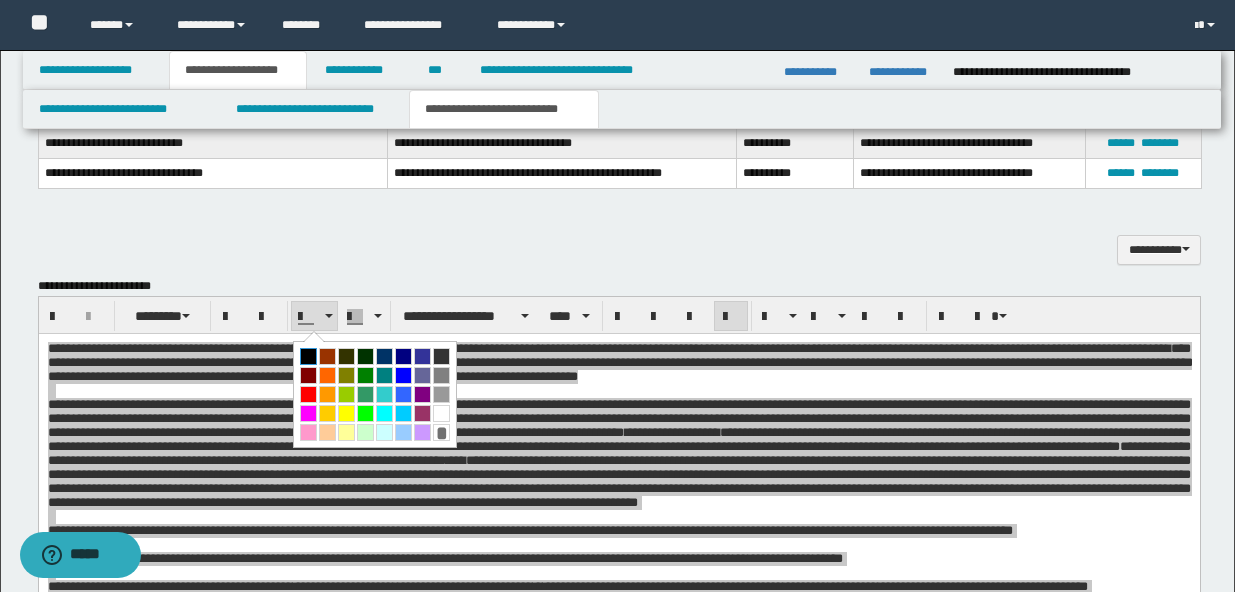 click at bounding box center [308, 356] 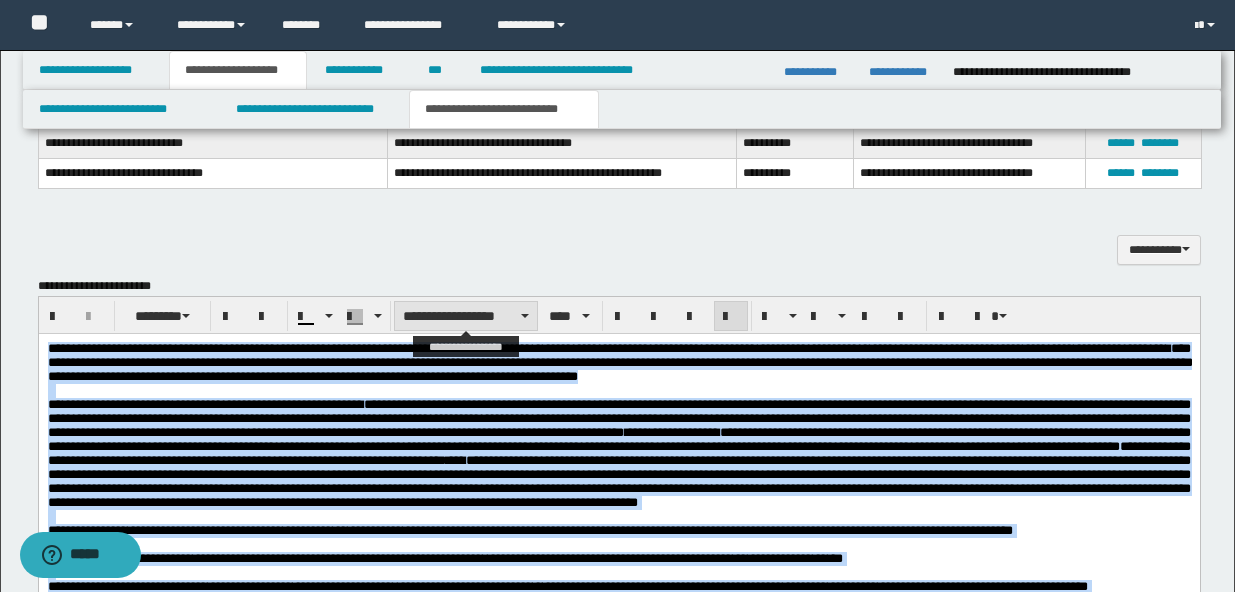 click on "**********" at bounding box center (466, 316) 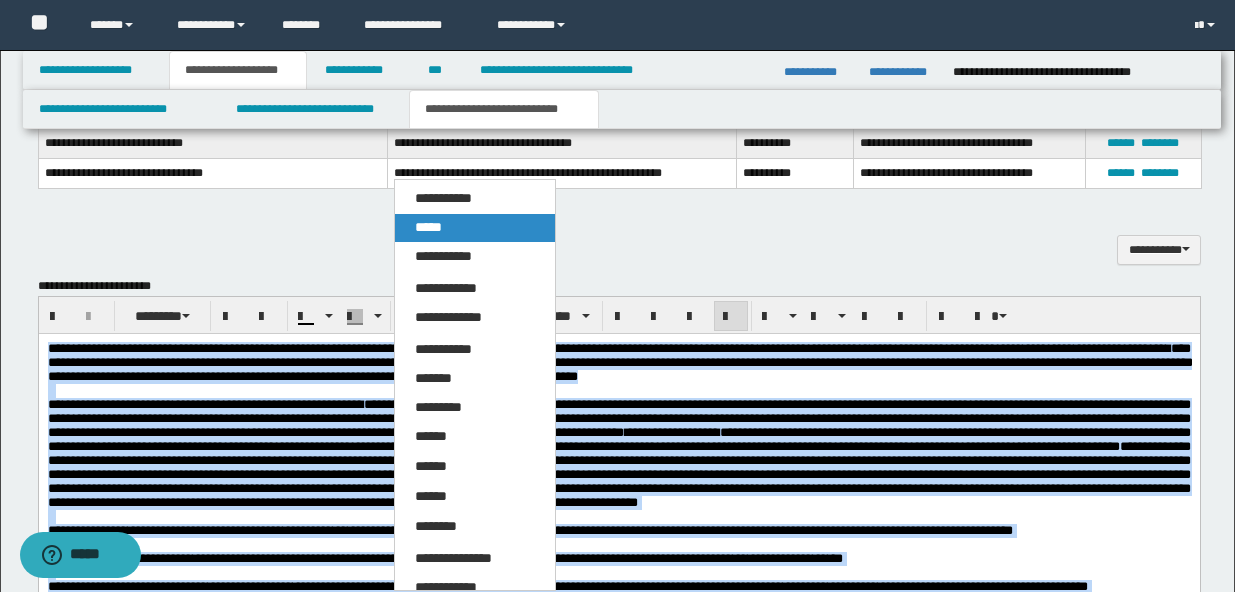 click on "*****" at bounding box center (428, 227) 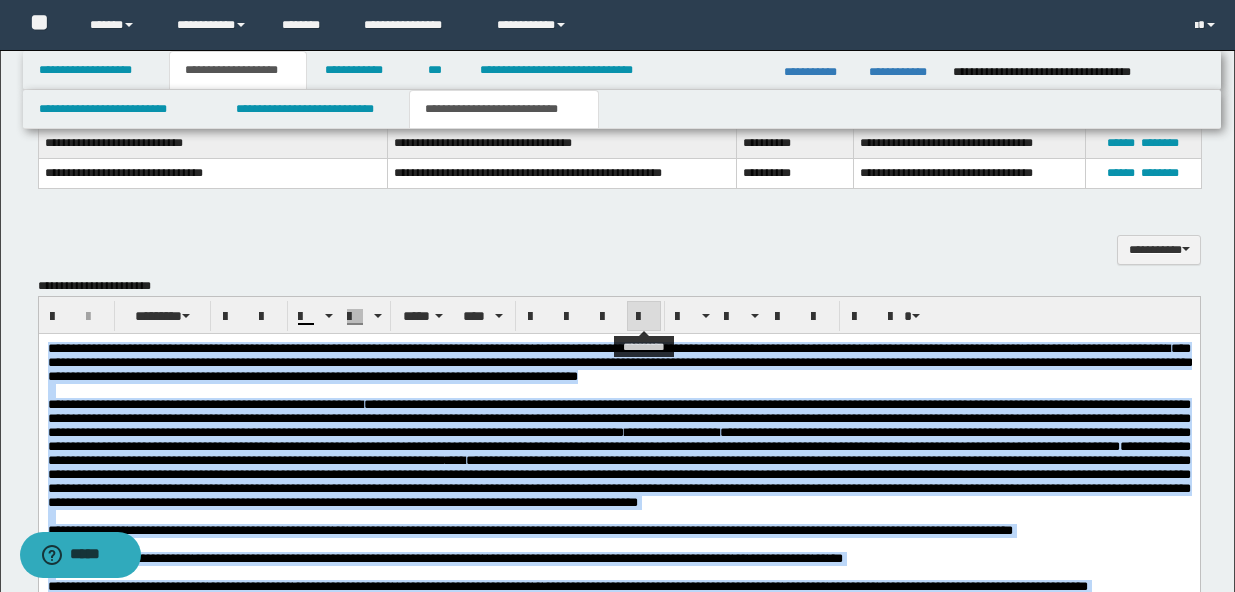 click at bounding box center [644, 316] 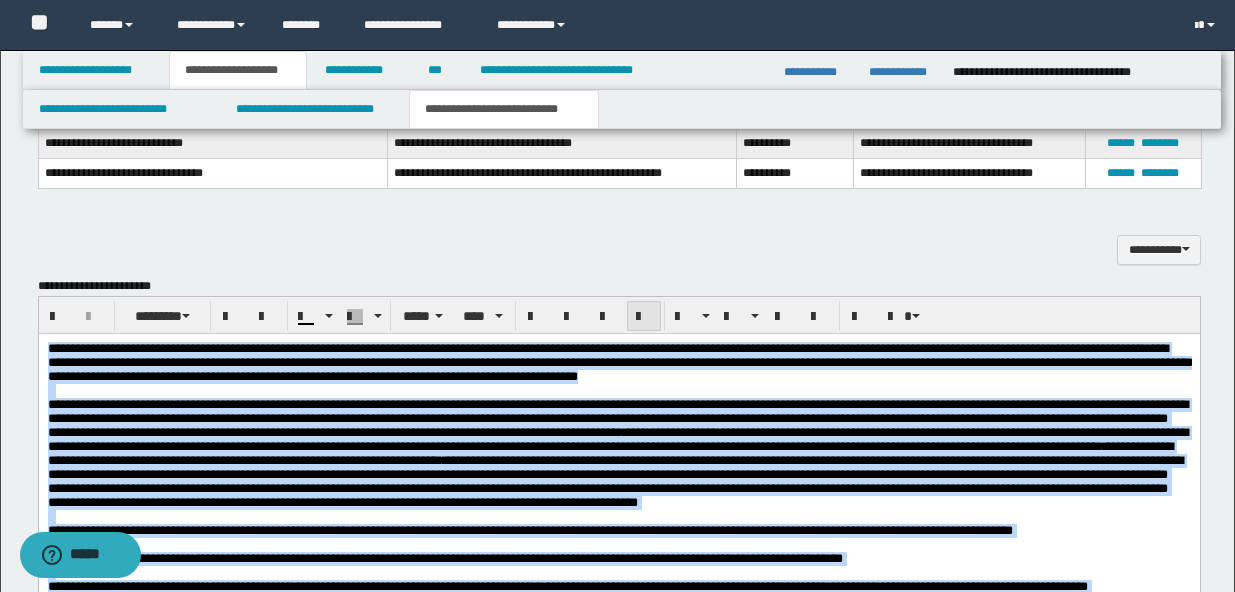 click at bounding box center (644, 316) 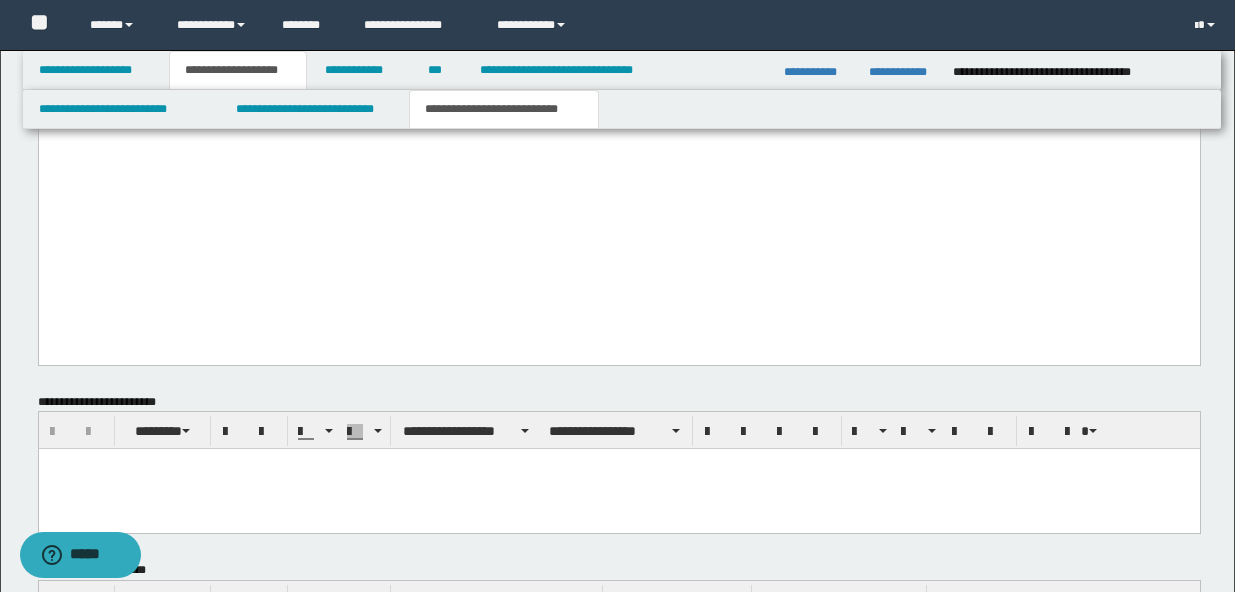 scroll, scrollTop: 1531, scrollLeft: 0, axis: vertical 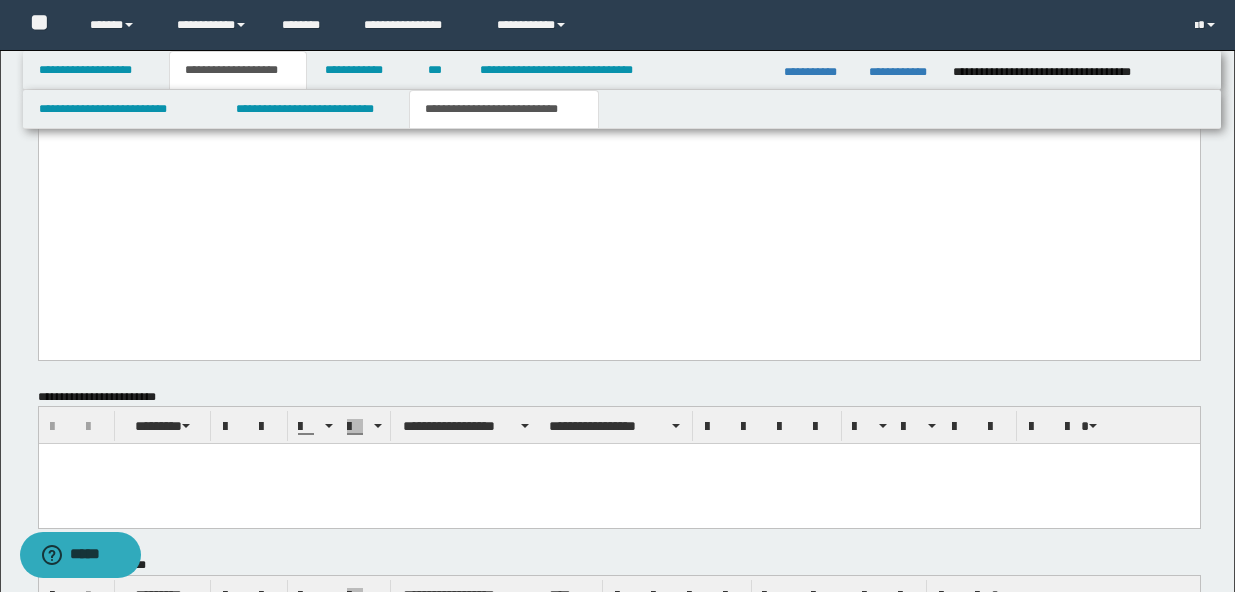 click on "**********" at bounding box center (618, -68) 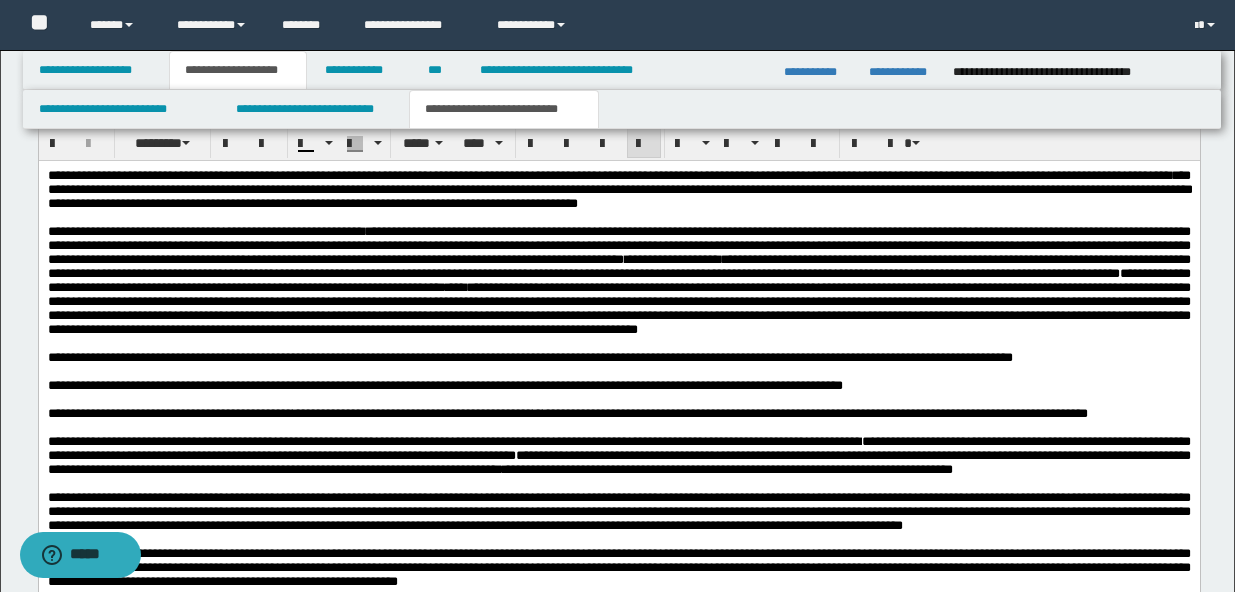 scroll, scrollTop: 1014, scrollLeft: 0, axis: vertical 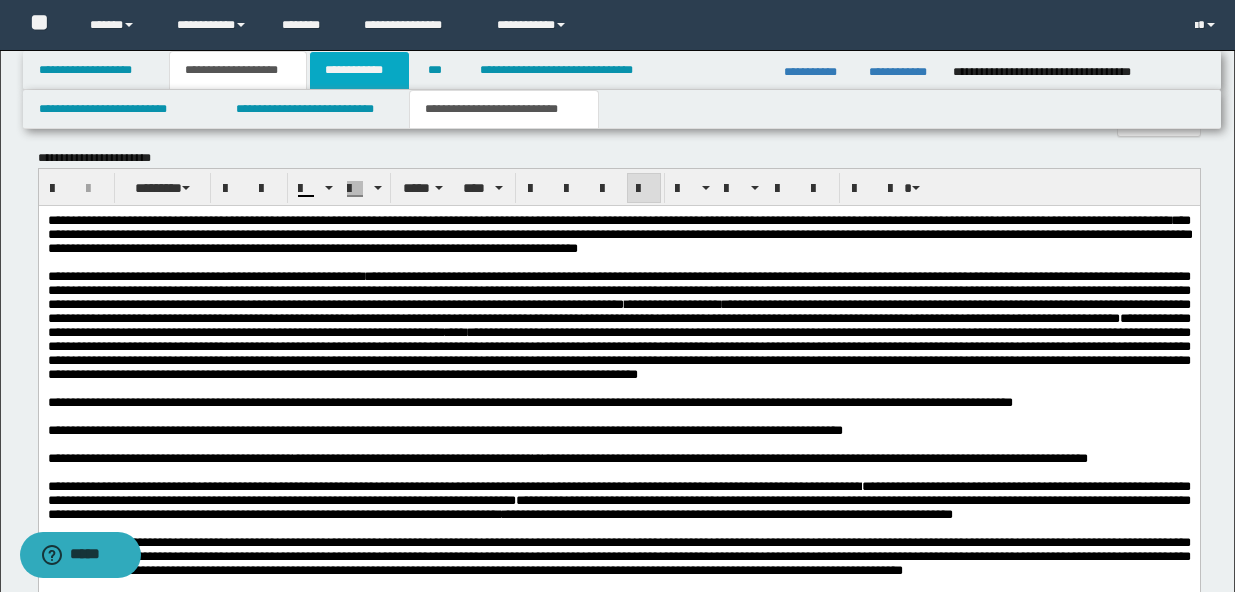 click on "**********" at bounding box center (359, 70) 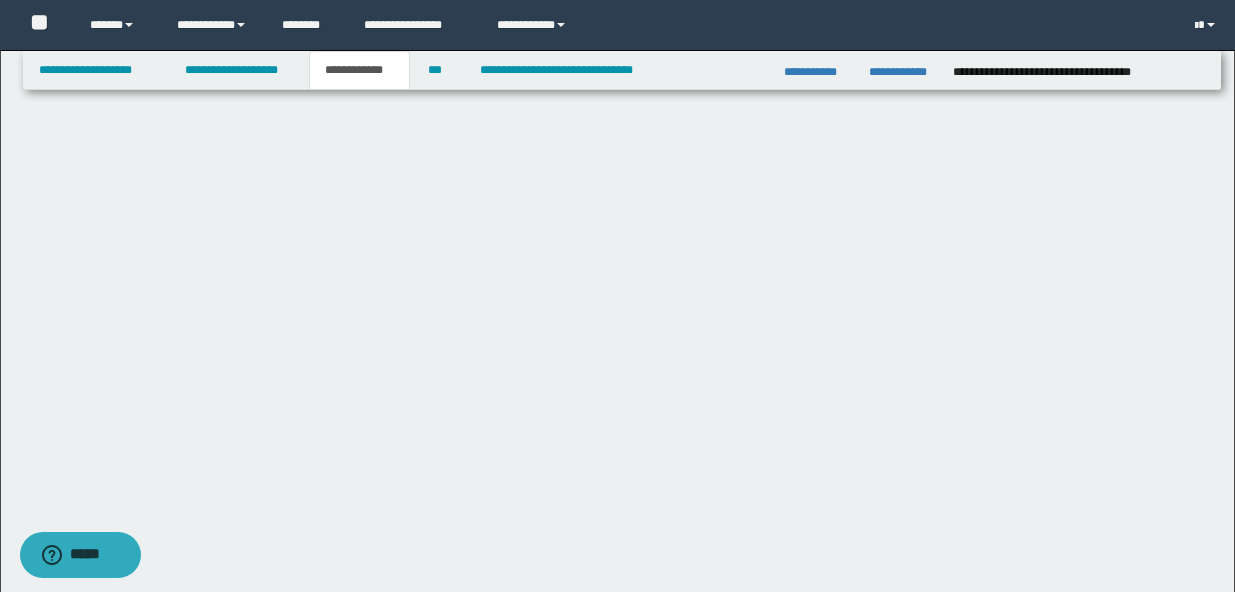 scroll, scrollTop: 557, scrollLeft: 0, axis: vertical 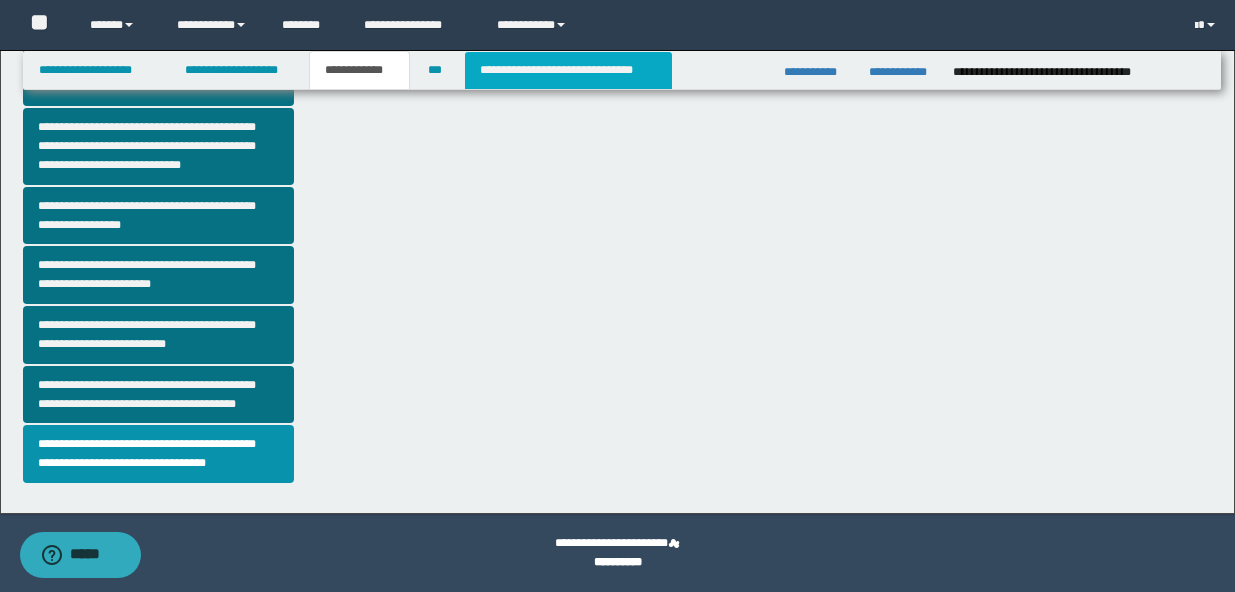 click on "**********" at bounding box center (568, 70) 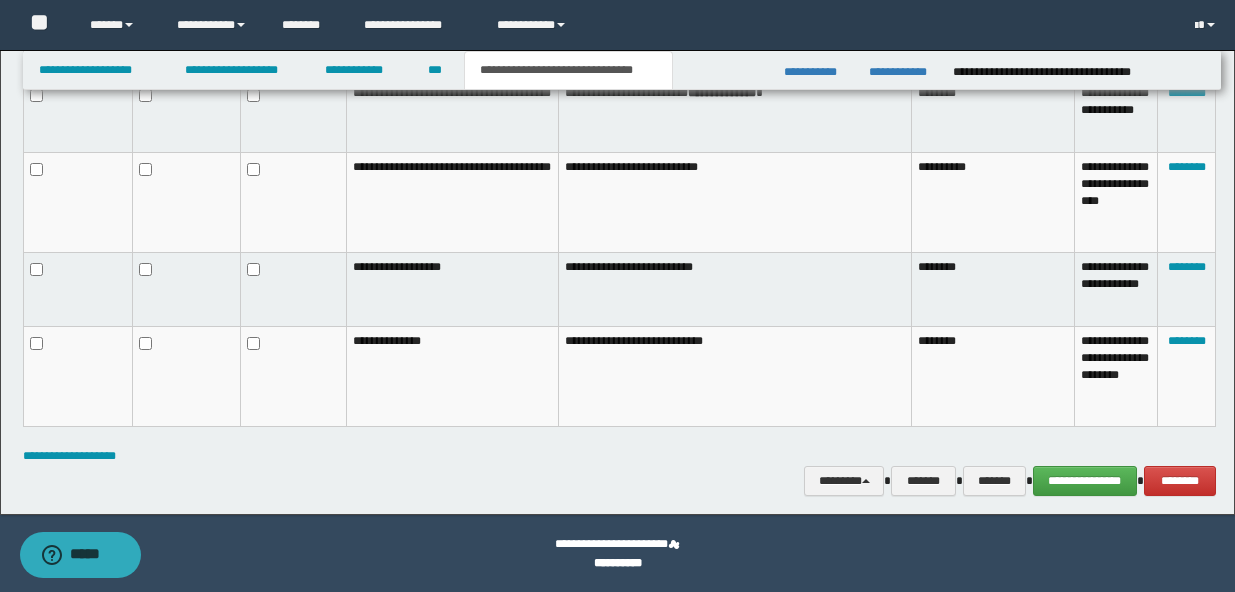 scroll, scrollTop: 1375, scrollLeft: 0, axis: vertical 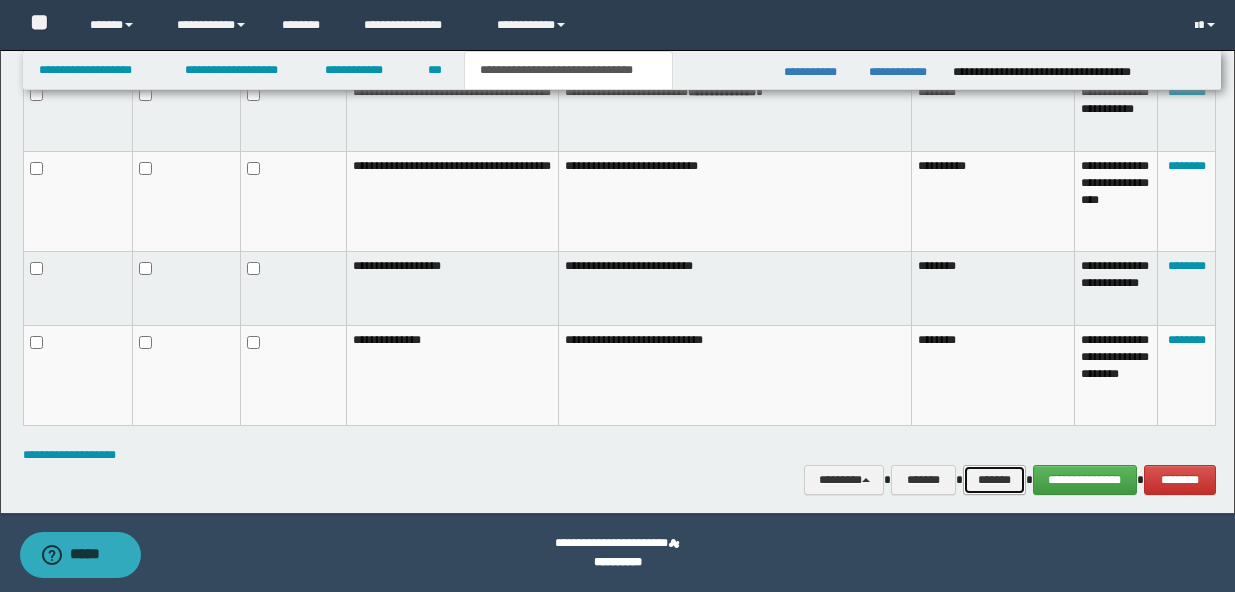 click on "*******" at bounding box center [994, 480] 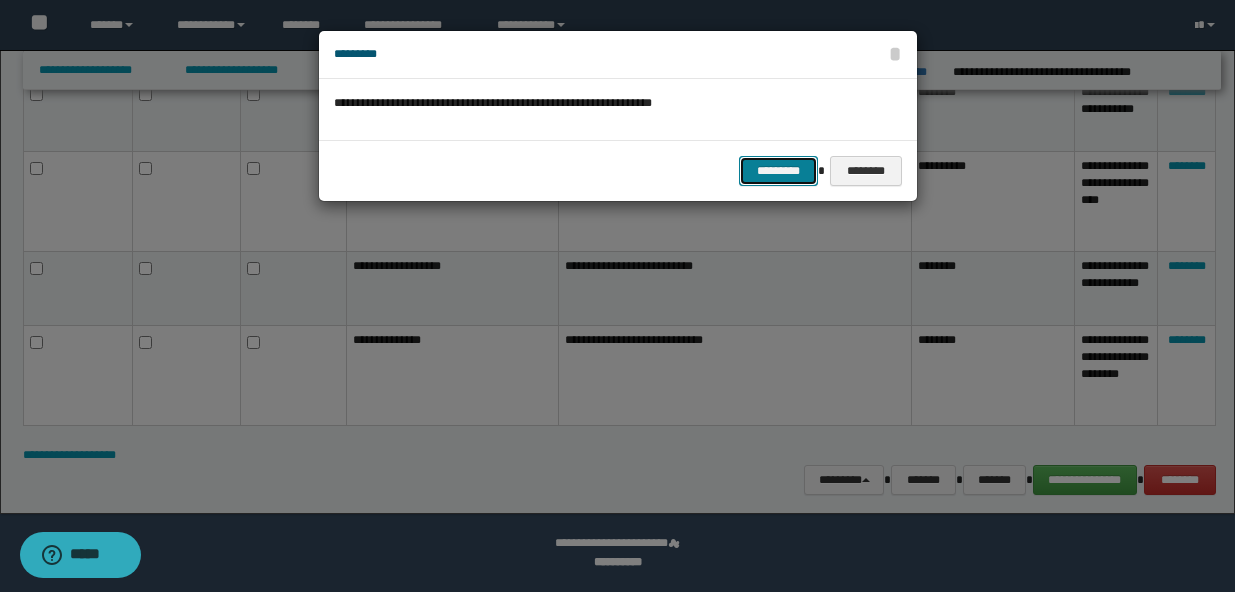 click on "*********" at bounding box center (778, 171) 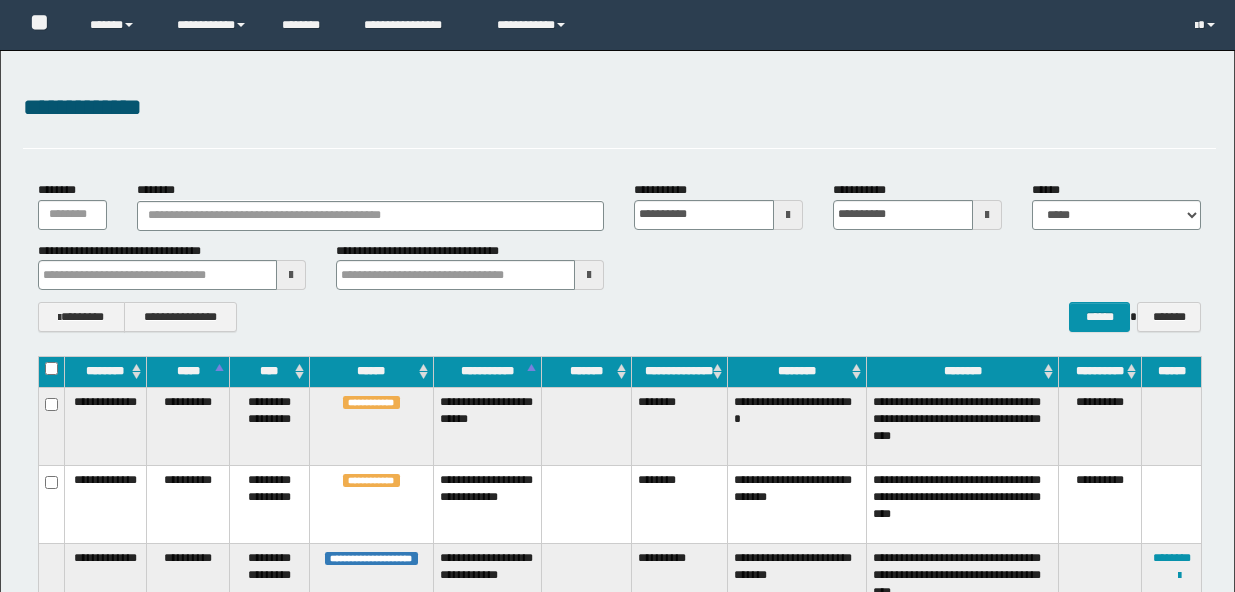scroll, scrollTop: 85, scrollLeft: 0, axis: vertical 